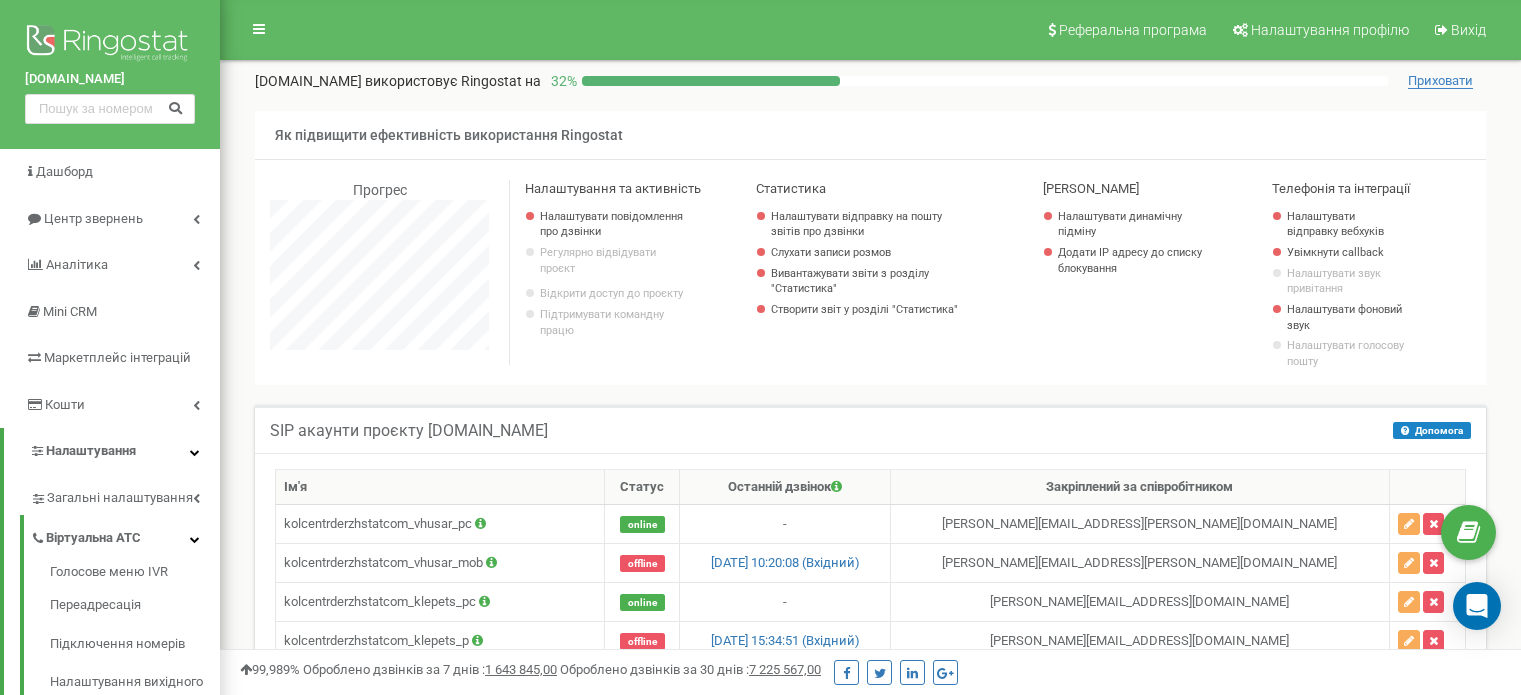 scroll, scrollTop: 444, scrollLeft: 0, axis: vertical 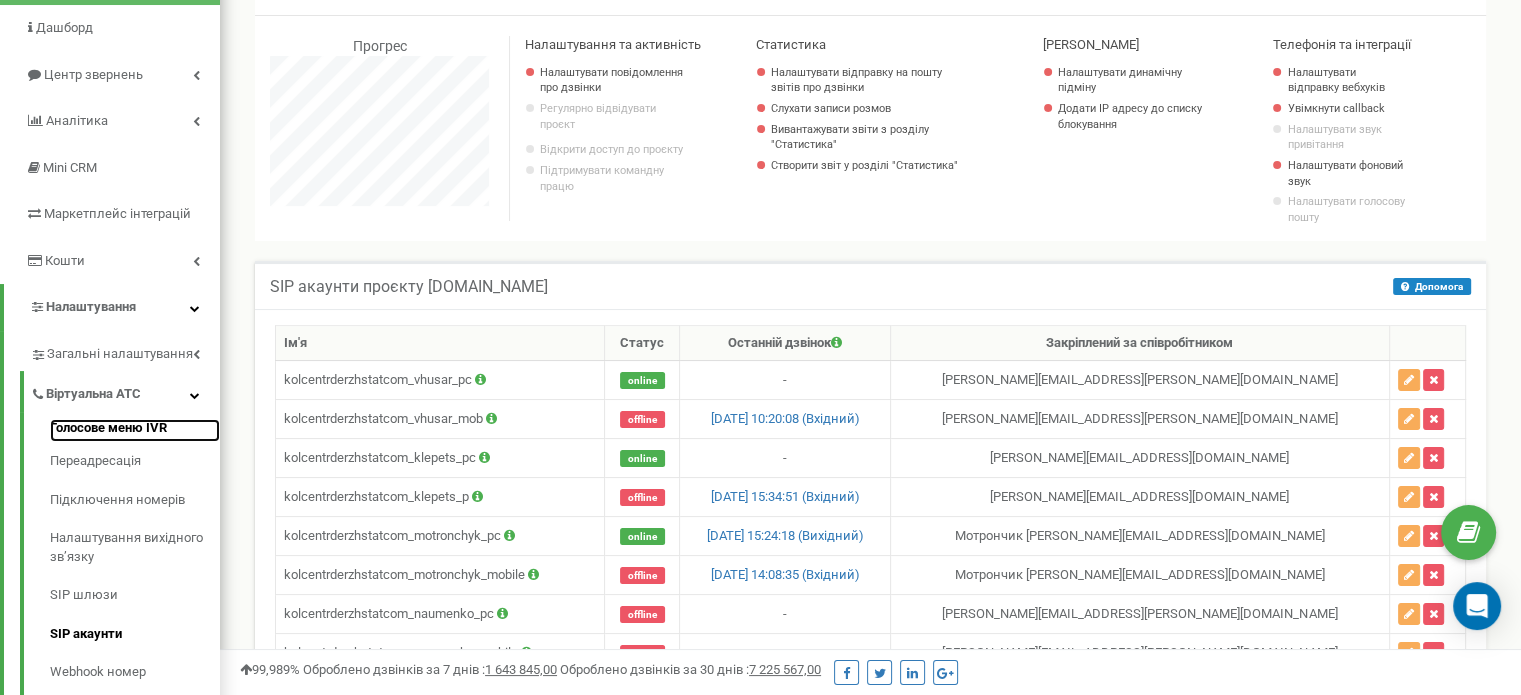 click on "Голосове меню IVR" at bounding box center (135, 431) 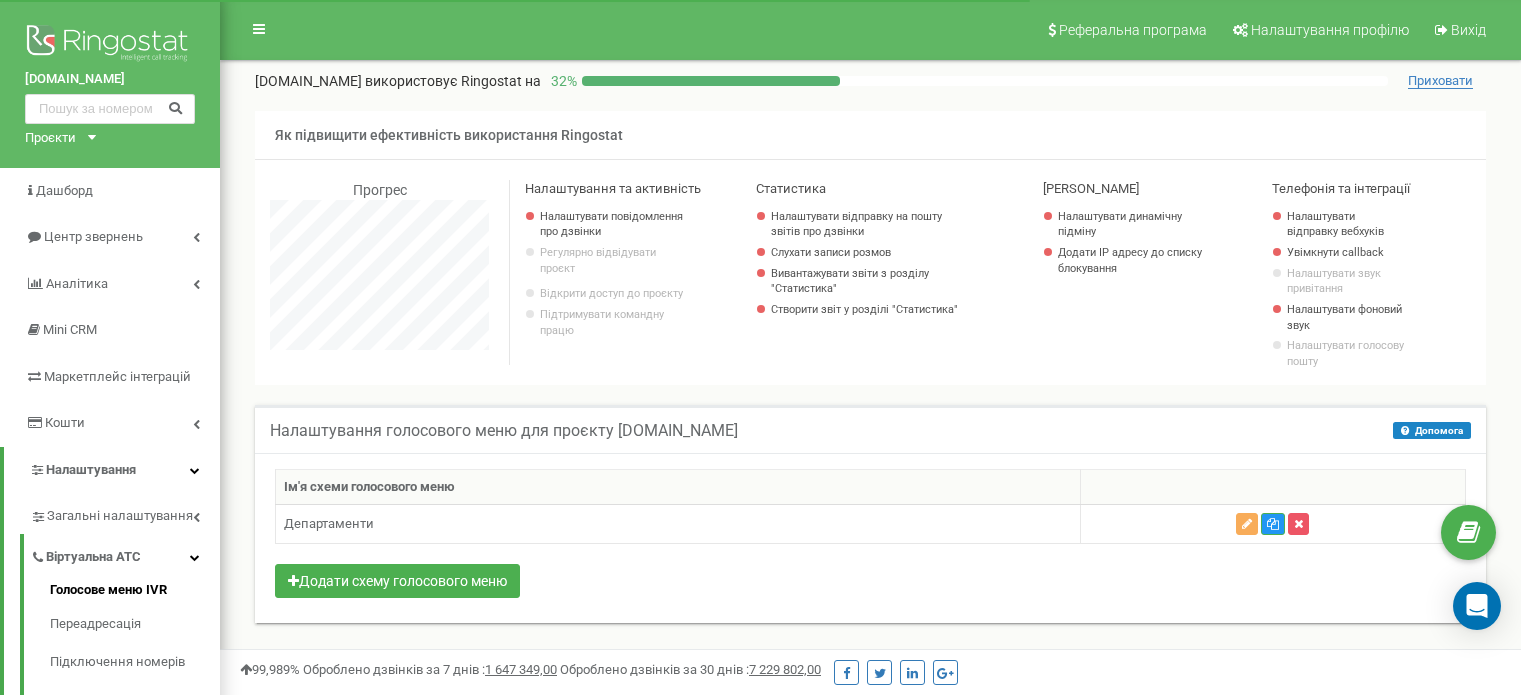 scroll, scrollTop: 0, scrollLeft: 0, axis: both 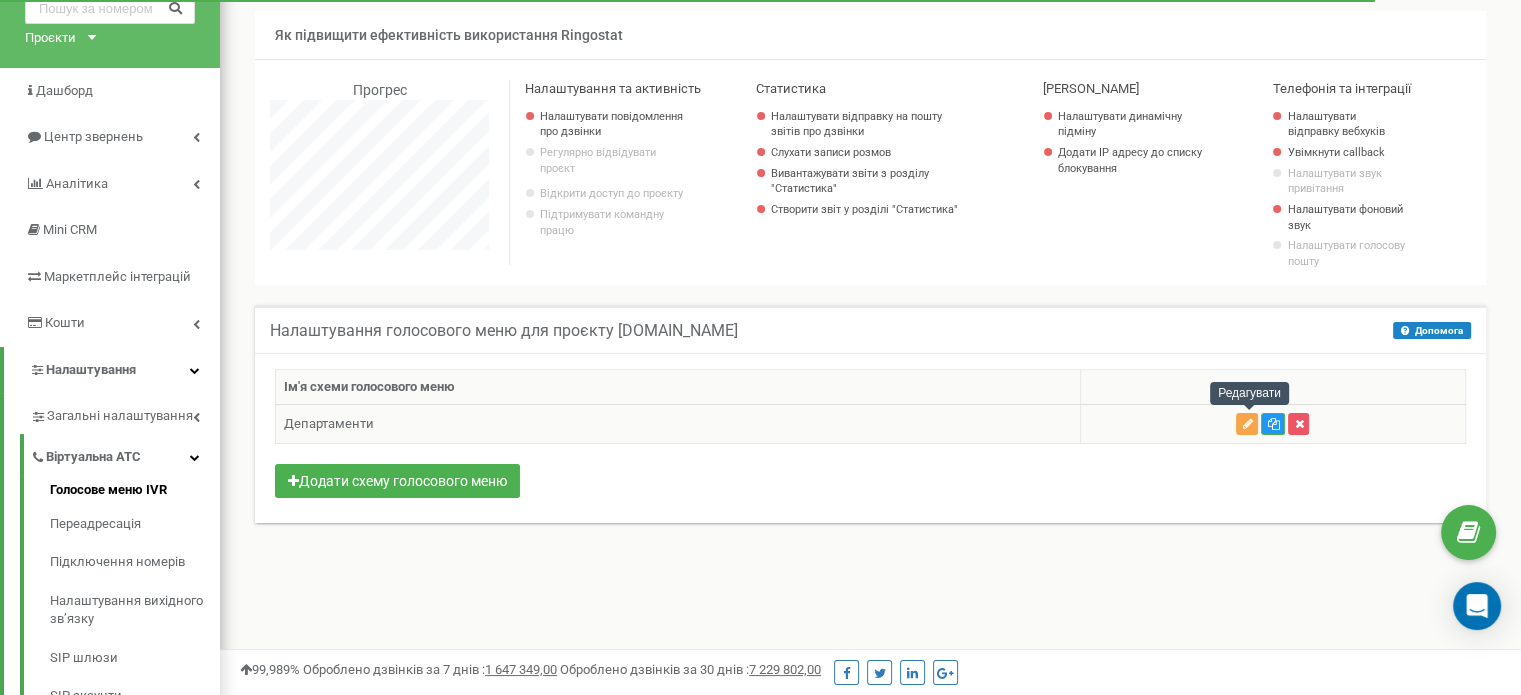 click at bounding box center [1247, 424] 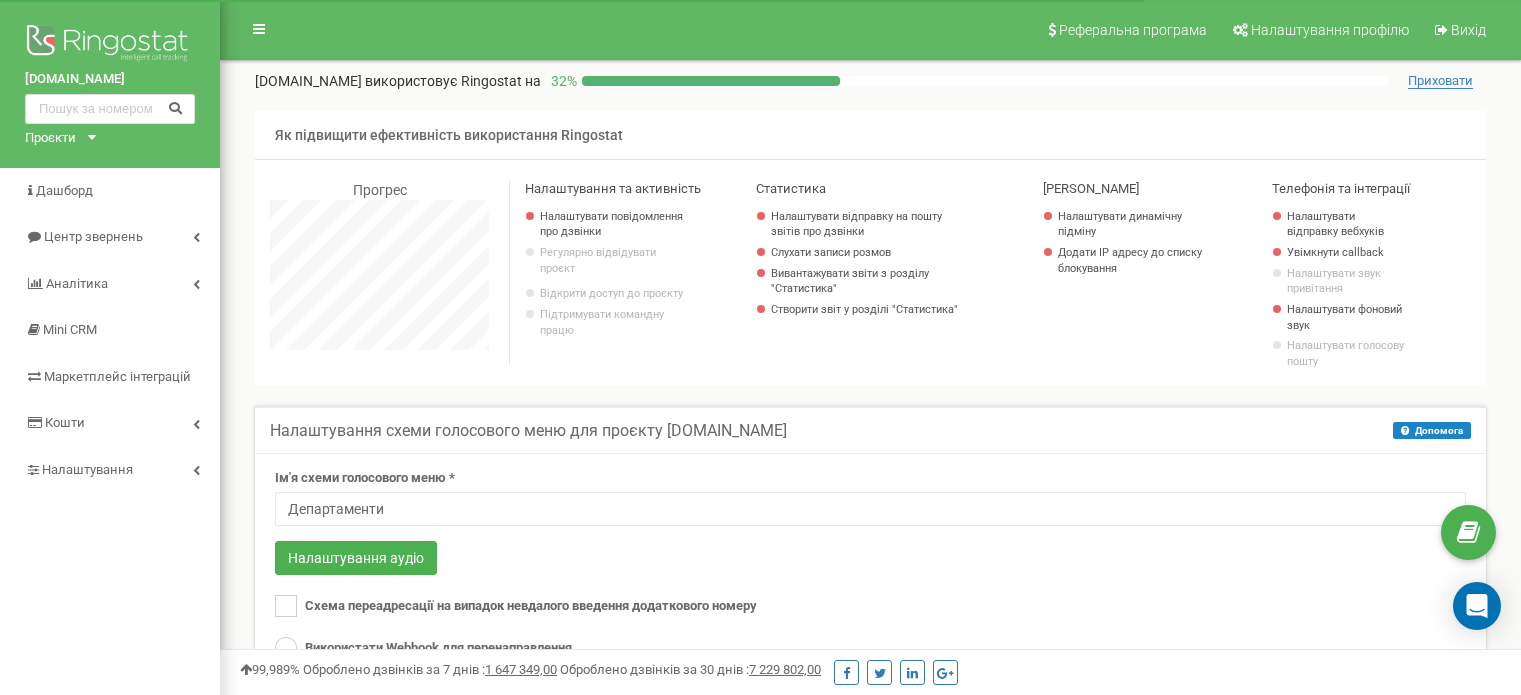 scroll, scrollTop: 300, scrollLeft: 0, axis: vertical 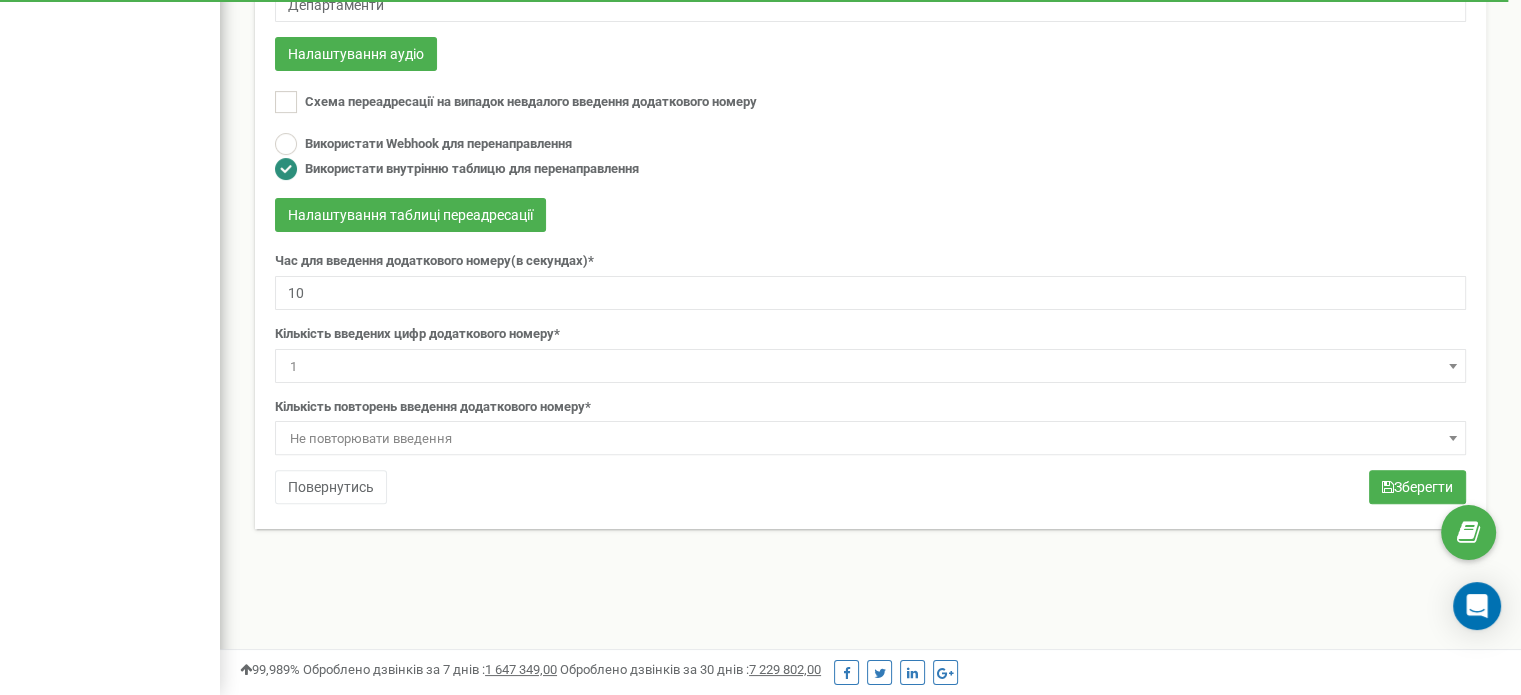 click at bounding box center (1453, 366) 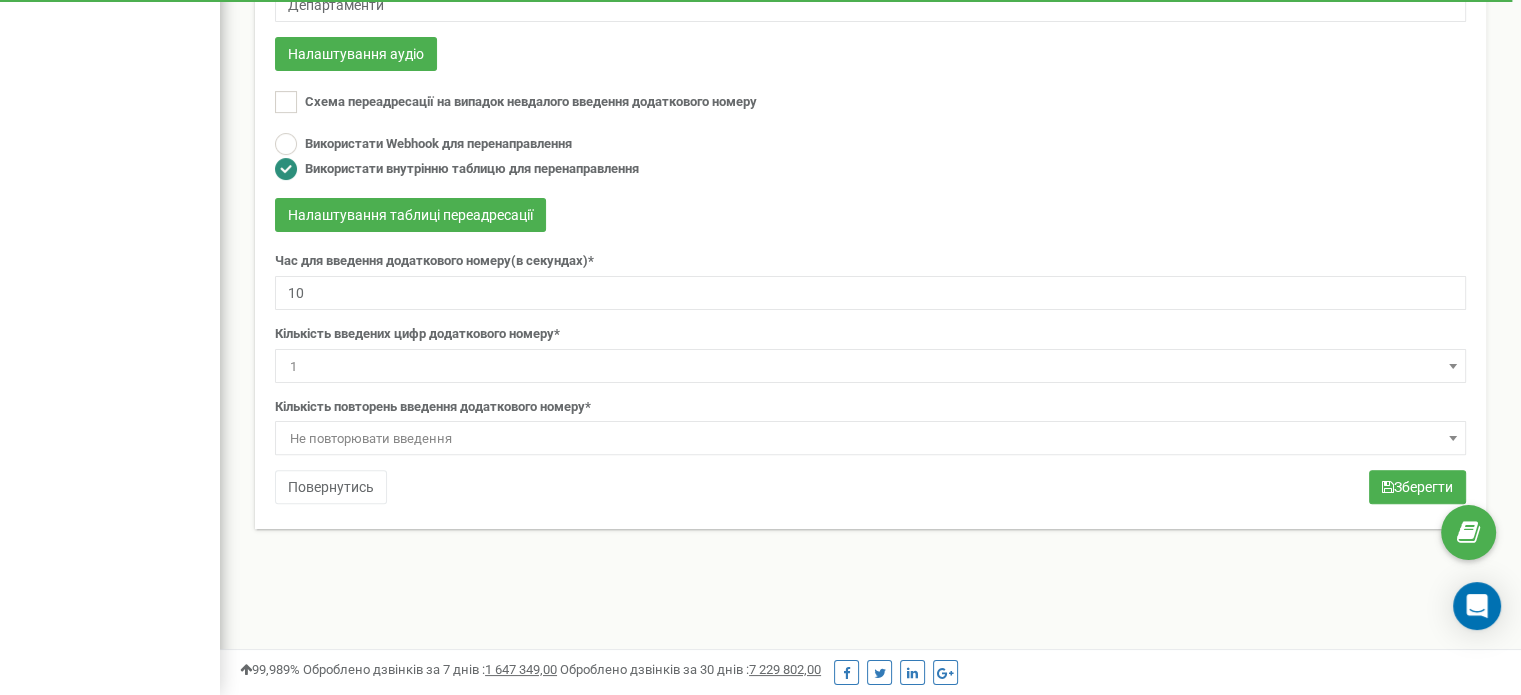 click at bounding box center (1453, 366) 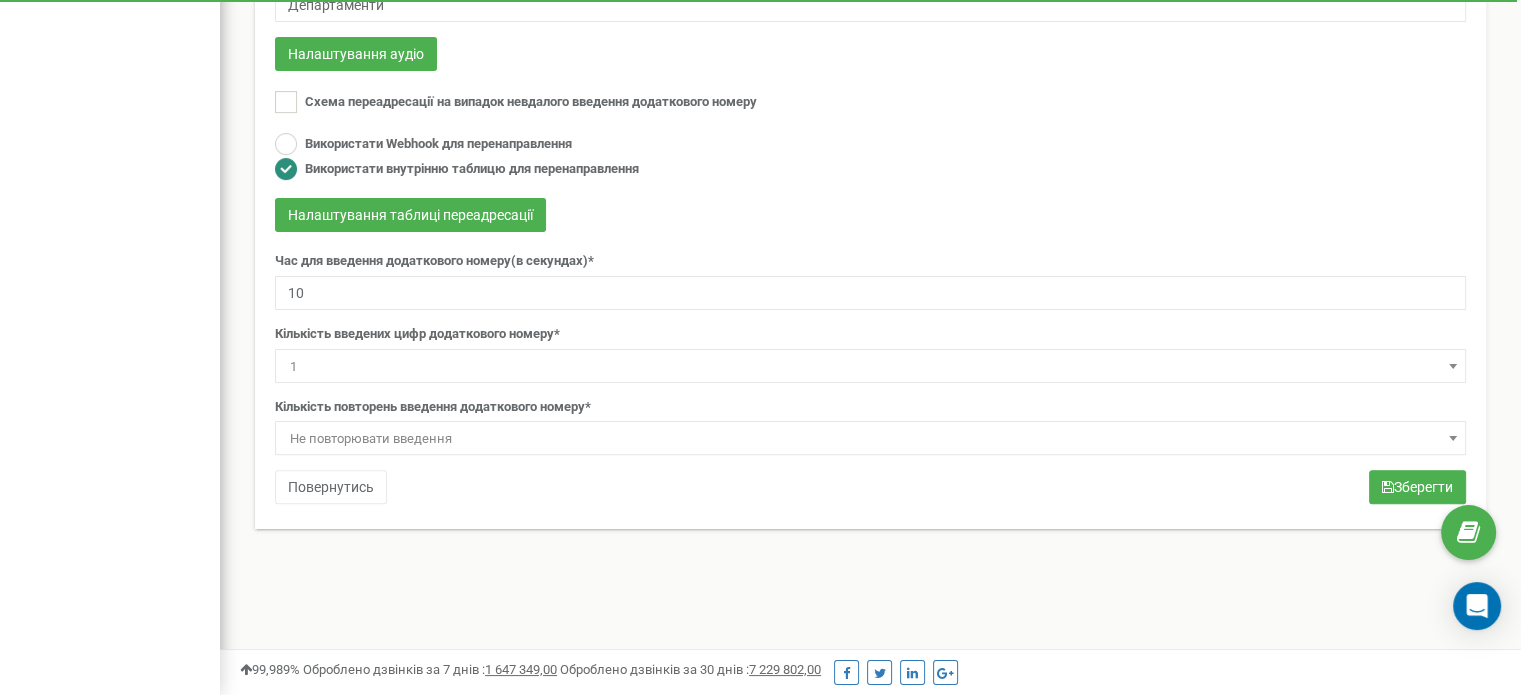 click at bounding box center (1453, 438) 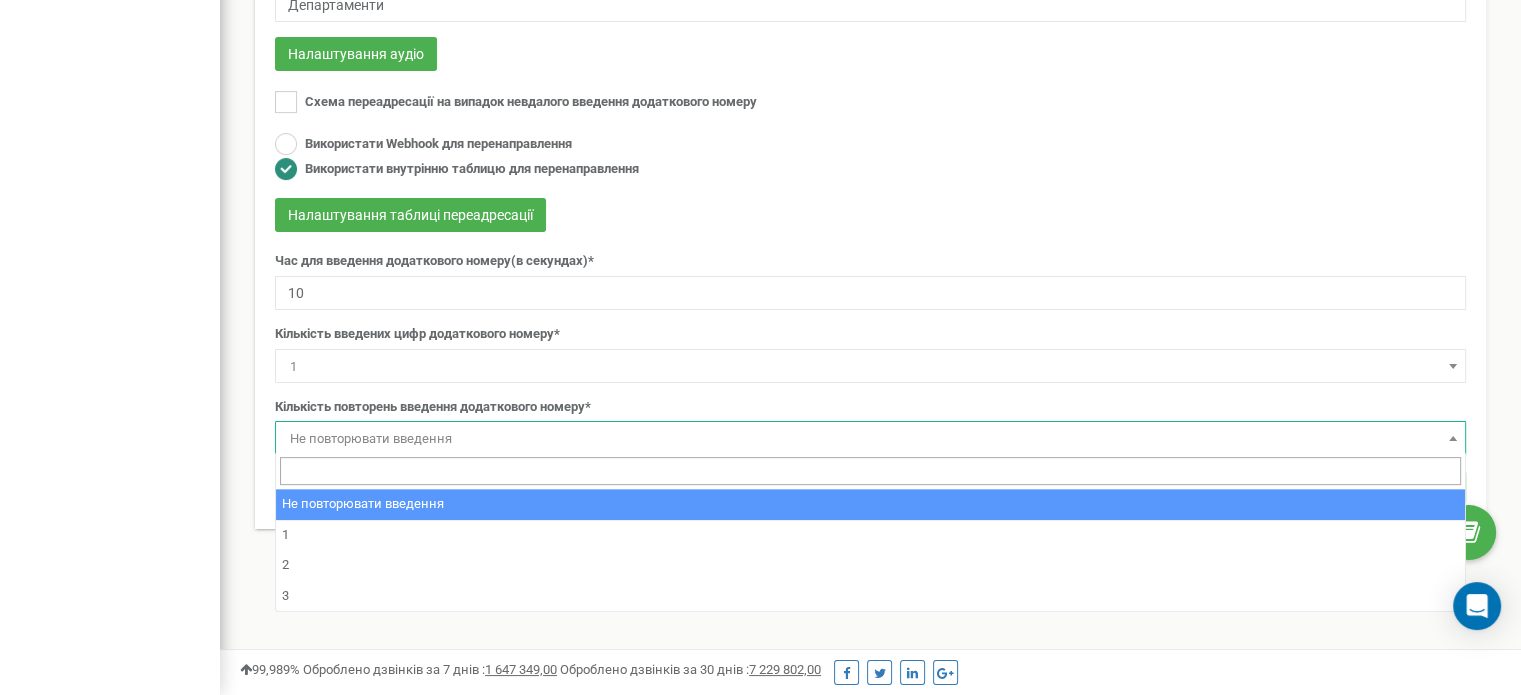 click at bounding box center (1453, 438) 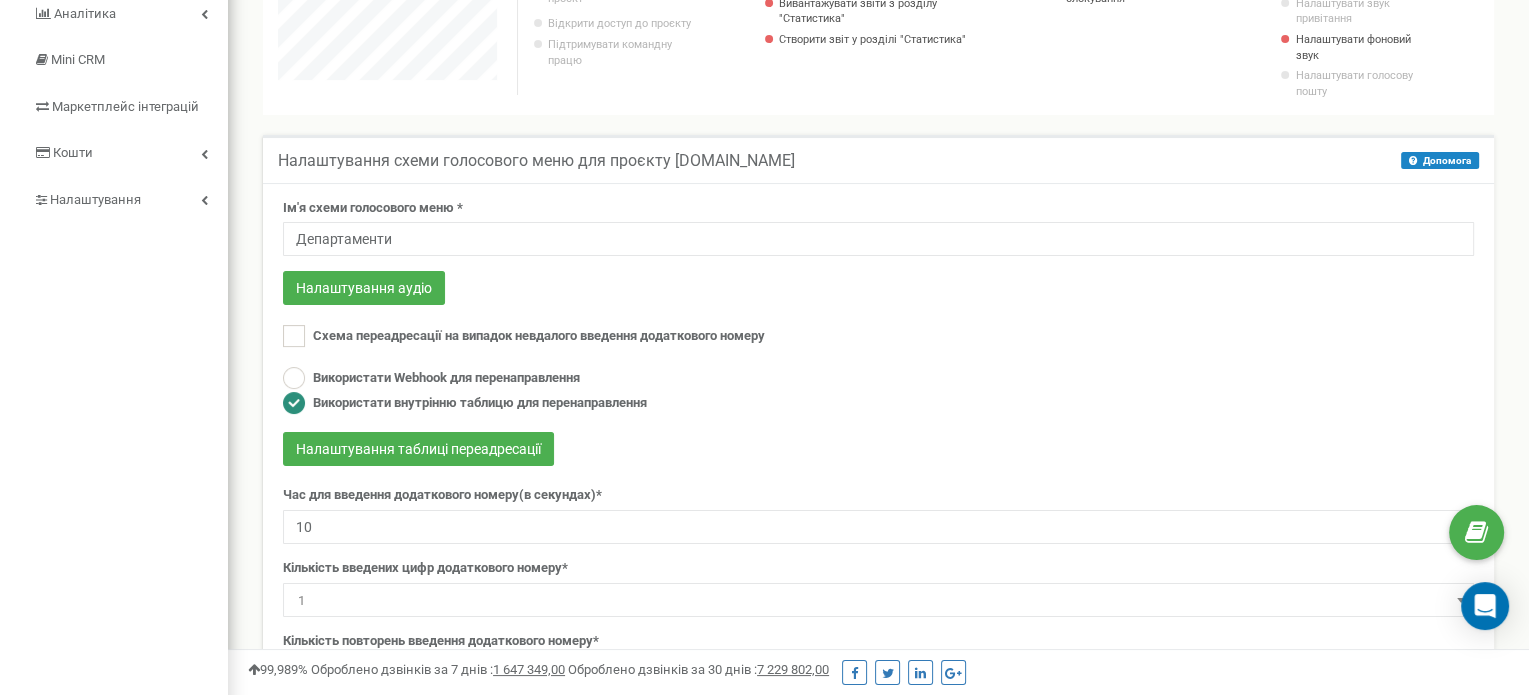 scroll, scrollTop: 4, scrollLeft: 0, axis: vertical 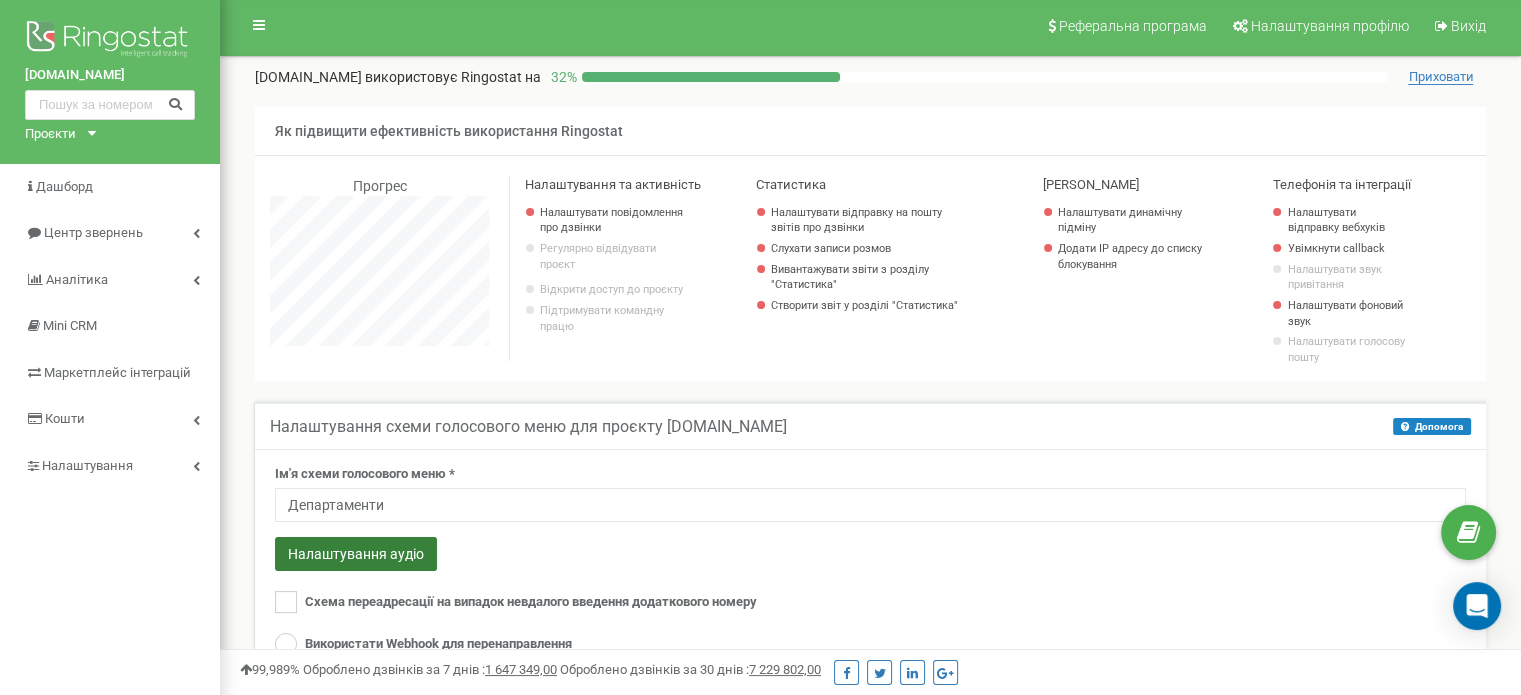 click on "Налаштування аудіо" at bounding box center [356, 554] 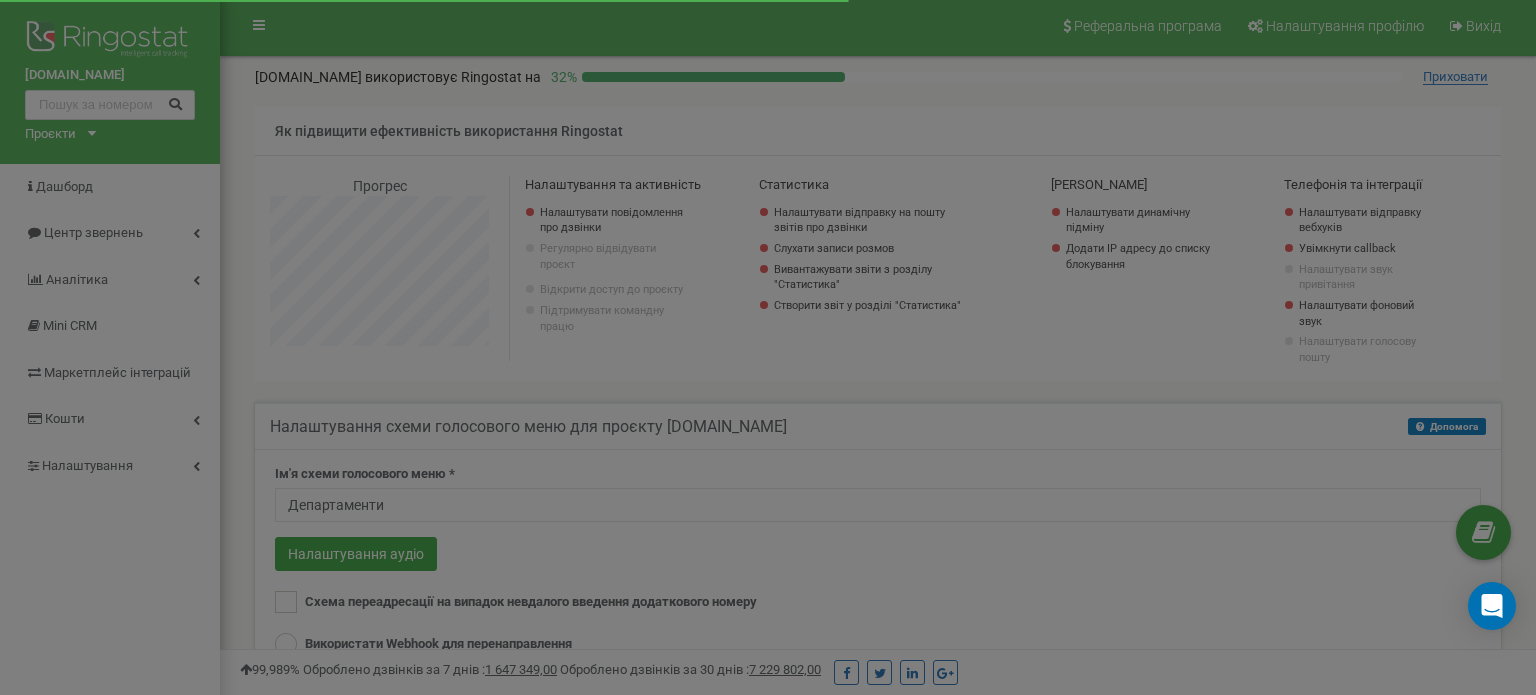 scroll, scrollTop: 998800, scrollLeft: 998684, axis: both 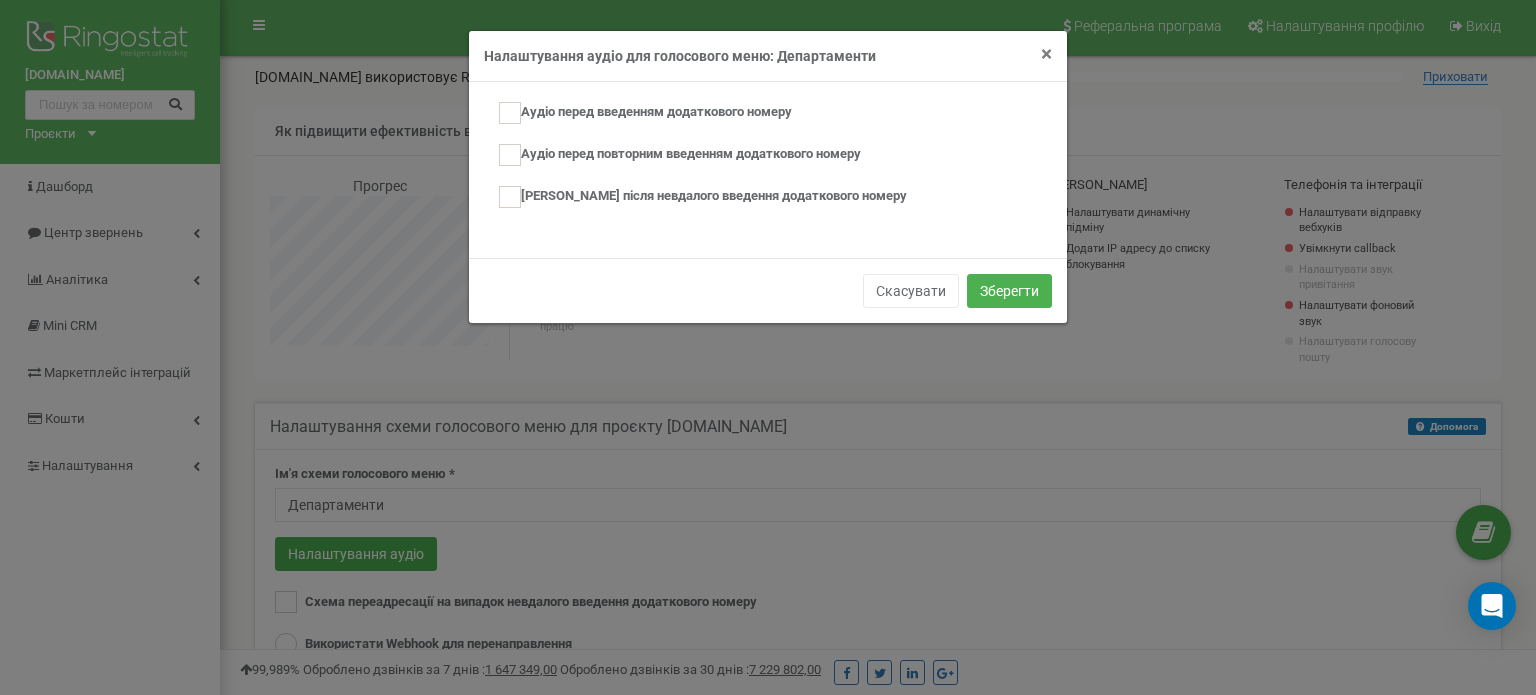 click on "×" at bounding box center (1046, 54) 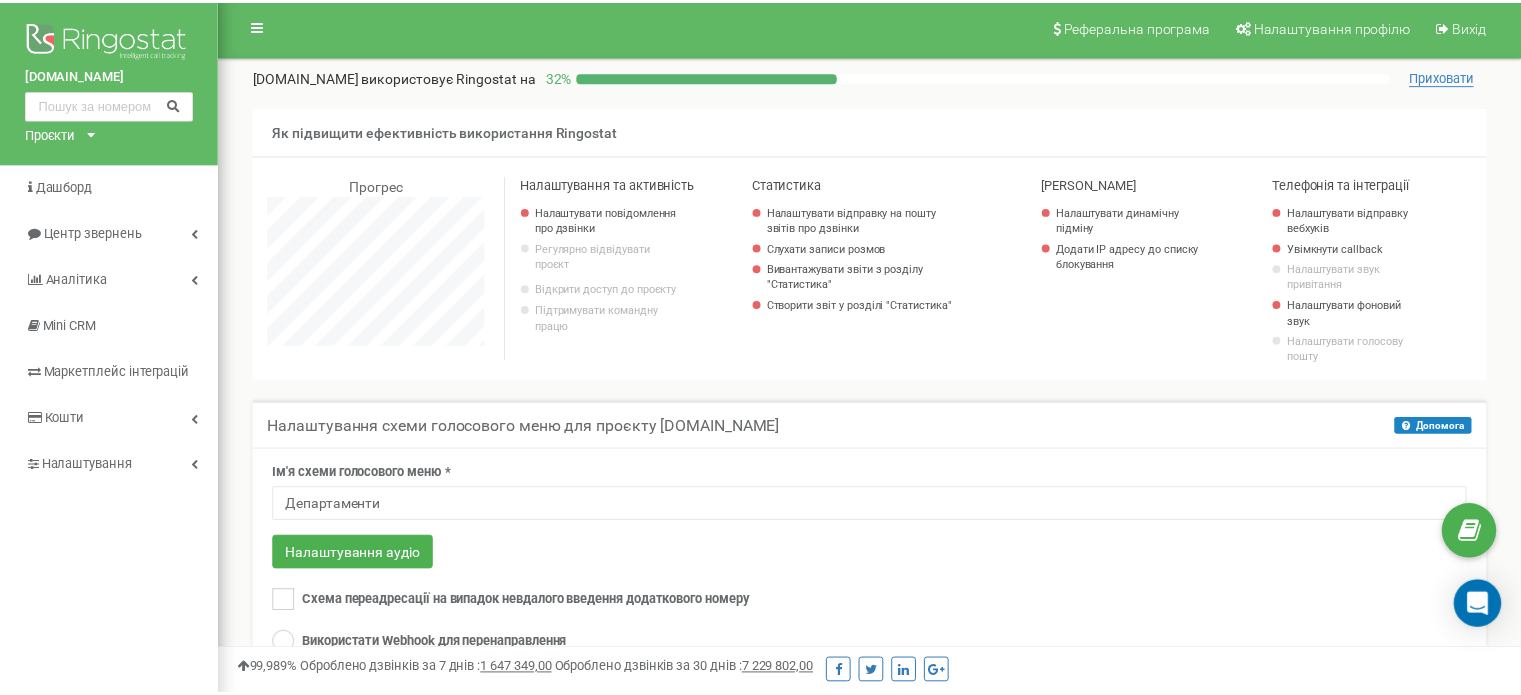 scroll, scrollTop: 1200, scrollLeft: 1300, axis: both 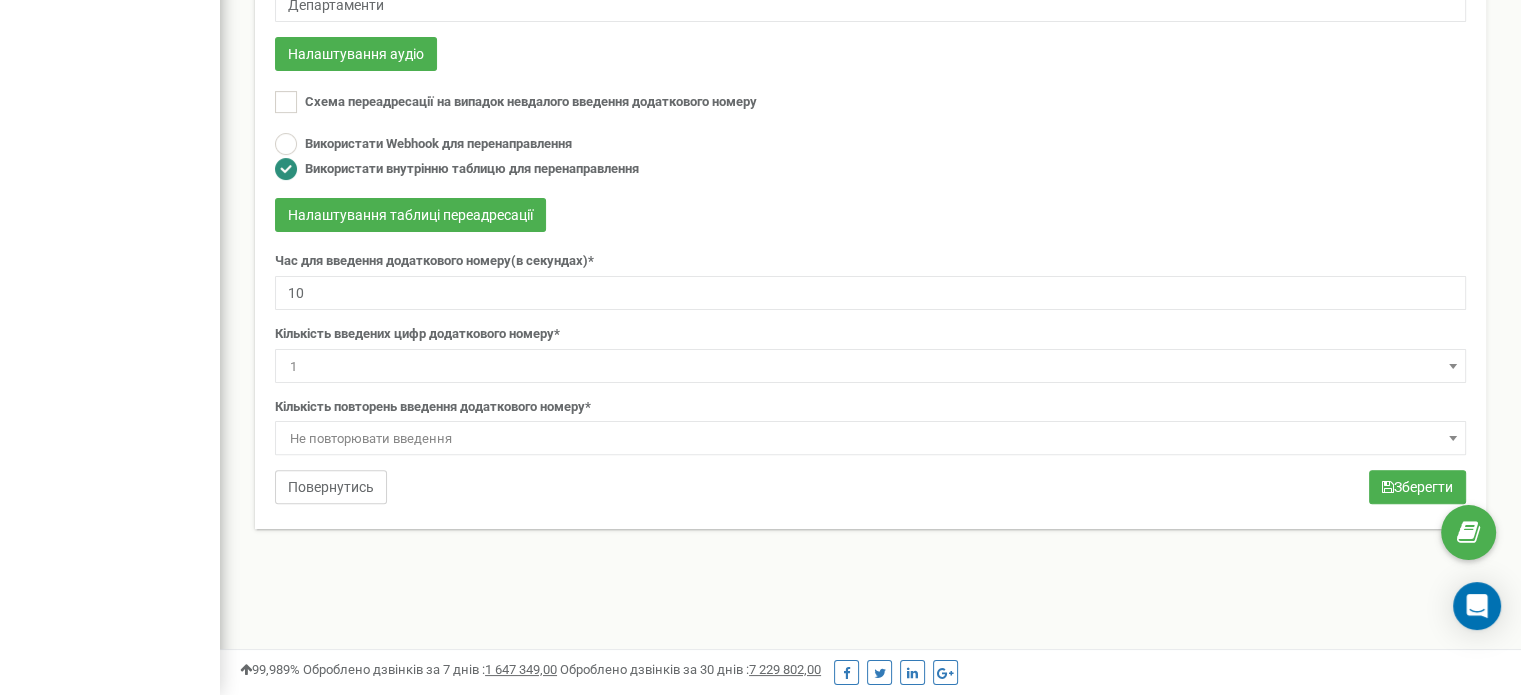 click on "Повернутись" at bounding box center [331, 487] 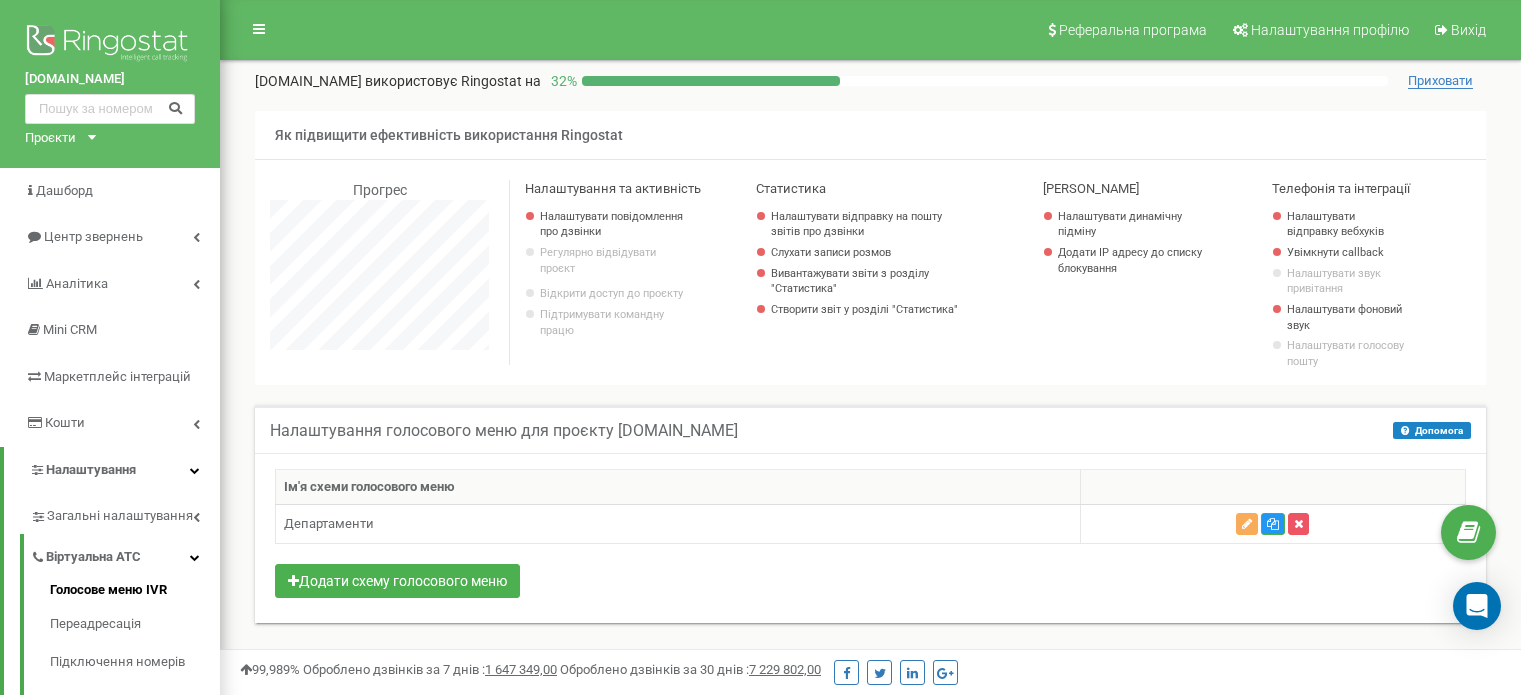 scroll, scrollTop: 0, scrollLeft: 0, axis: both 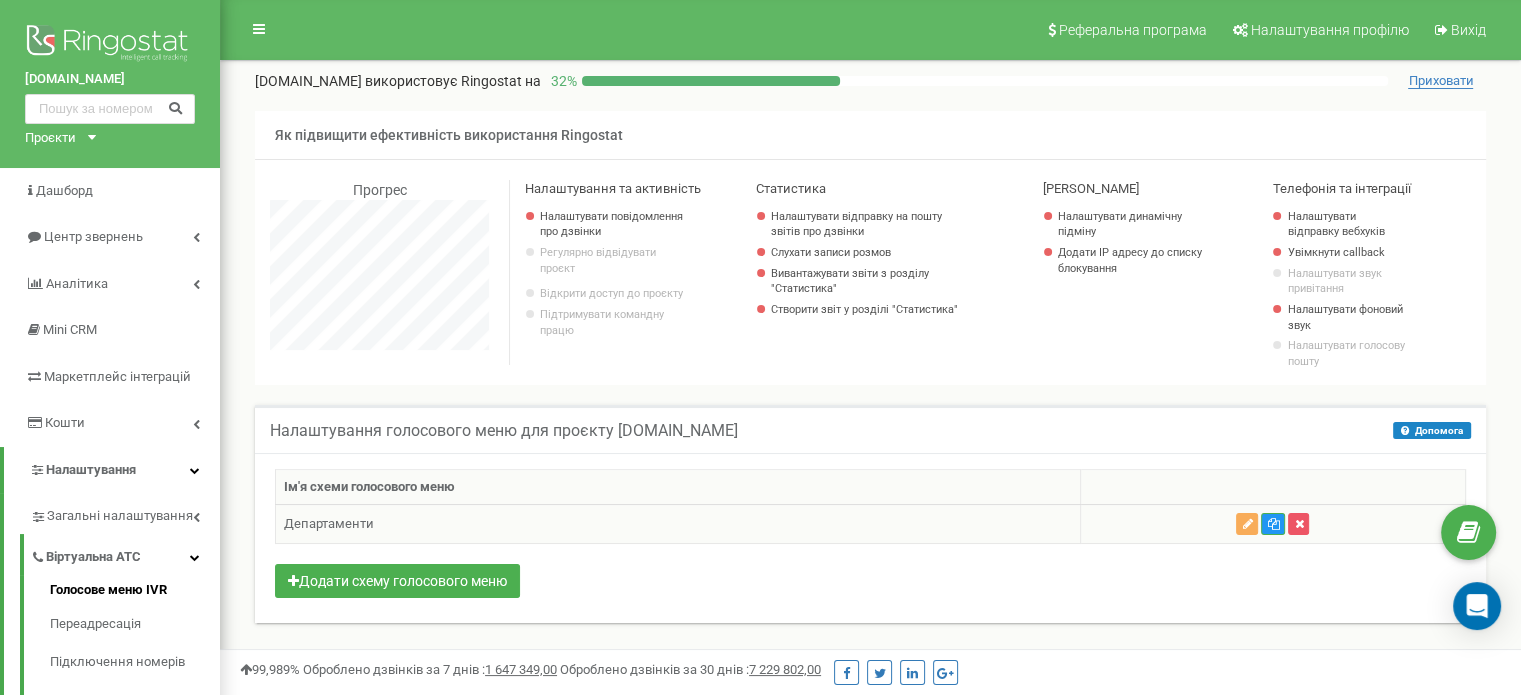 click on "Департаменти" at bounding box center [678, 524] 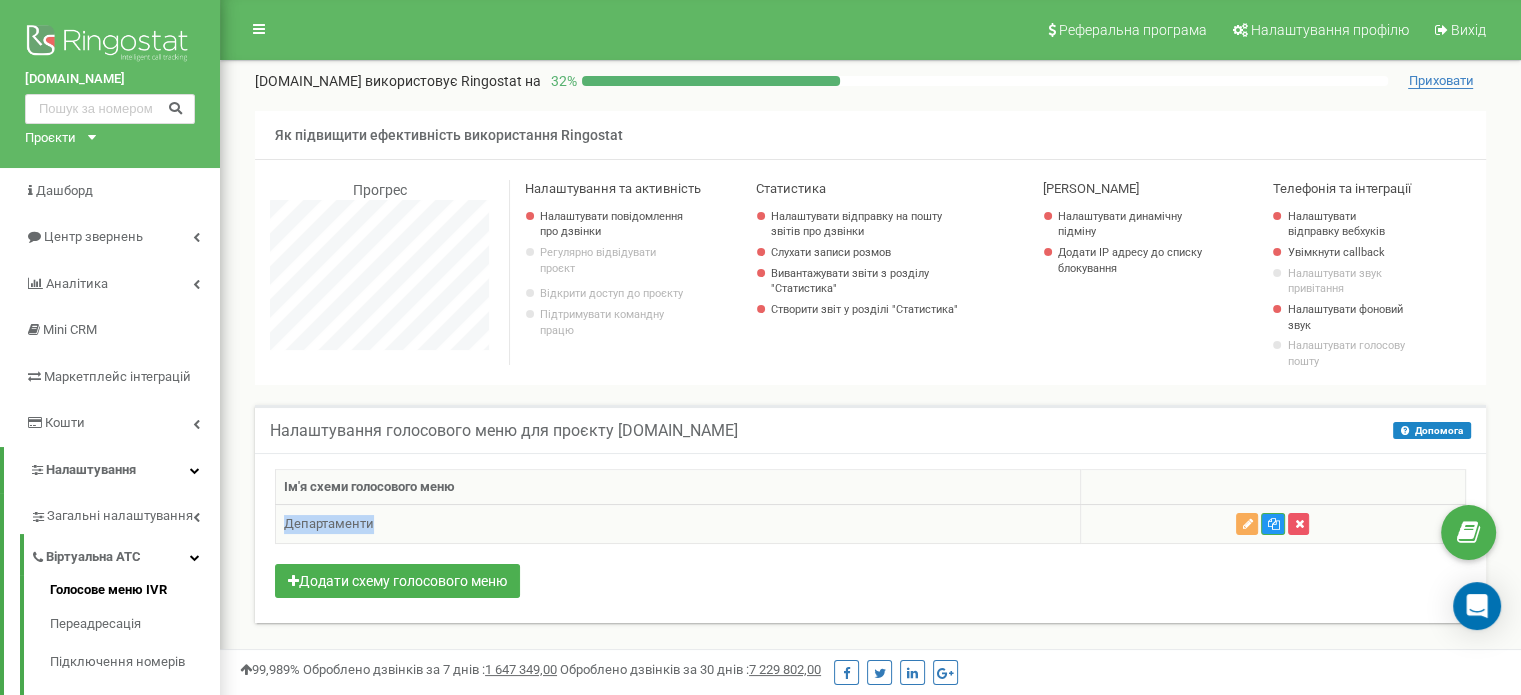 click on "Департаменти" at bounding box center (678, 524) 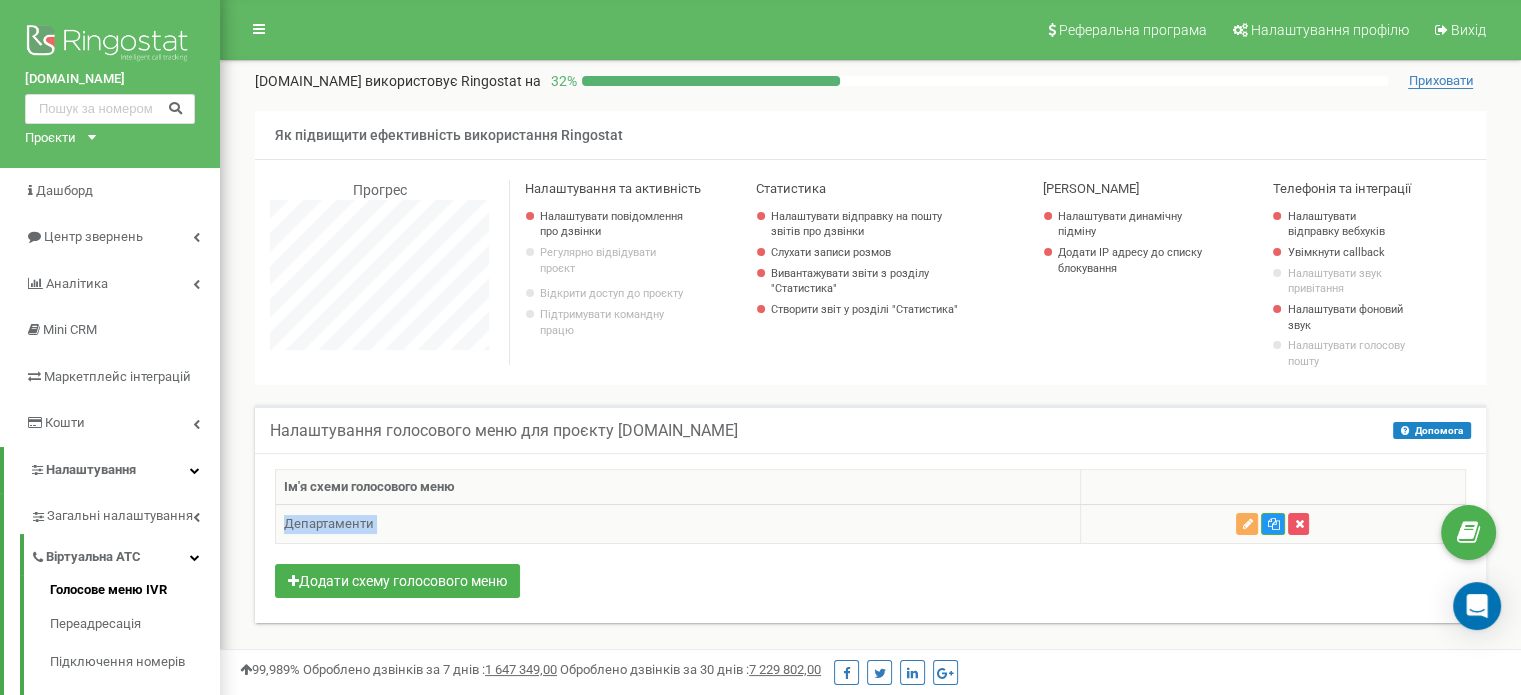click on "Департаменти" at bounding box center (678, 524) 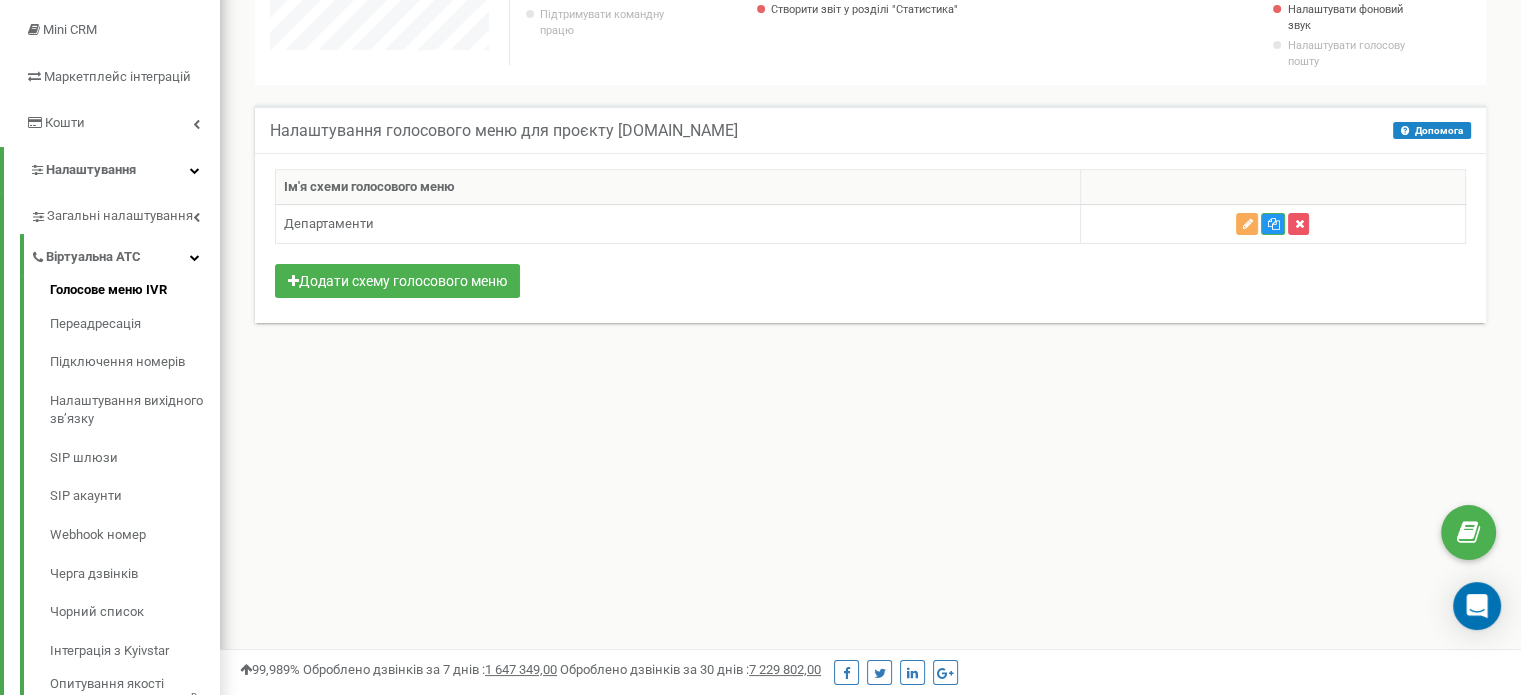 scroll, scrollTop: 100, scrollLeft: 0, axis: vertical 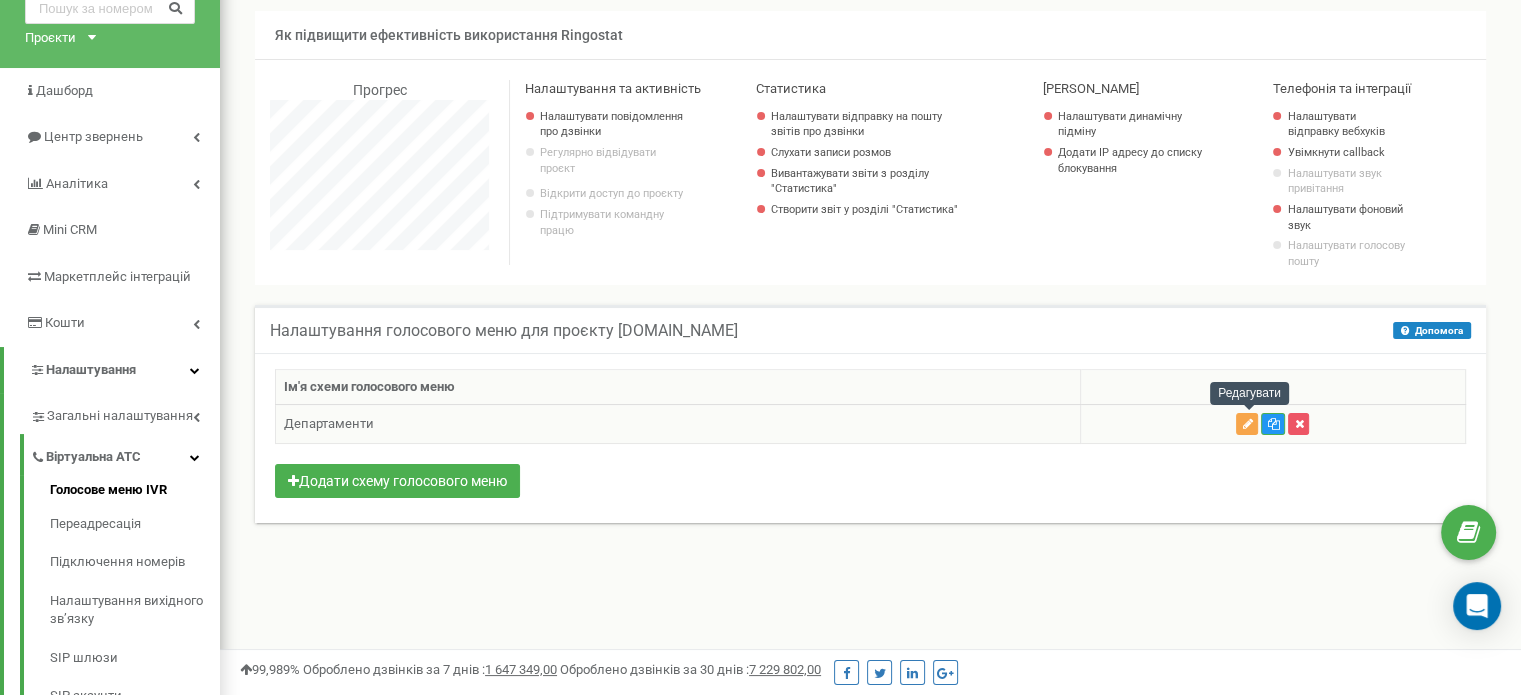 click at bounding box center [1247, 424] 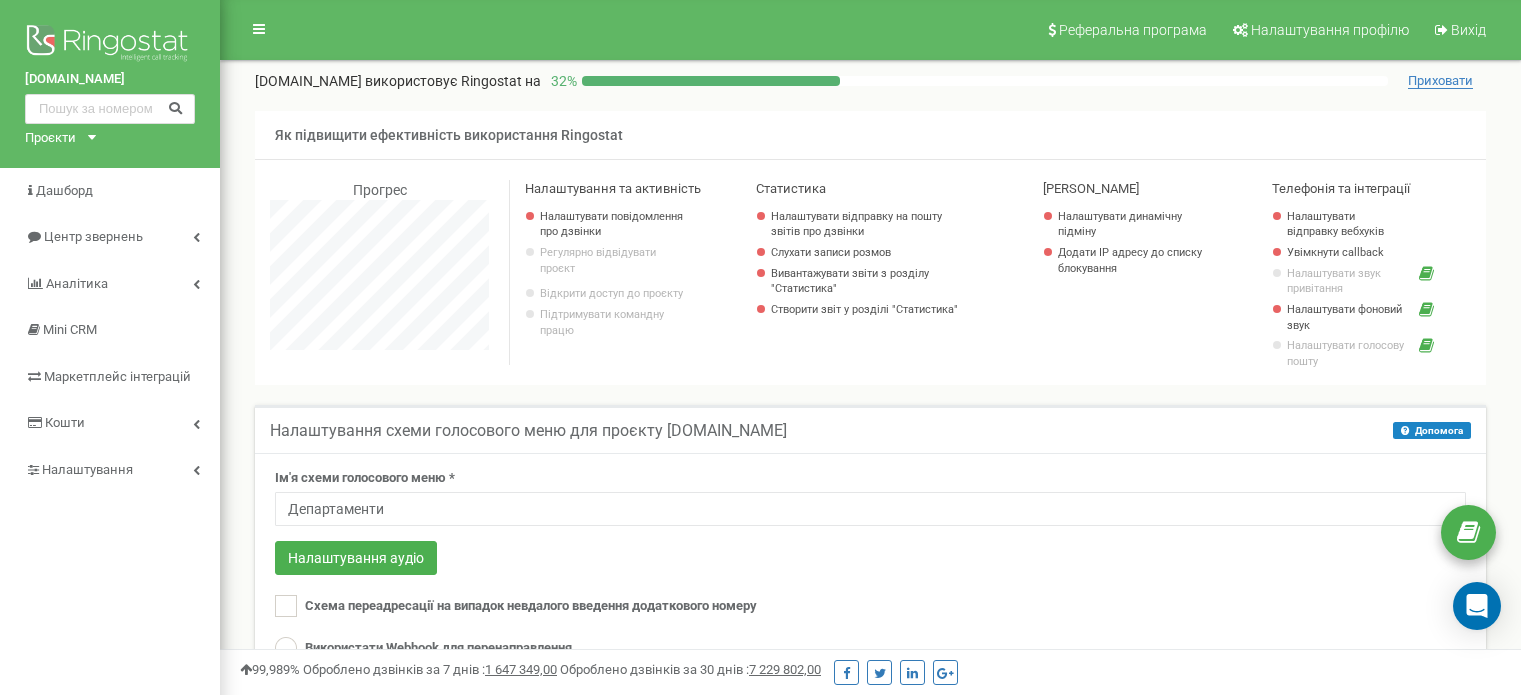 scroll, scrollTop: 0, scrollLeft: 0, axis: both 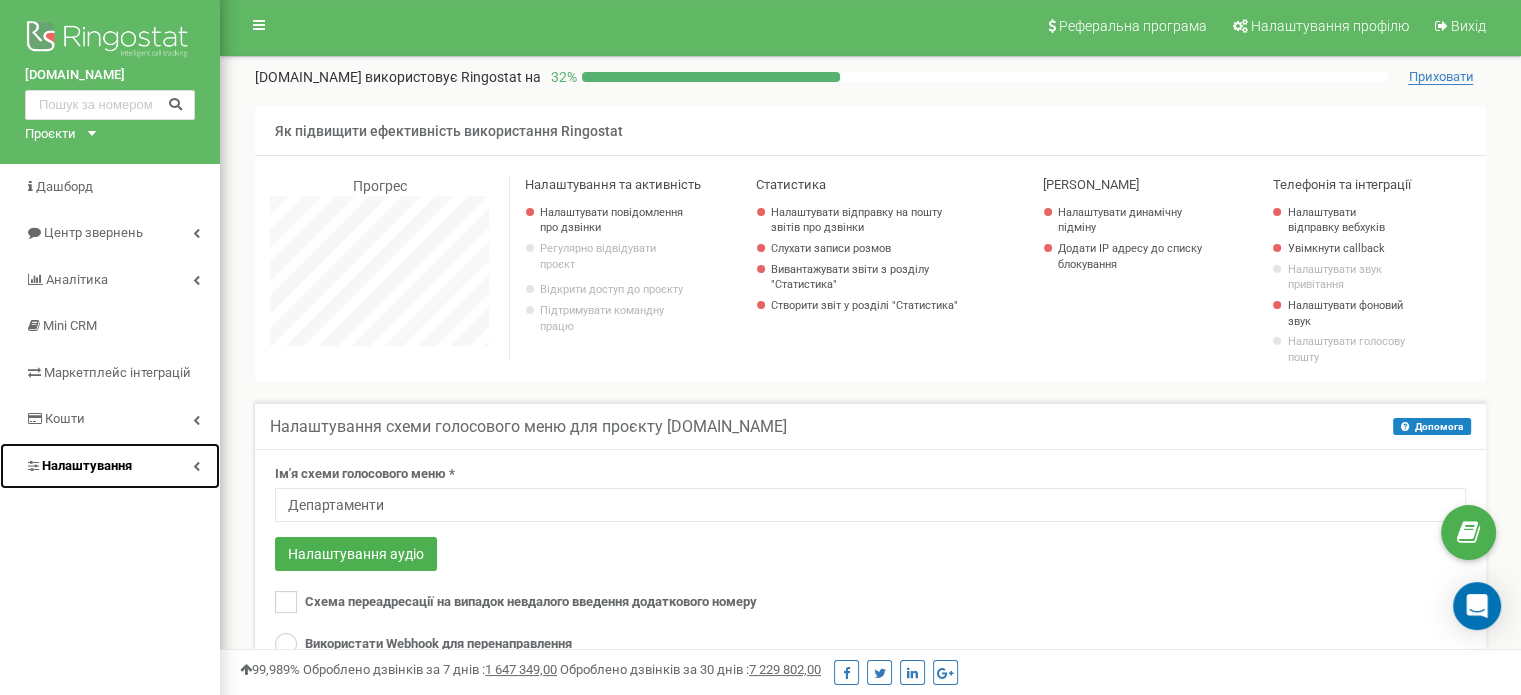 click on "Налаштування" at bounding box center (110, 466) 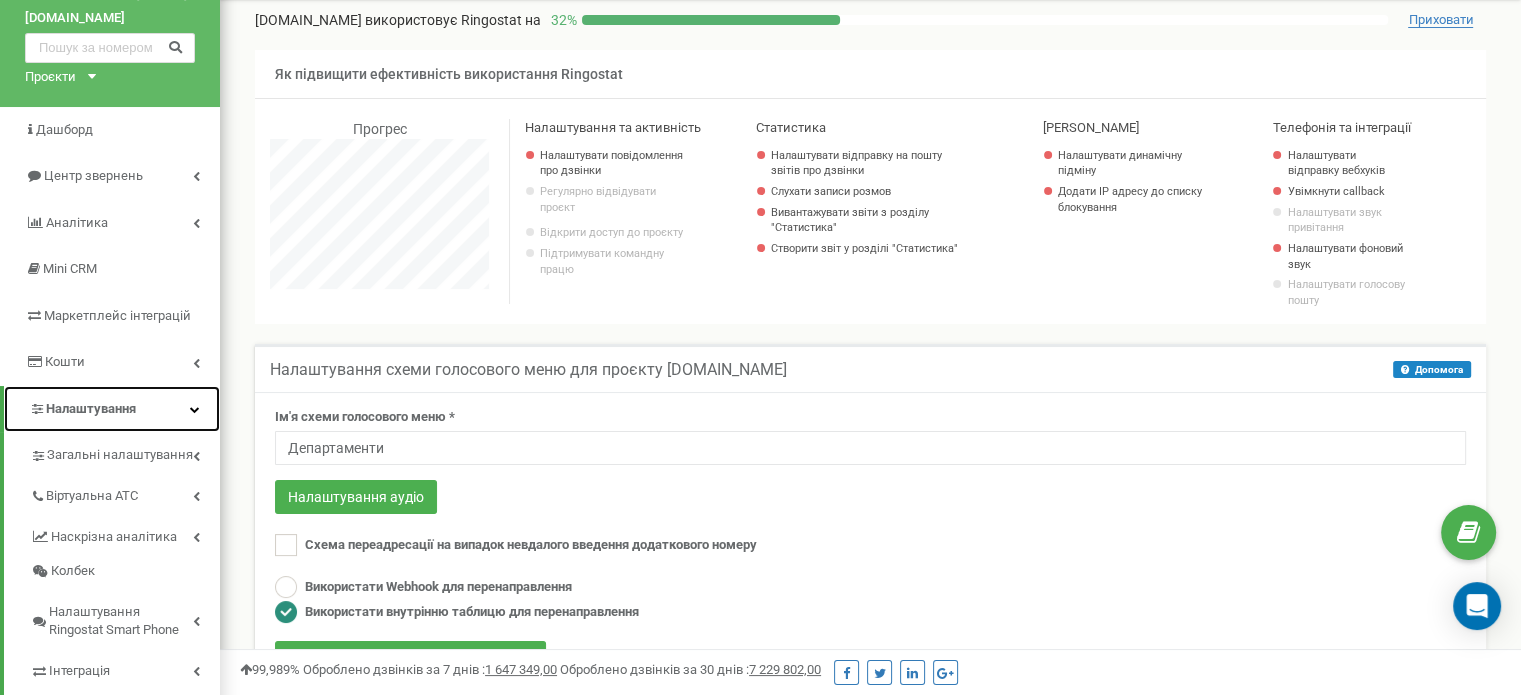 scroll, scrollTop: 204, scrollLeft: 0, axis: vertical 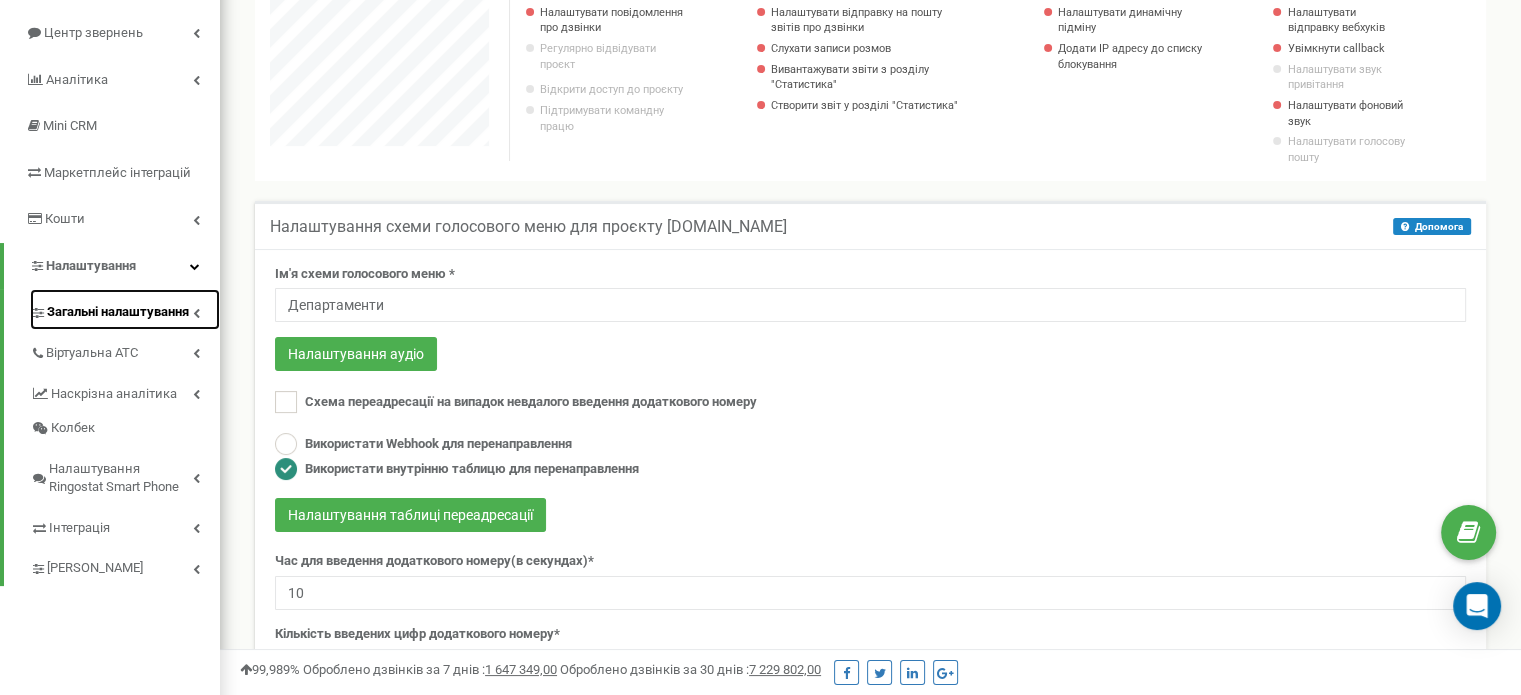 click on "Загальні налаштування" at bounding box center (118, 312) 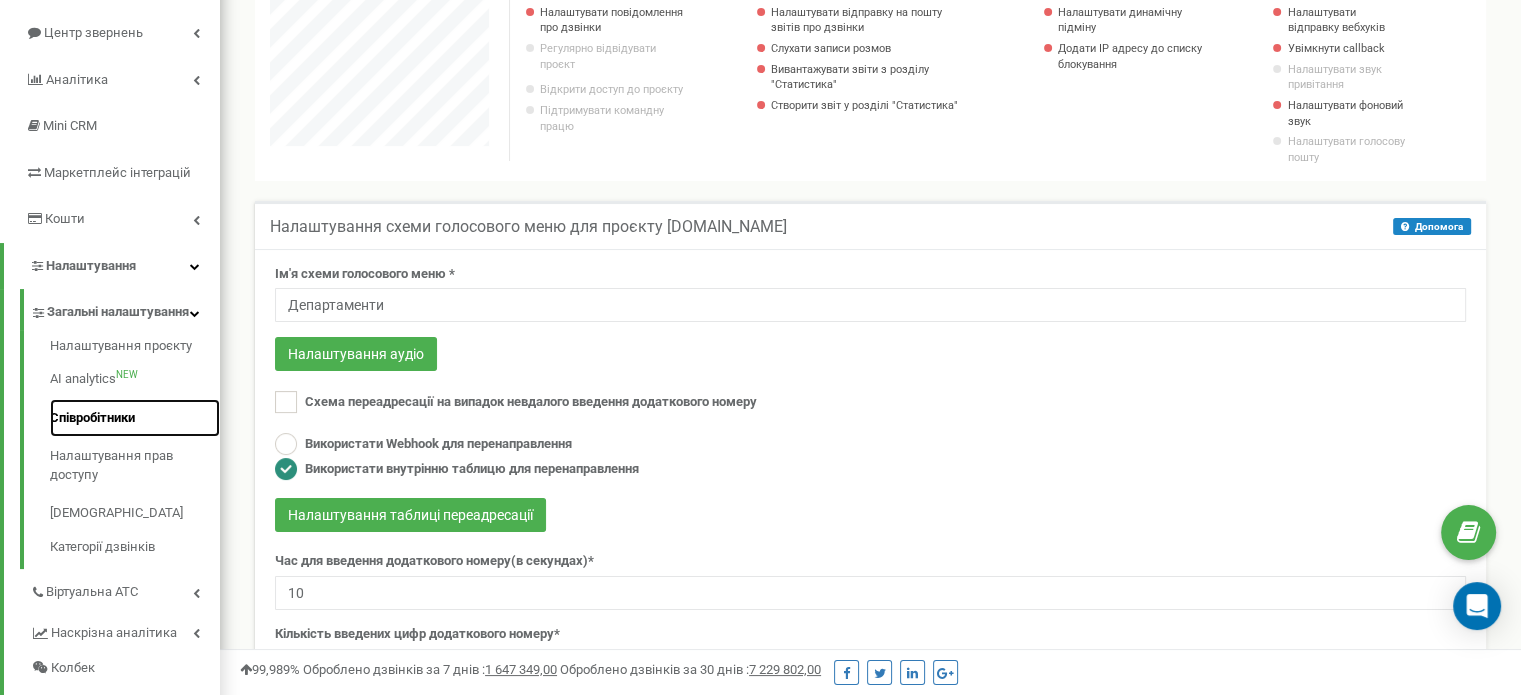 click on "Співробітники" at bounding box center (135, 418) 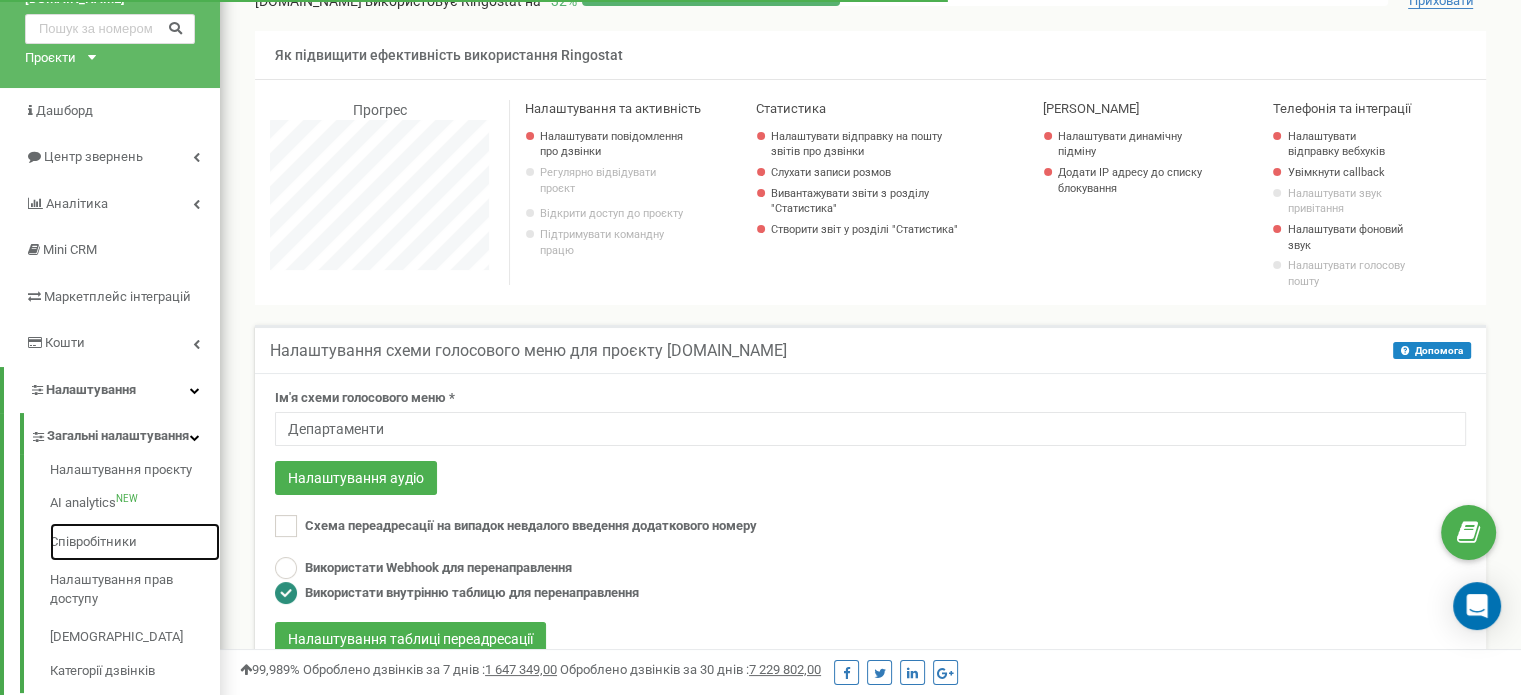 scroll, scrollTop: 0, scrollLeft: 0, axis: both 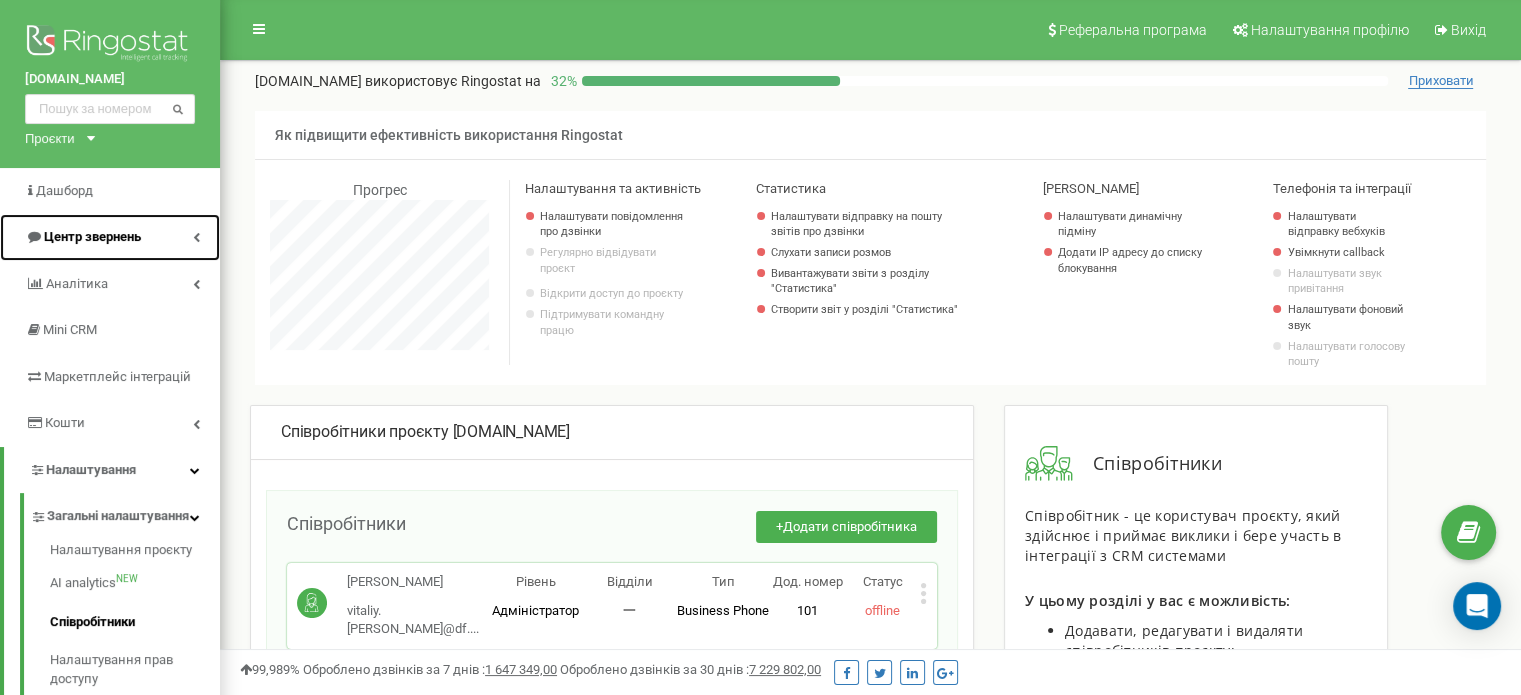 click on "Центр звернень" at bounding box center (92, 236) 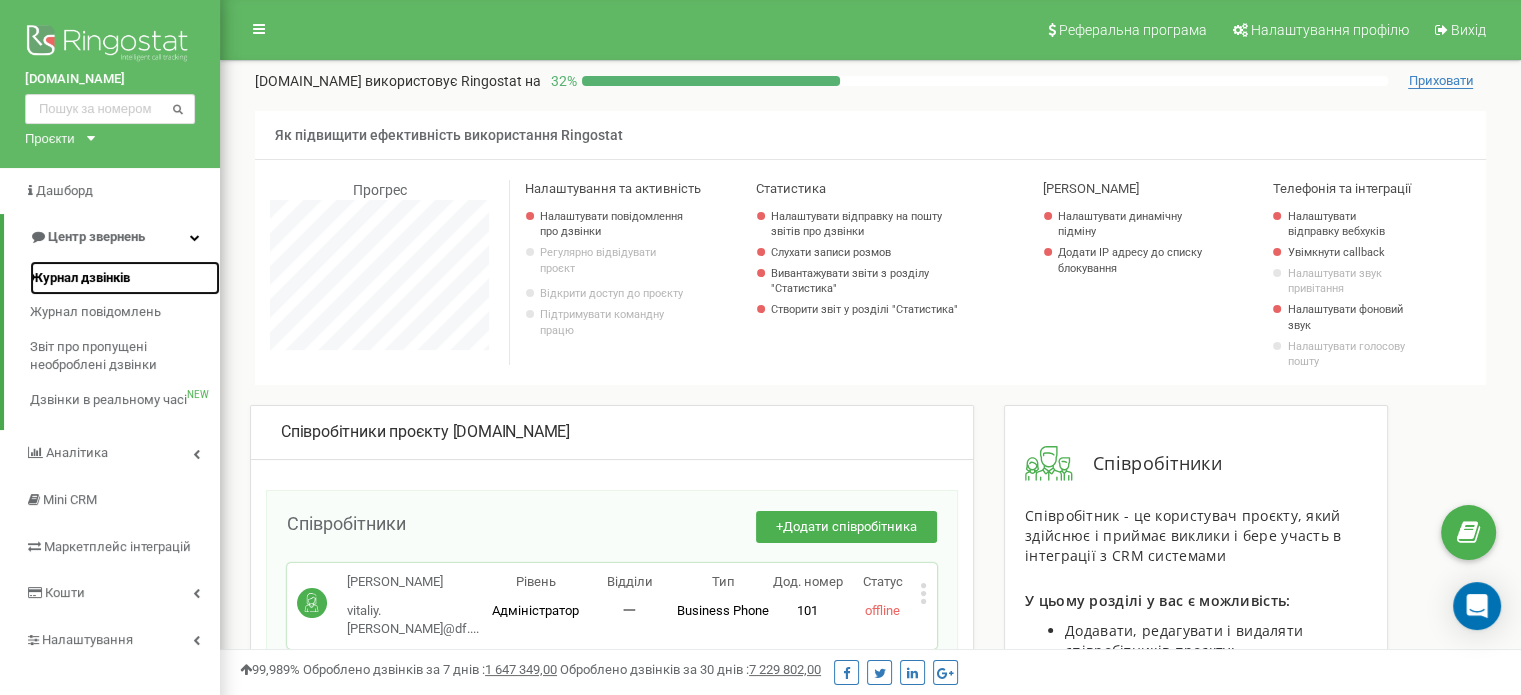 click on "Журнал дзвінків" at bounding box center (80, 278) 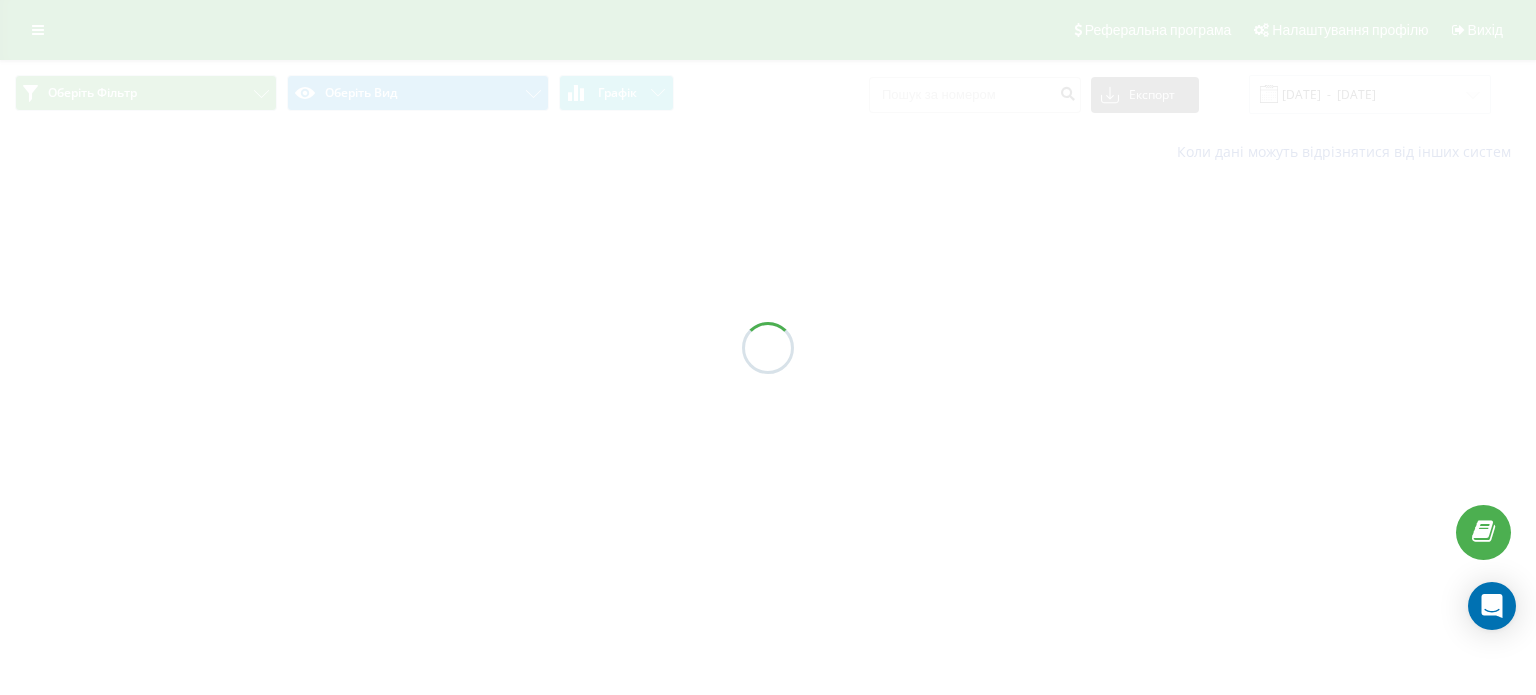 scroll, scrollTop: 0, scrollLeft: 0, axis: both 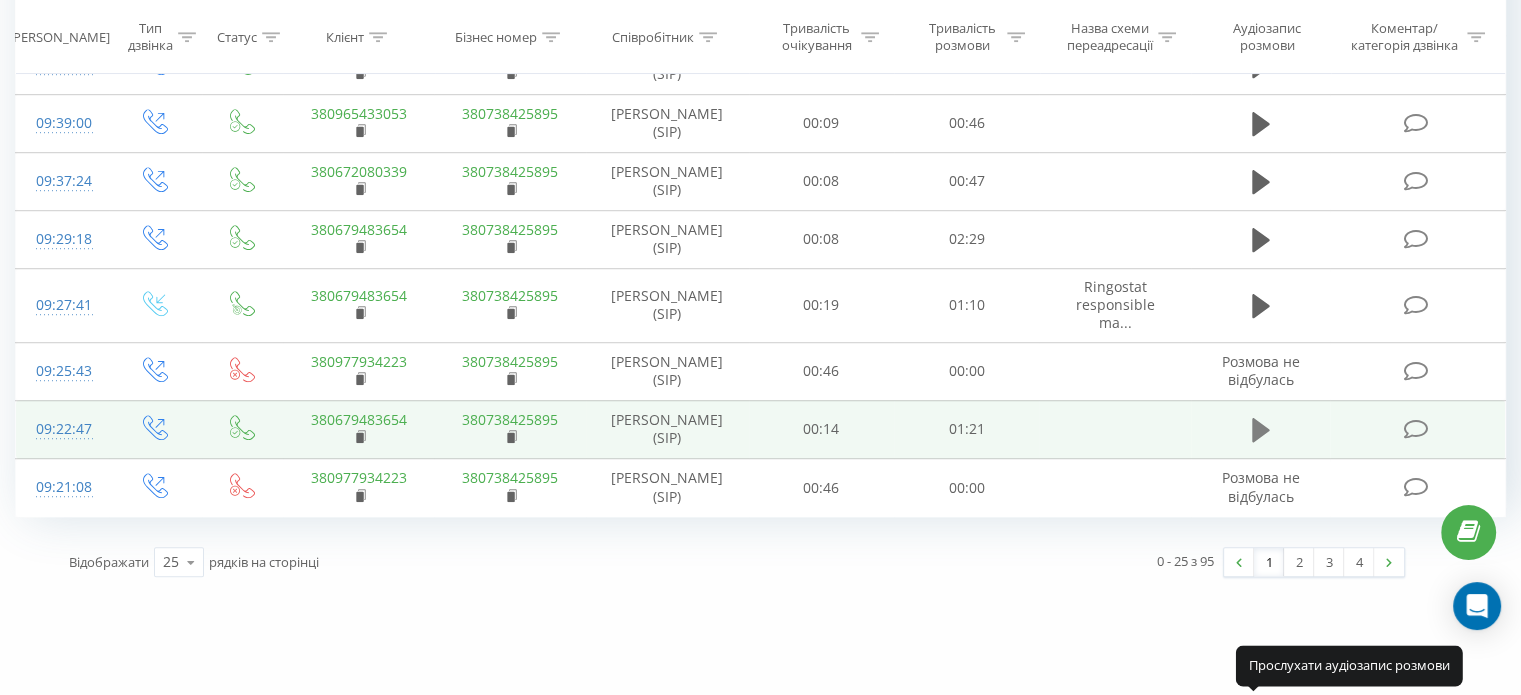 click 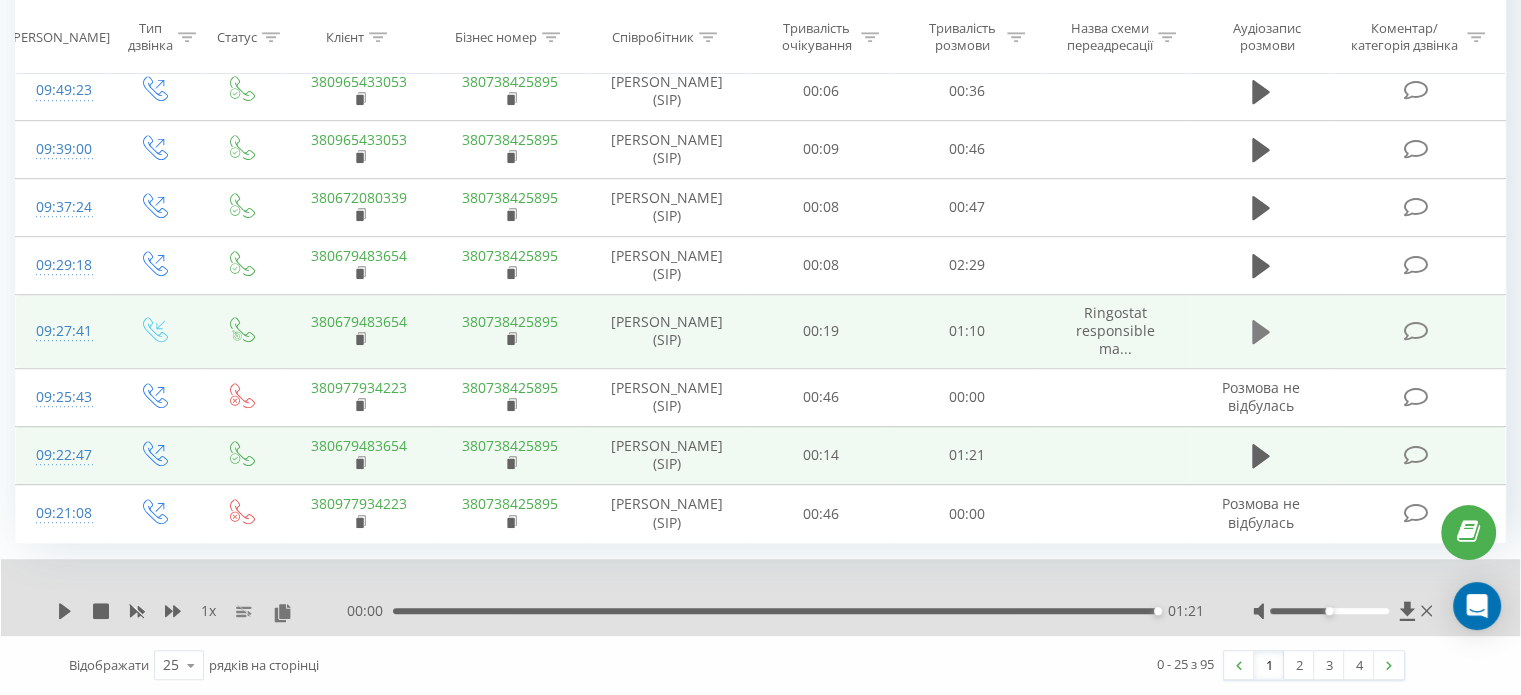 click 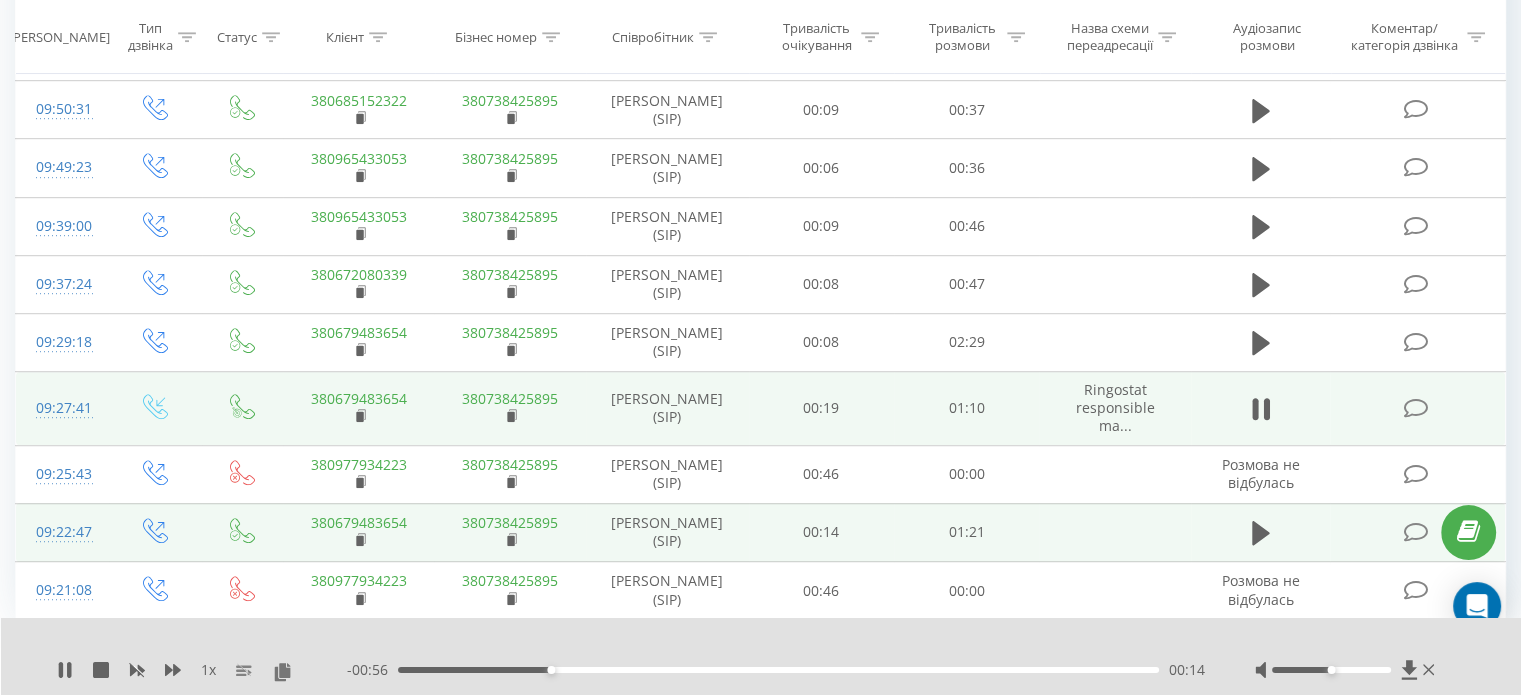scroll, scrollTop: 1482, scrollLeft: 0, axis: vertical 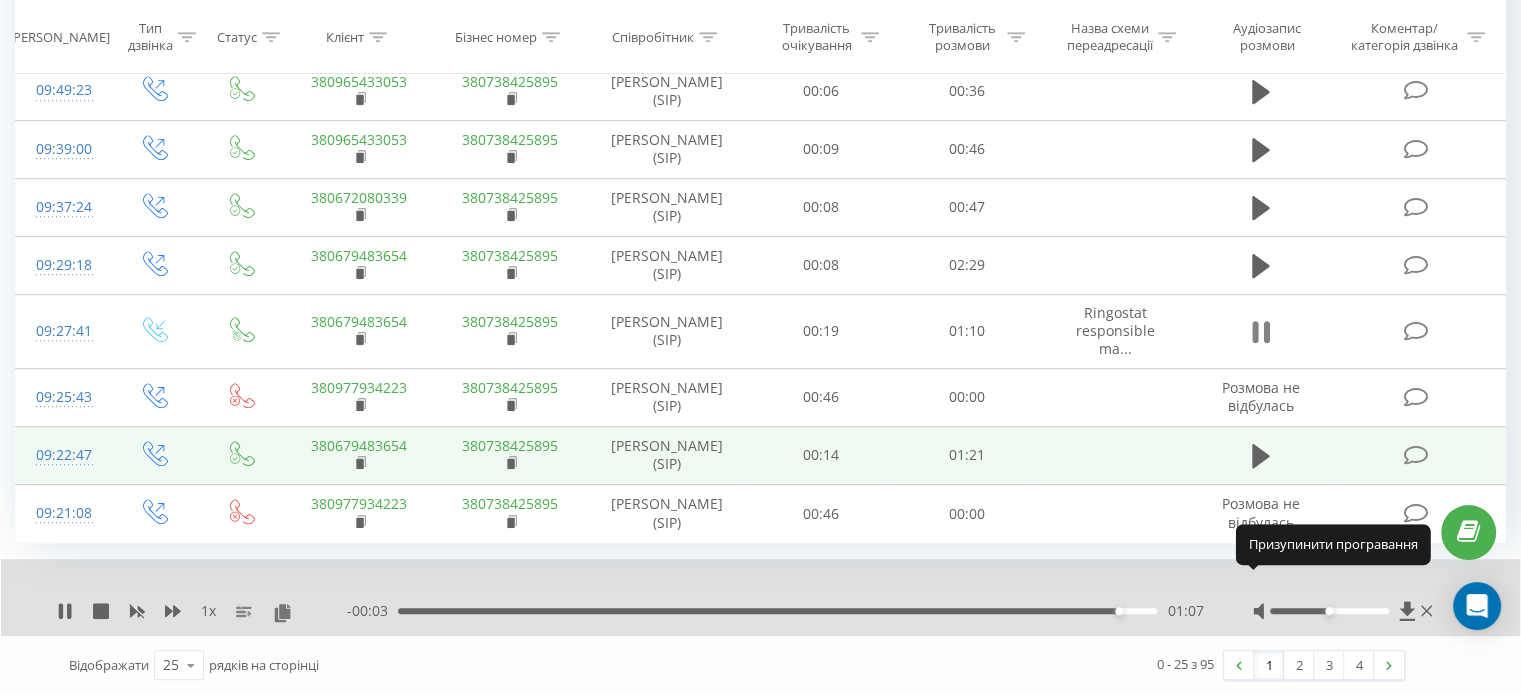 click 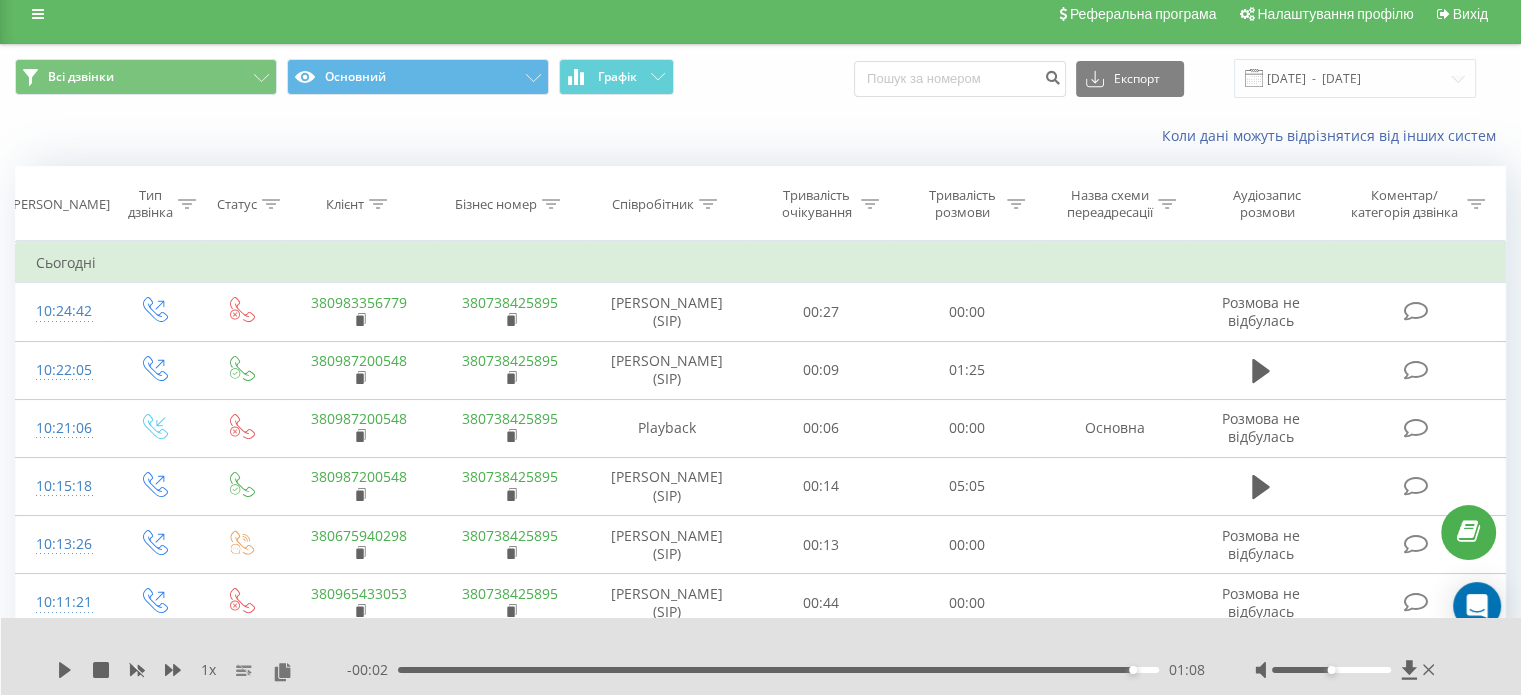 scroll, scrollTop: 0, scrollLeft: 0, axis: both 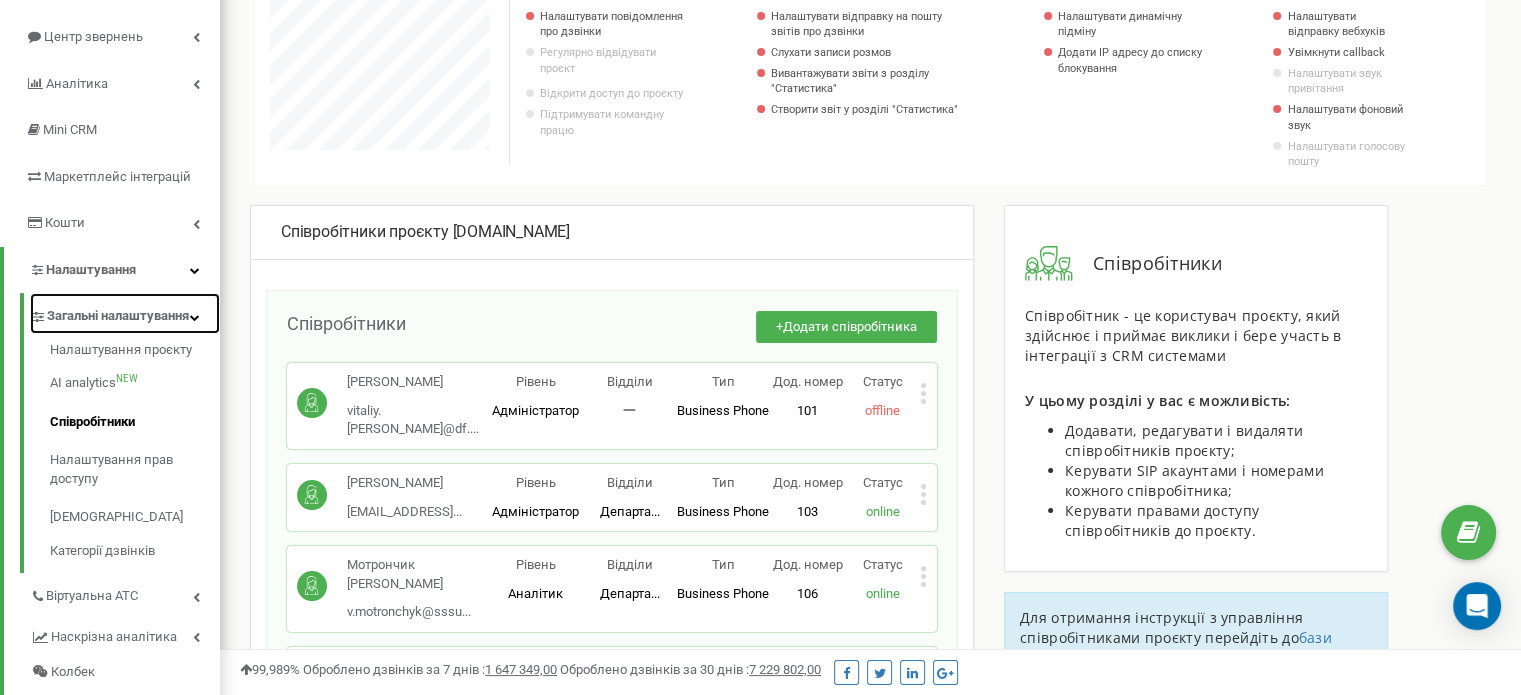 click on "Загальні налаштування" at bounding box center [118, 316] 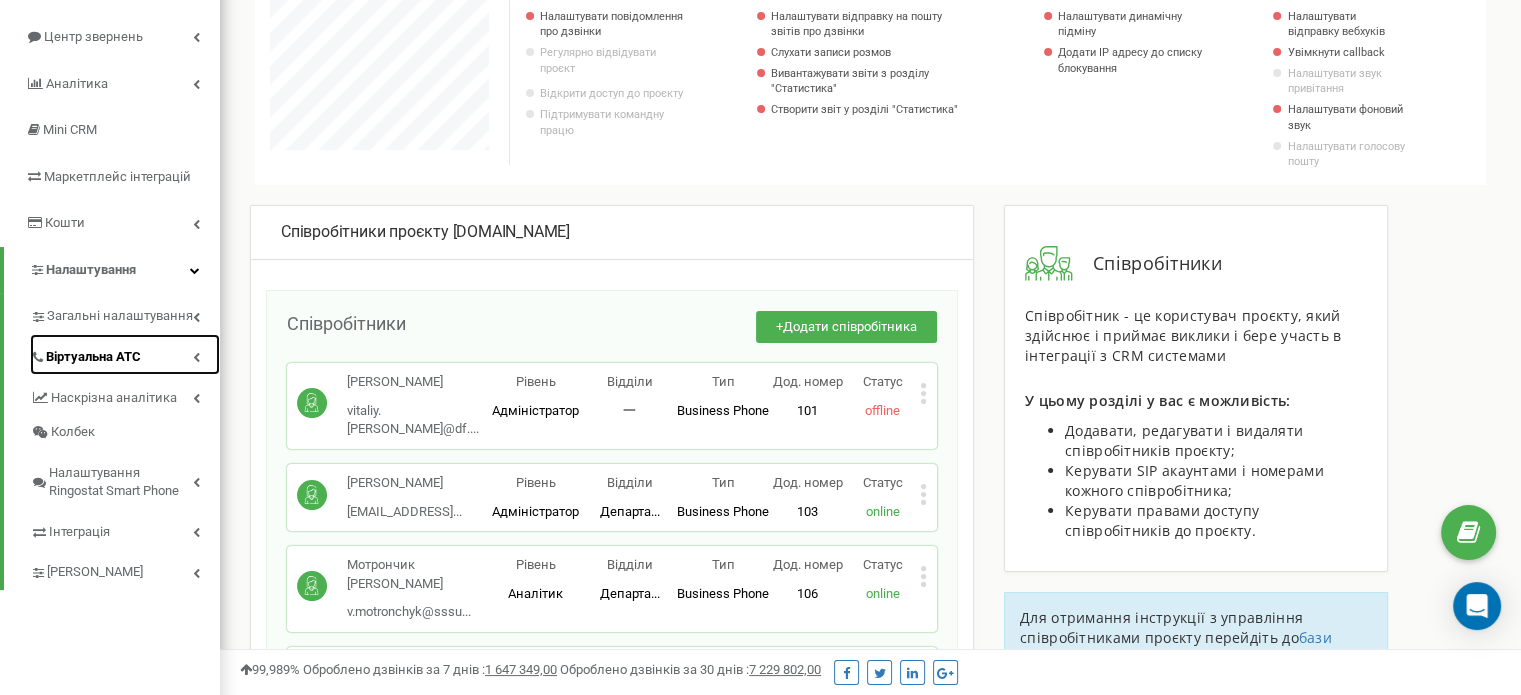click on "Віртуальна АТС" at bounding box center (93, 357) 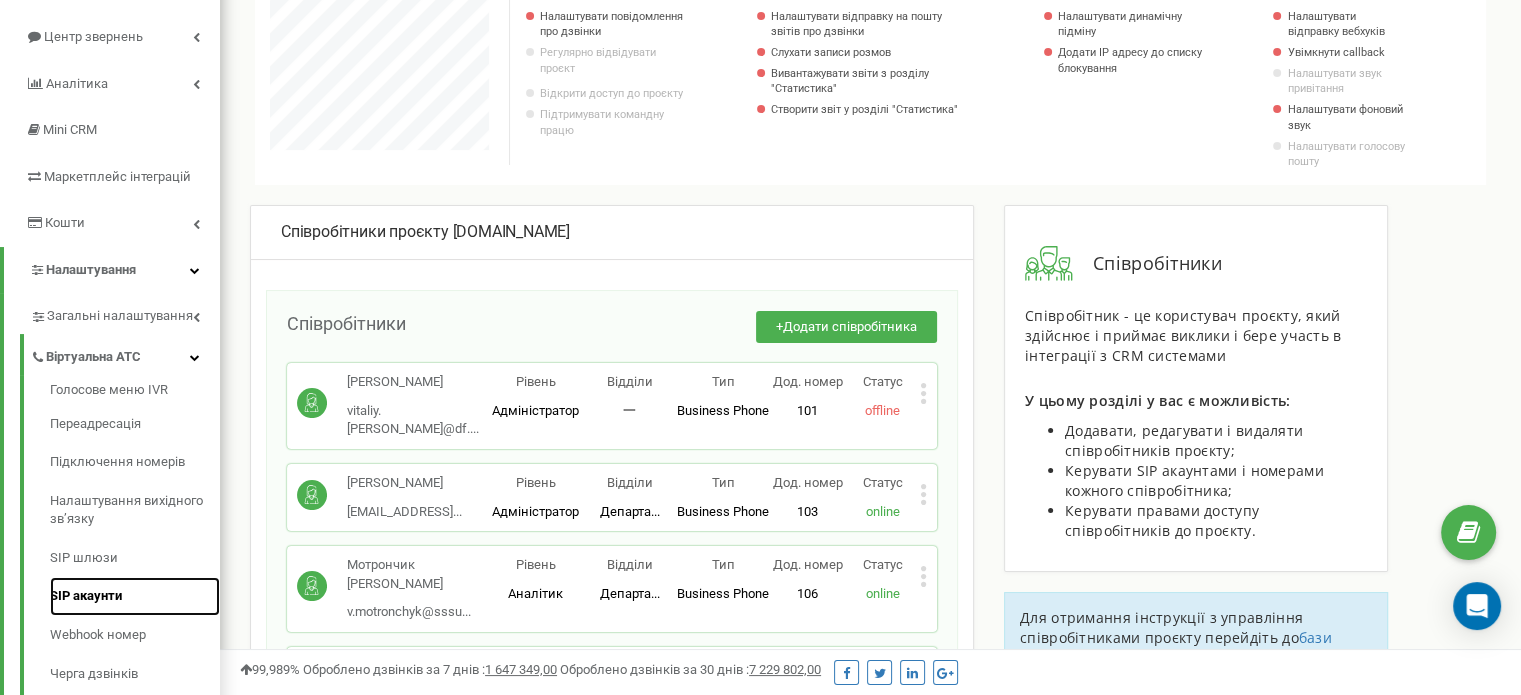 click on "SIP акаунти" at bounding box center [135, 596] 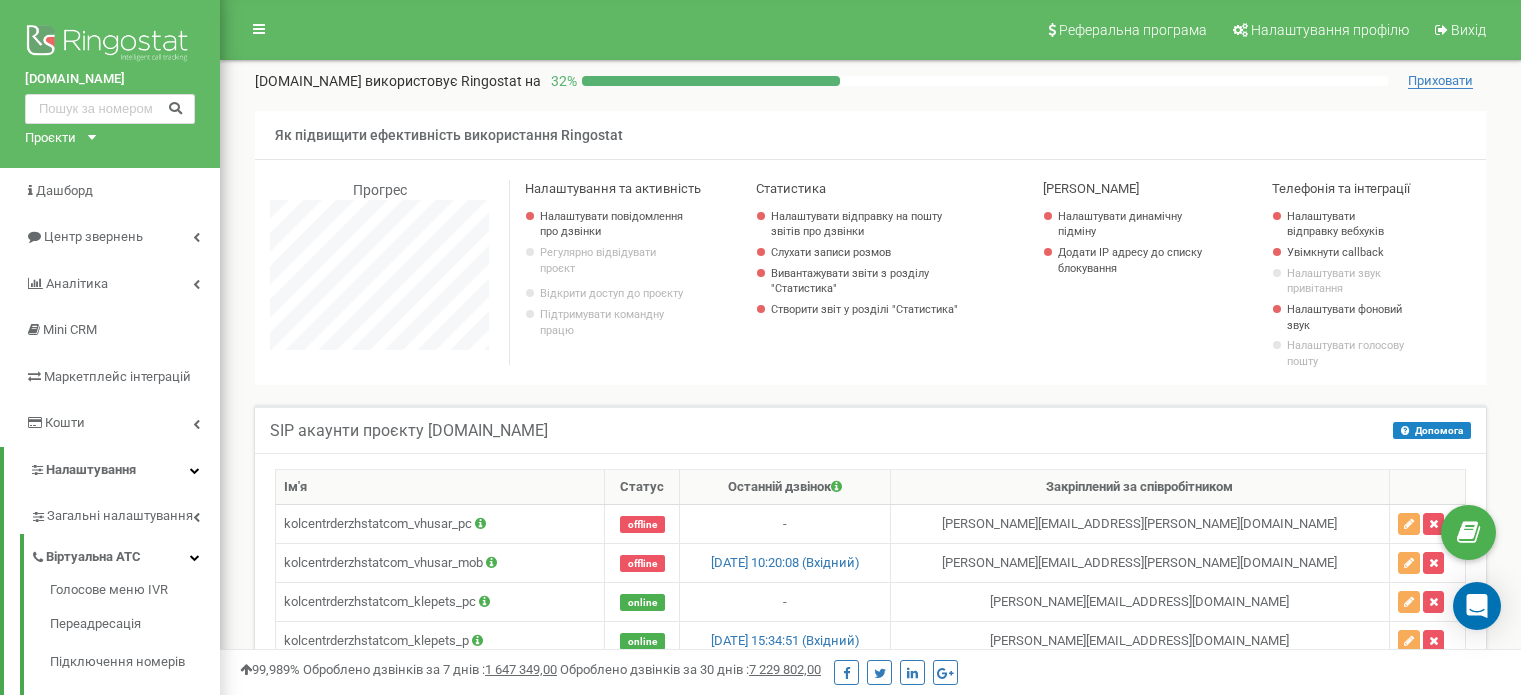 scroll, scrollTop: 0, scrollLeft: 0, axis: both 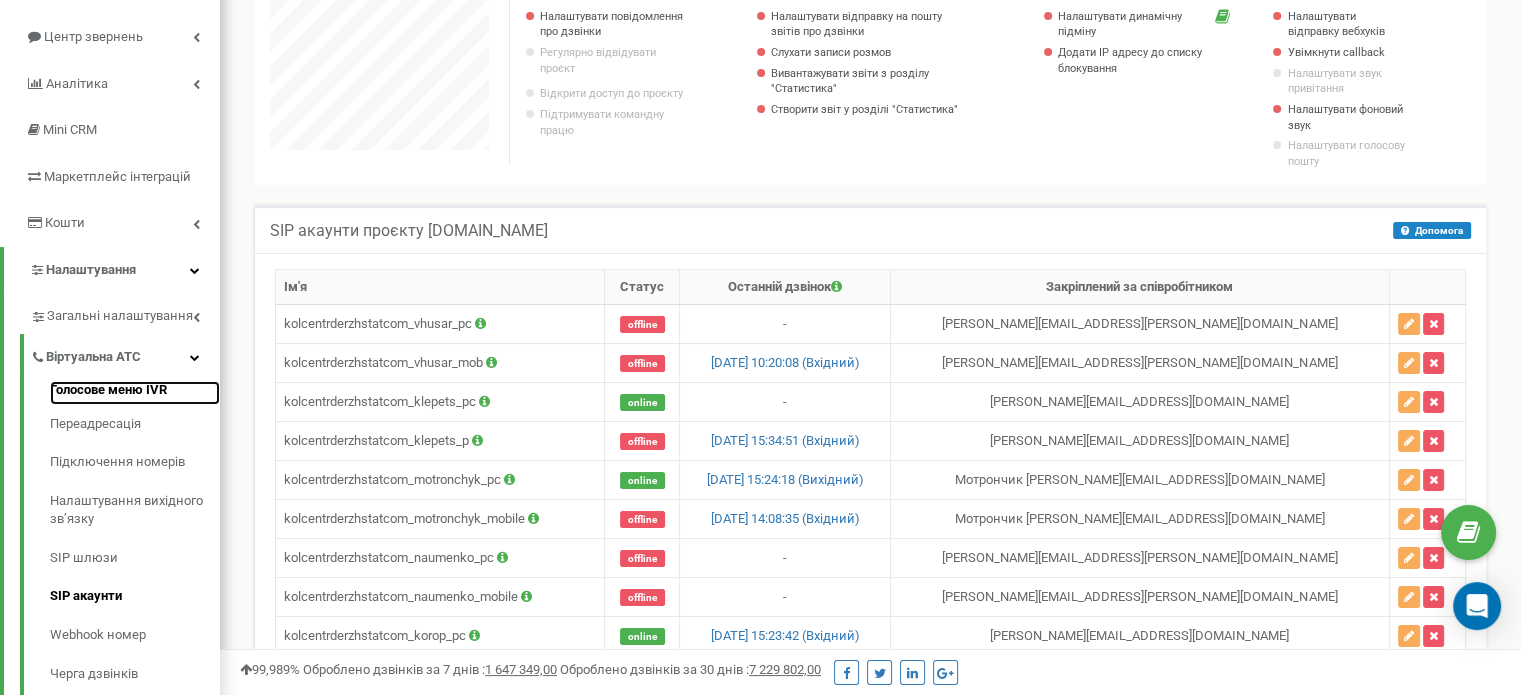 click on "Голосове меню IVR" at bounding box center (135, 393) 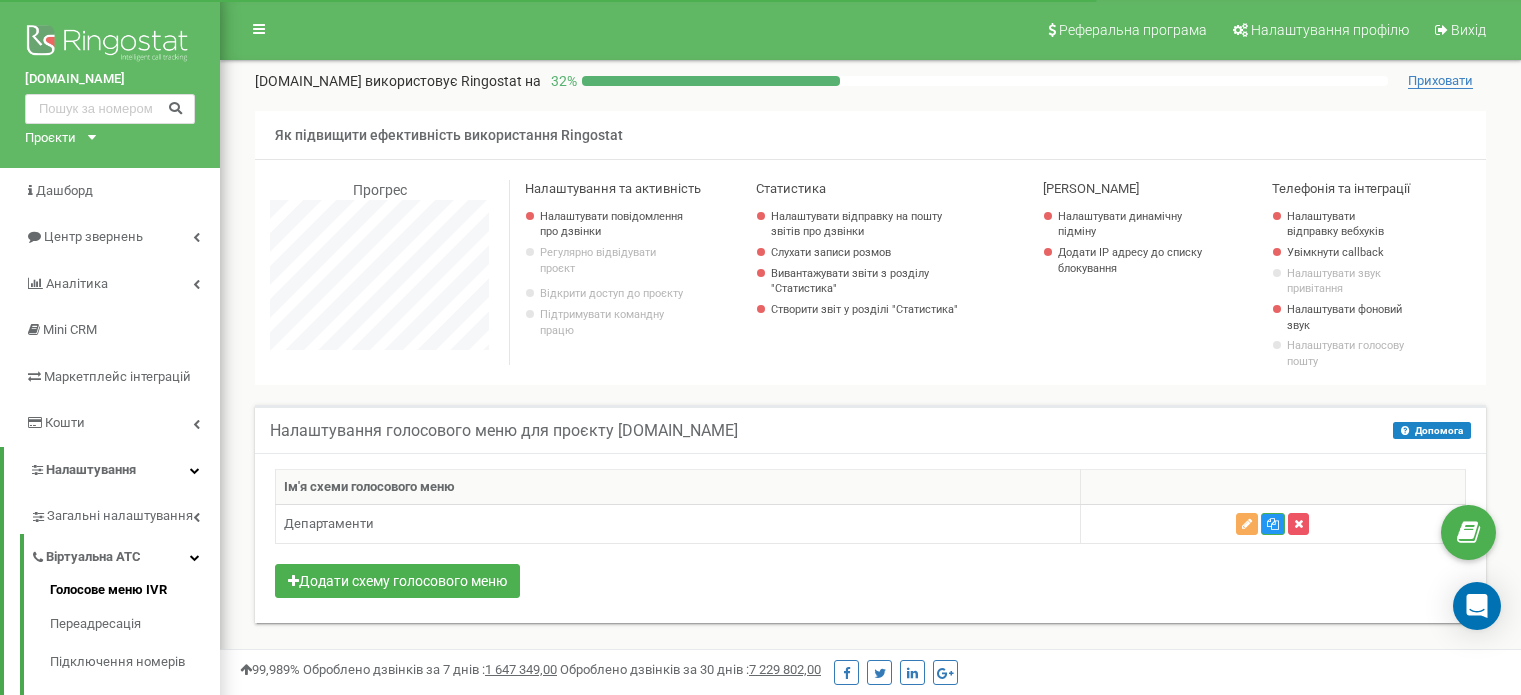 scroll, scrollTop: 0, scrollLeft: 0, axis: both 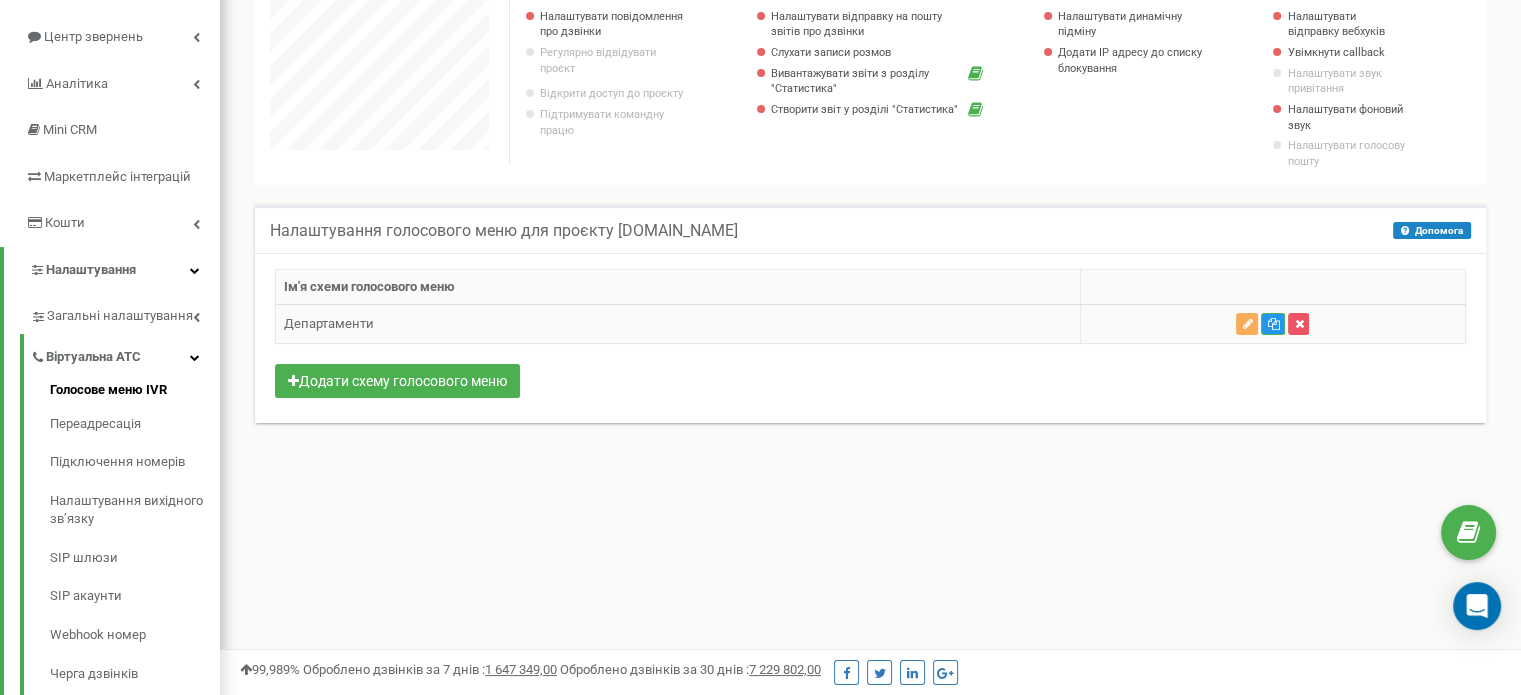 click on "Департаменти" at bounding box center [678, 324] 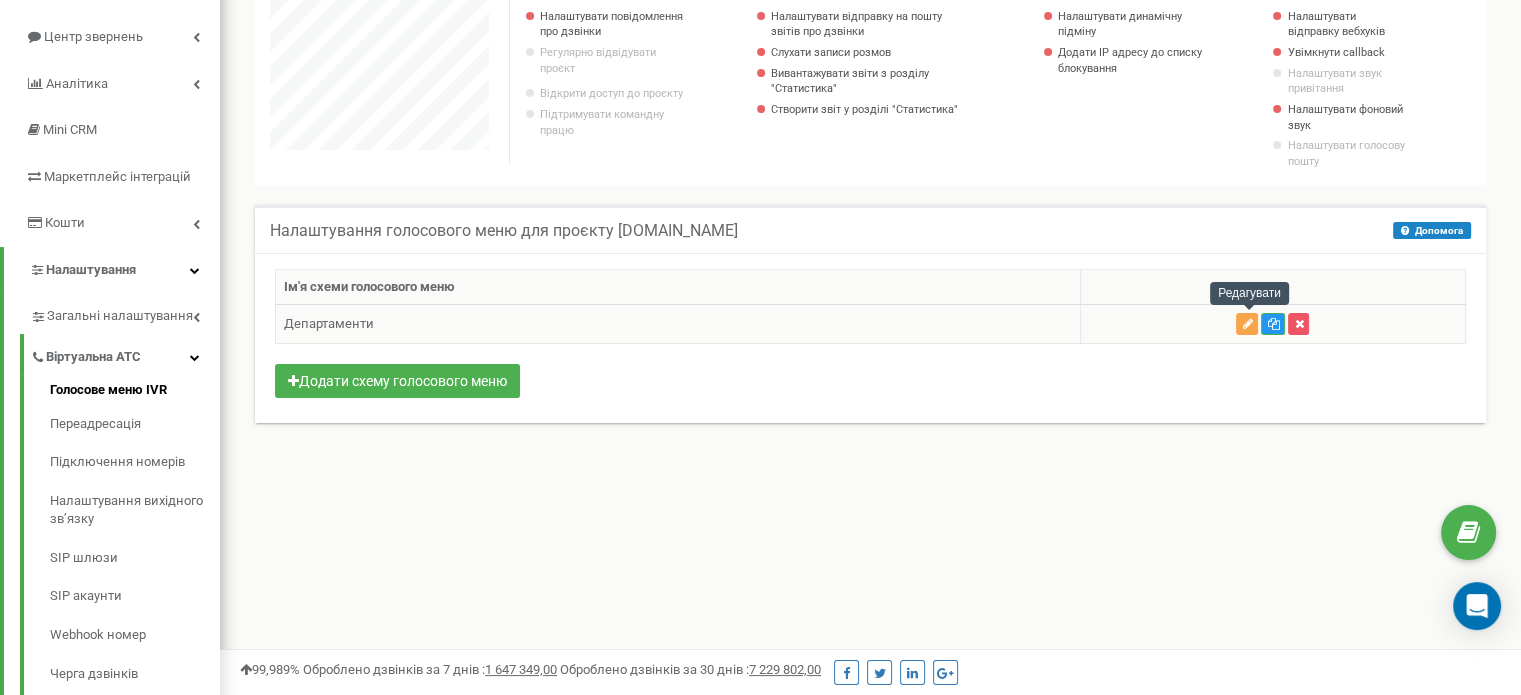 click at bounding box center (1247, 324) 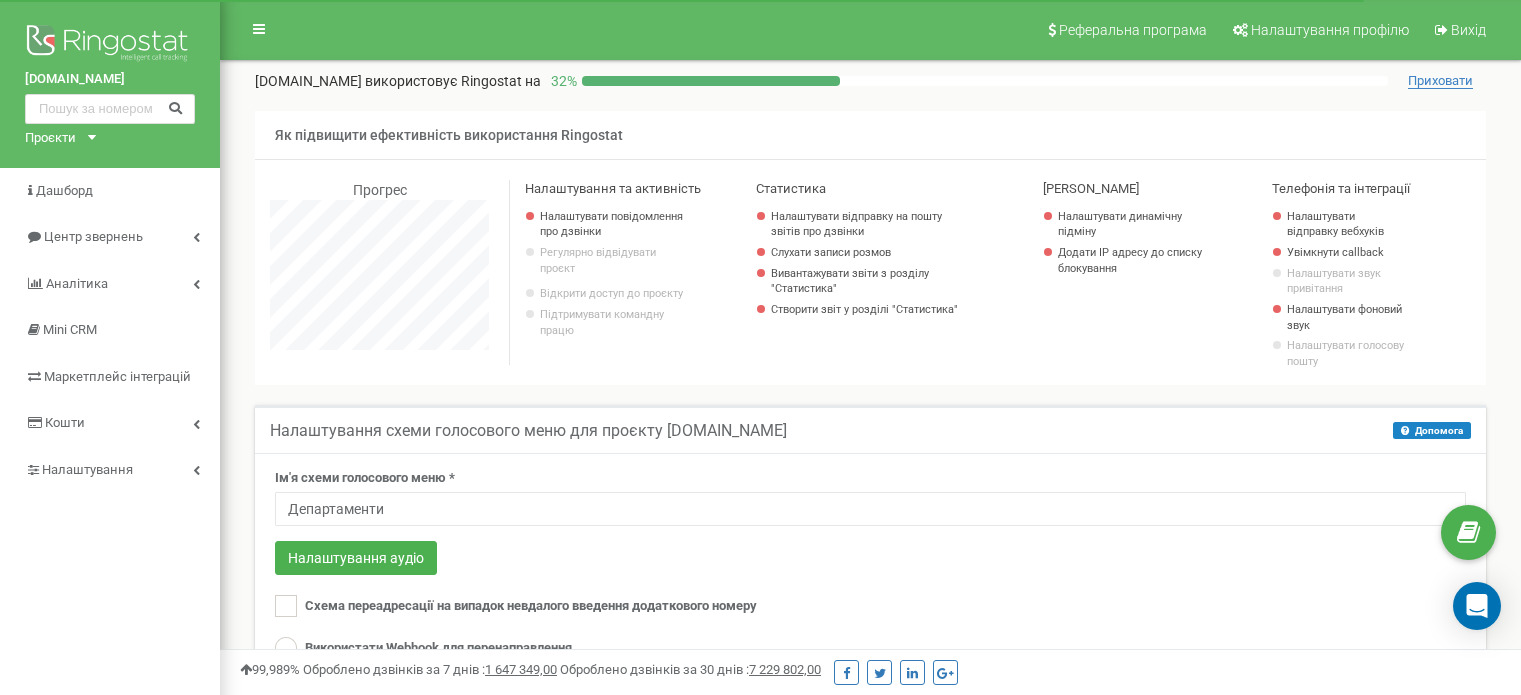 scroll, scrollTop: 300, scrollLeft: 0, axis: vertical 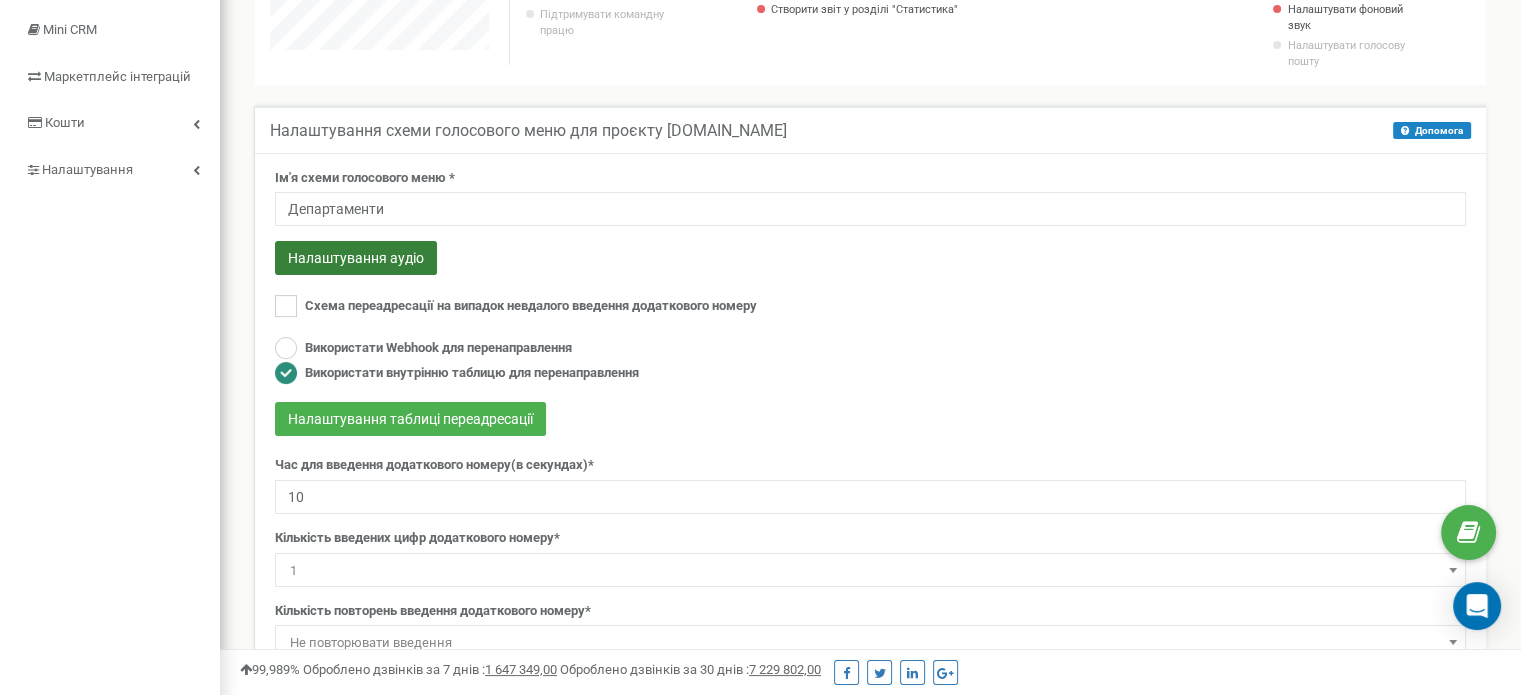 click on "Налаштування аудіо" at bounding box center [356, 258] 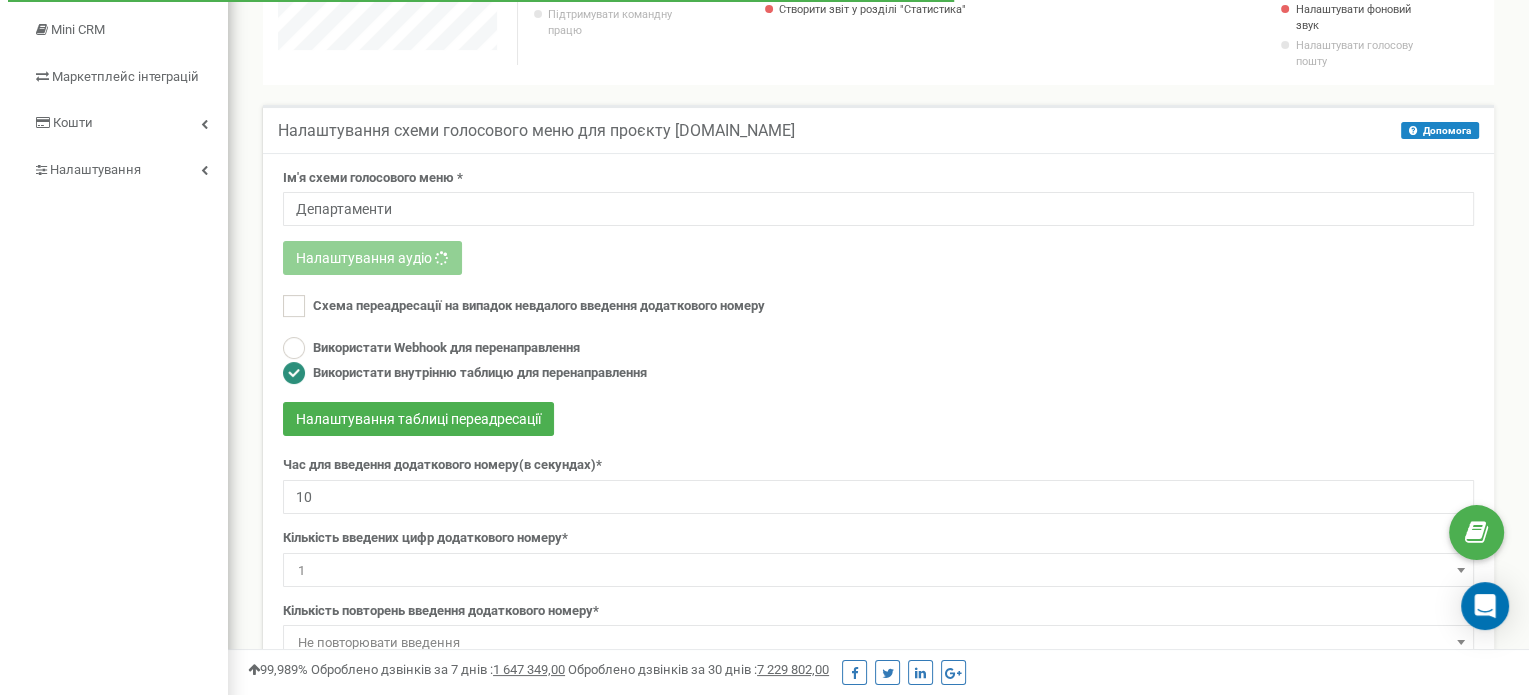scroll, scrollTop: 998800, scrollLeft: 998684, axis: both 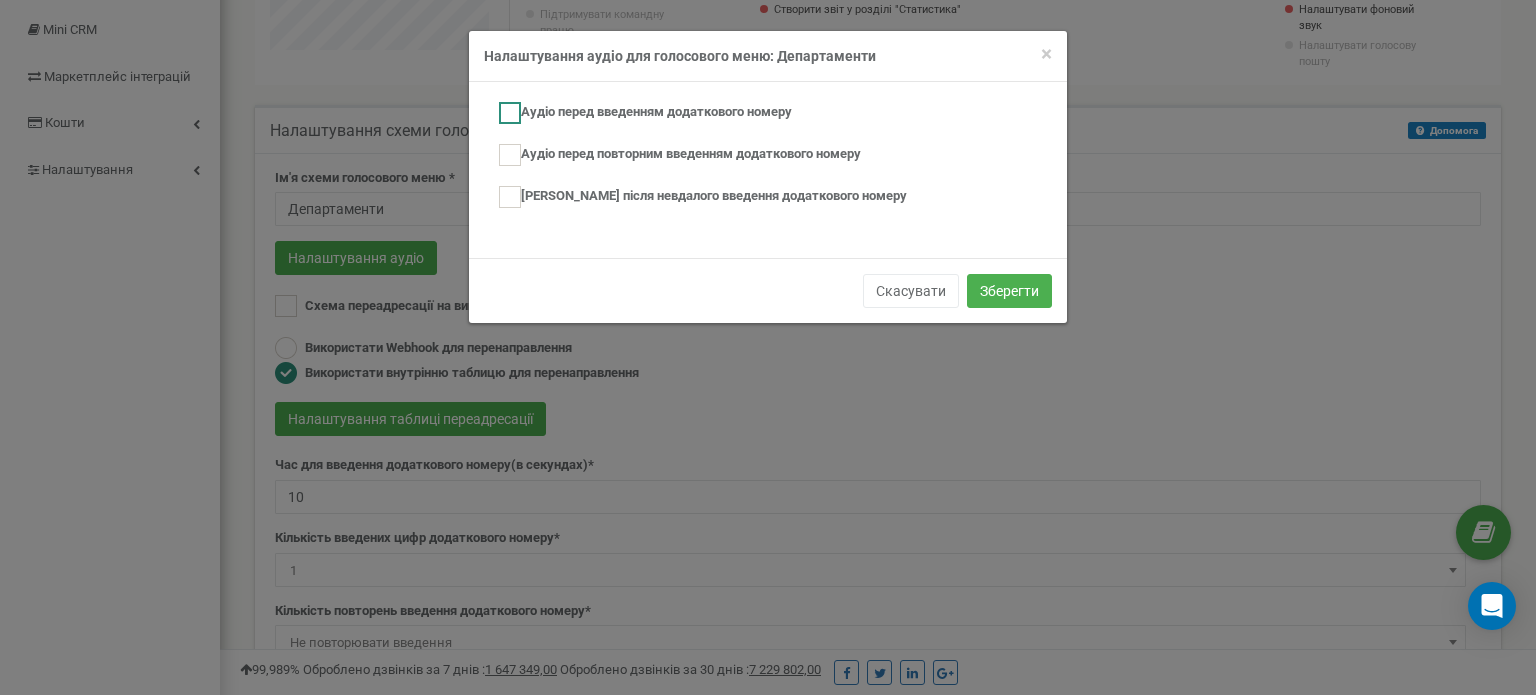 click at bounding box center (510, 113) 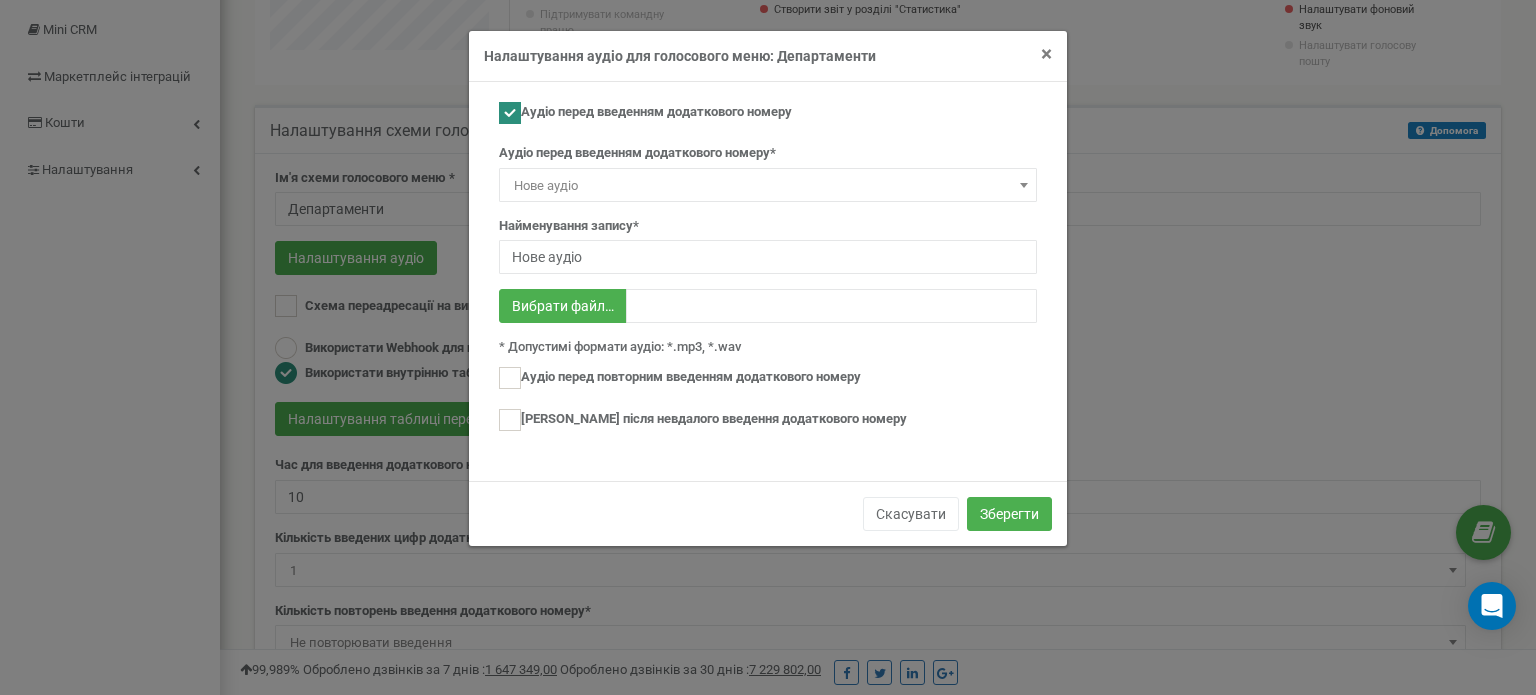 click on "×" at bounding box center [1046, 54] 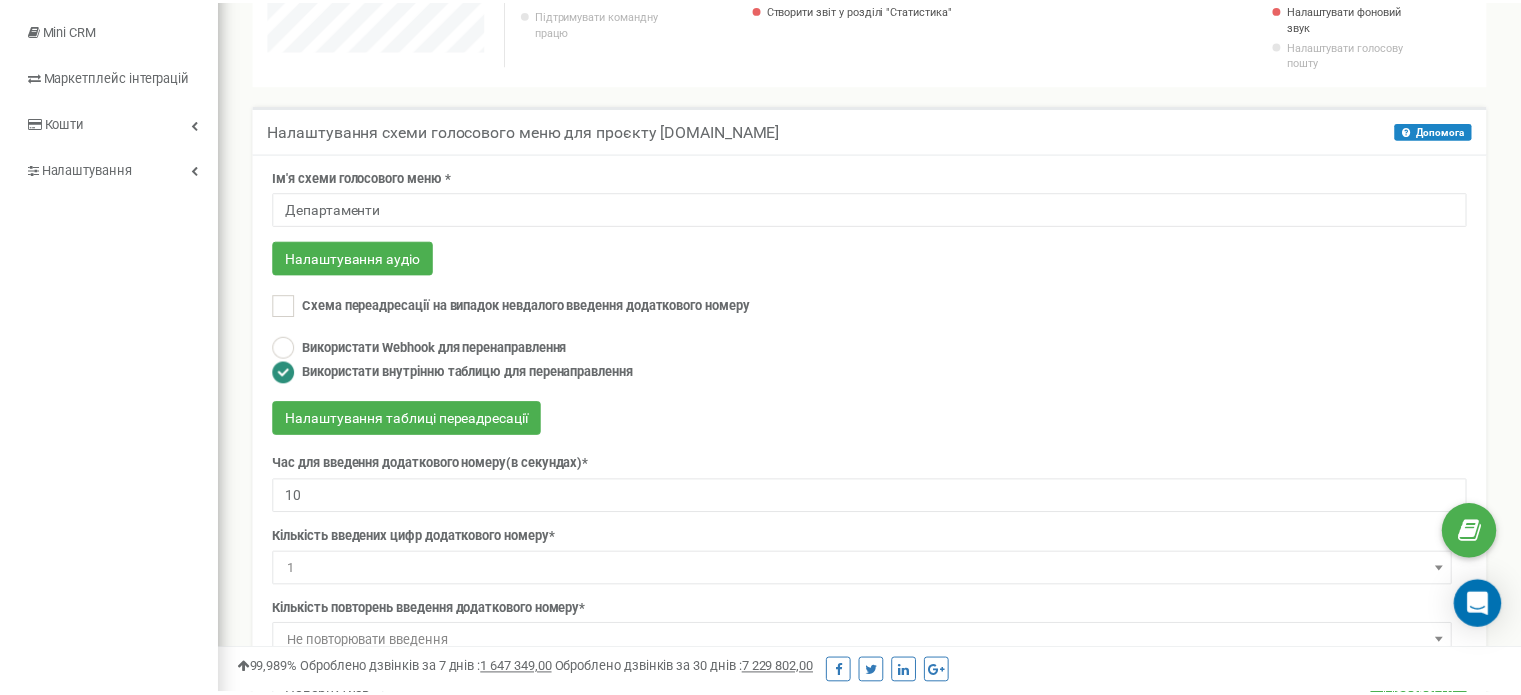 scroll, scrollTop: 1200, scrollLeft: 1300, axis: both 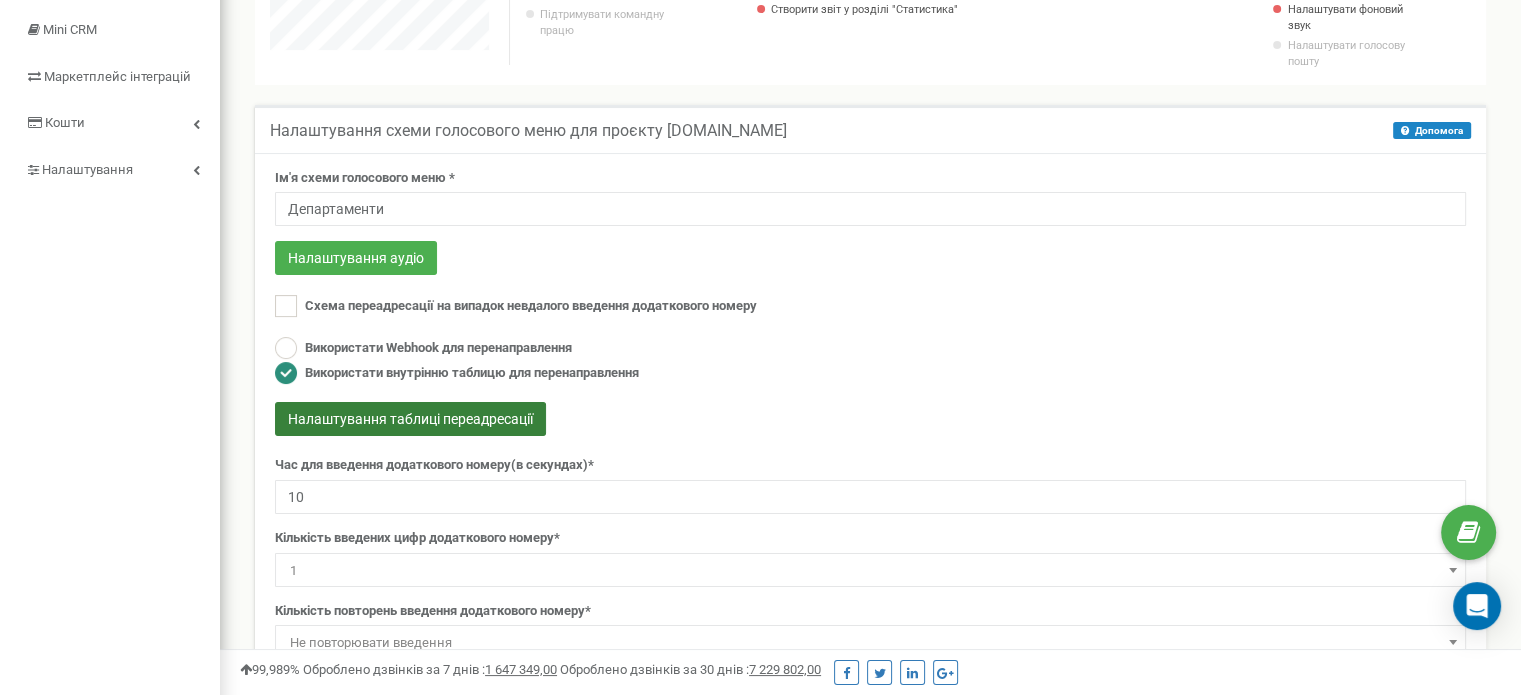 click on "Налаштування таблиці переадресації" at bounding box center [410, 419] 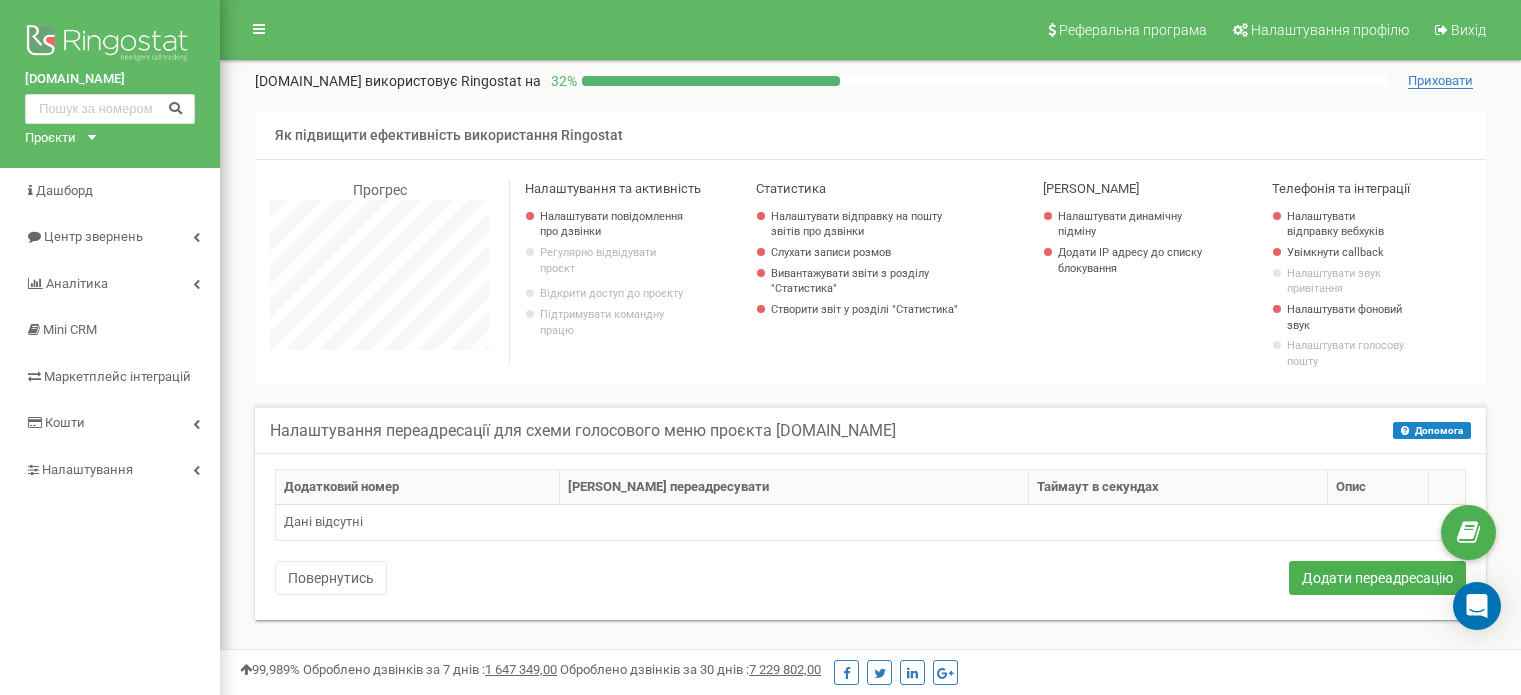 scroll, scrollTop: 200, scrollLeft: 0, axis: vertical 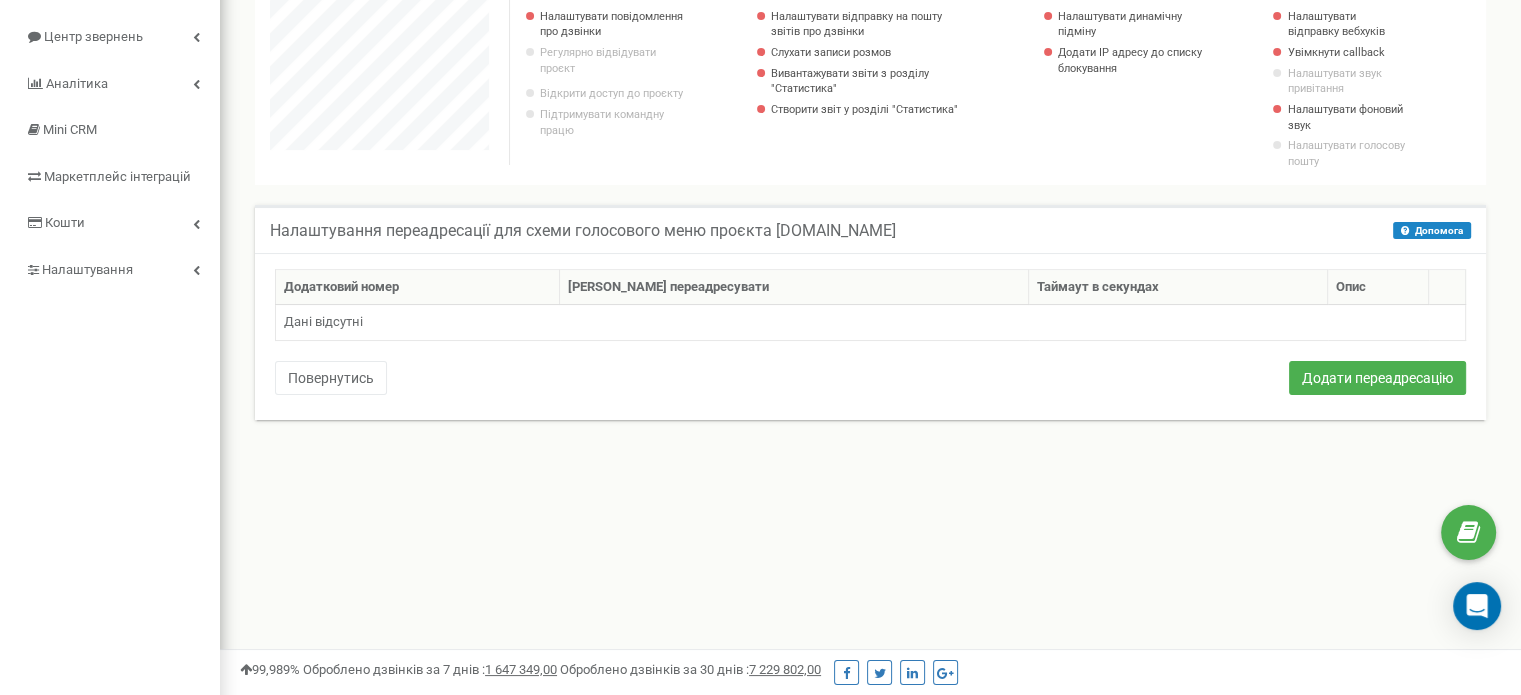 click on "Дані відсутні" at bounding box center (871, 323) 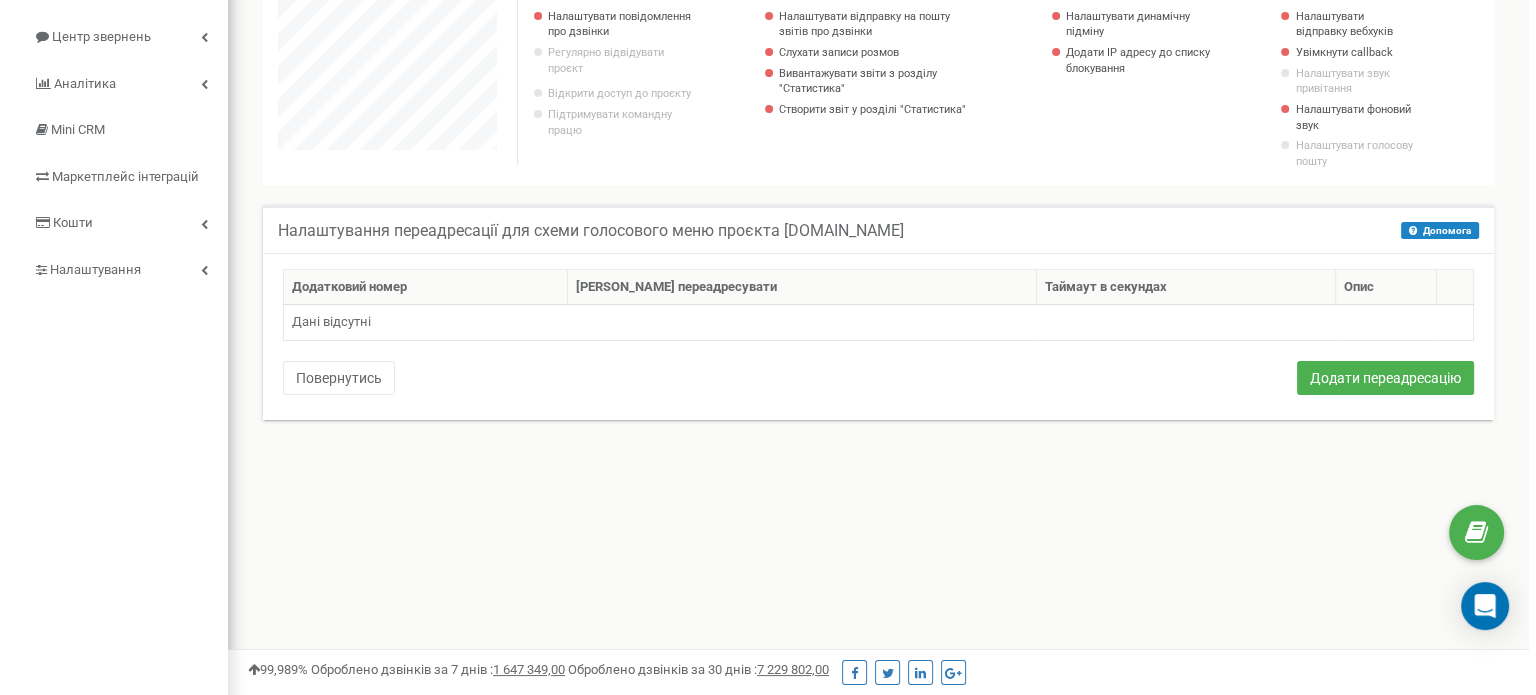 scroll, scrollTop: 0, scrollLeft: 0, axis: both 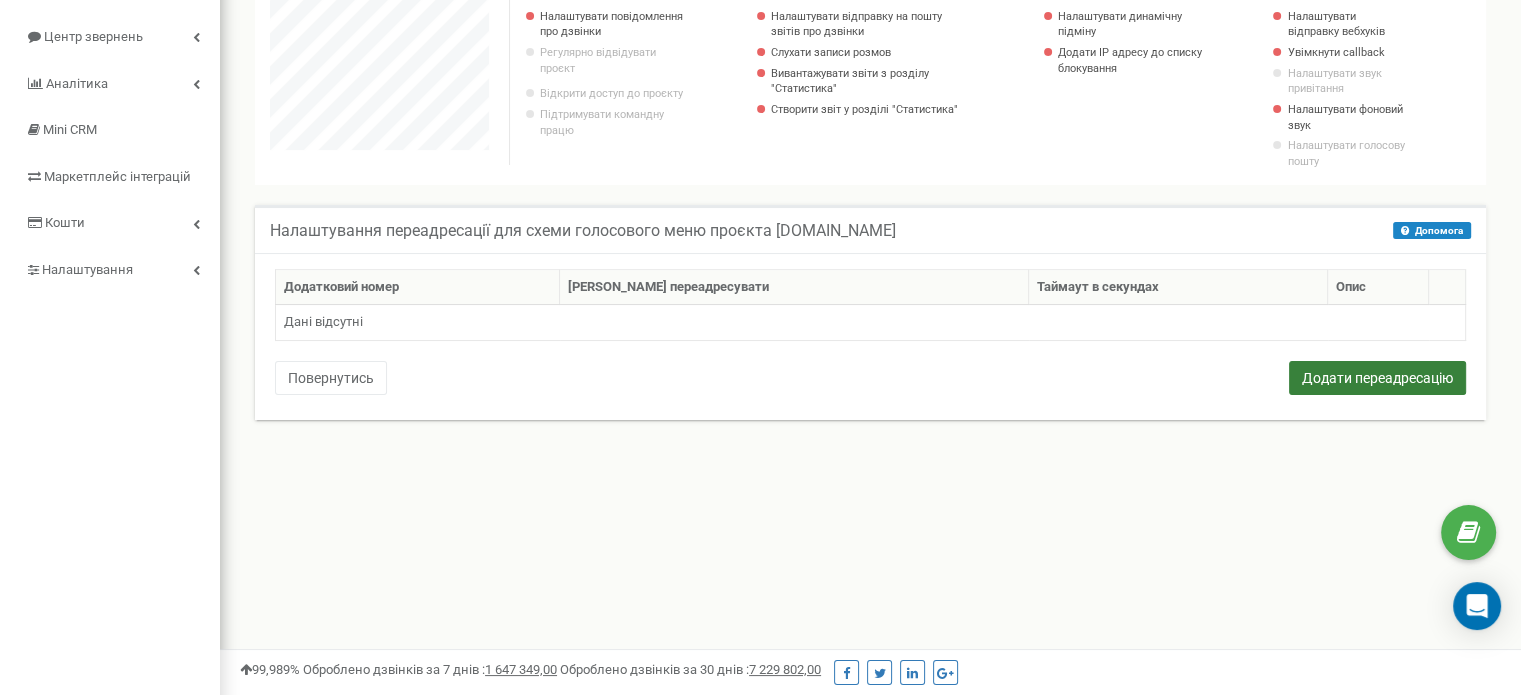 click on "Додати переадресацію" at bounding box center (1377, 378) 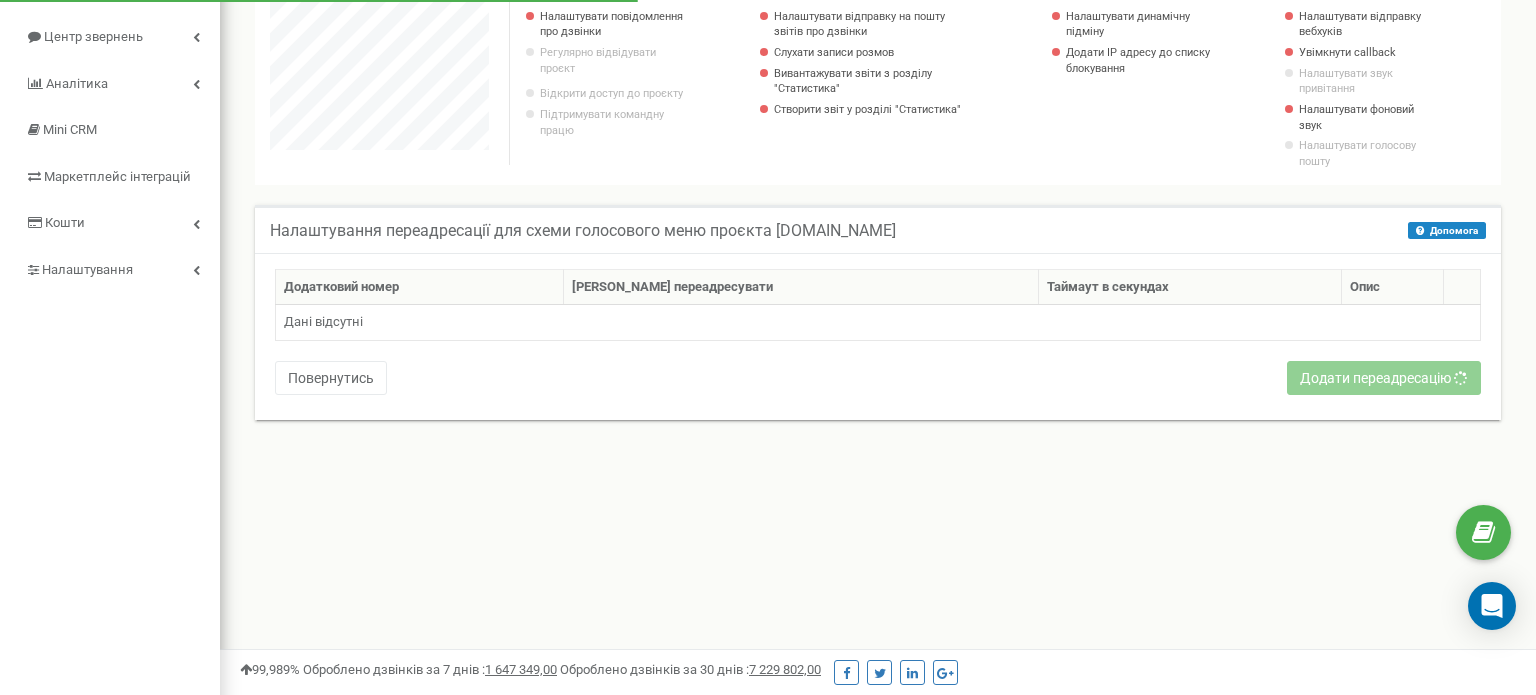 scroll, scrollTop: 998800, scrollLeft: 998684, axis: both 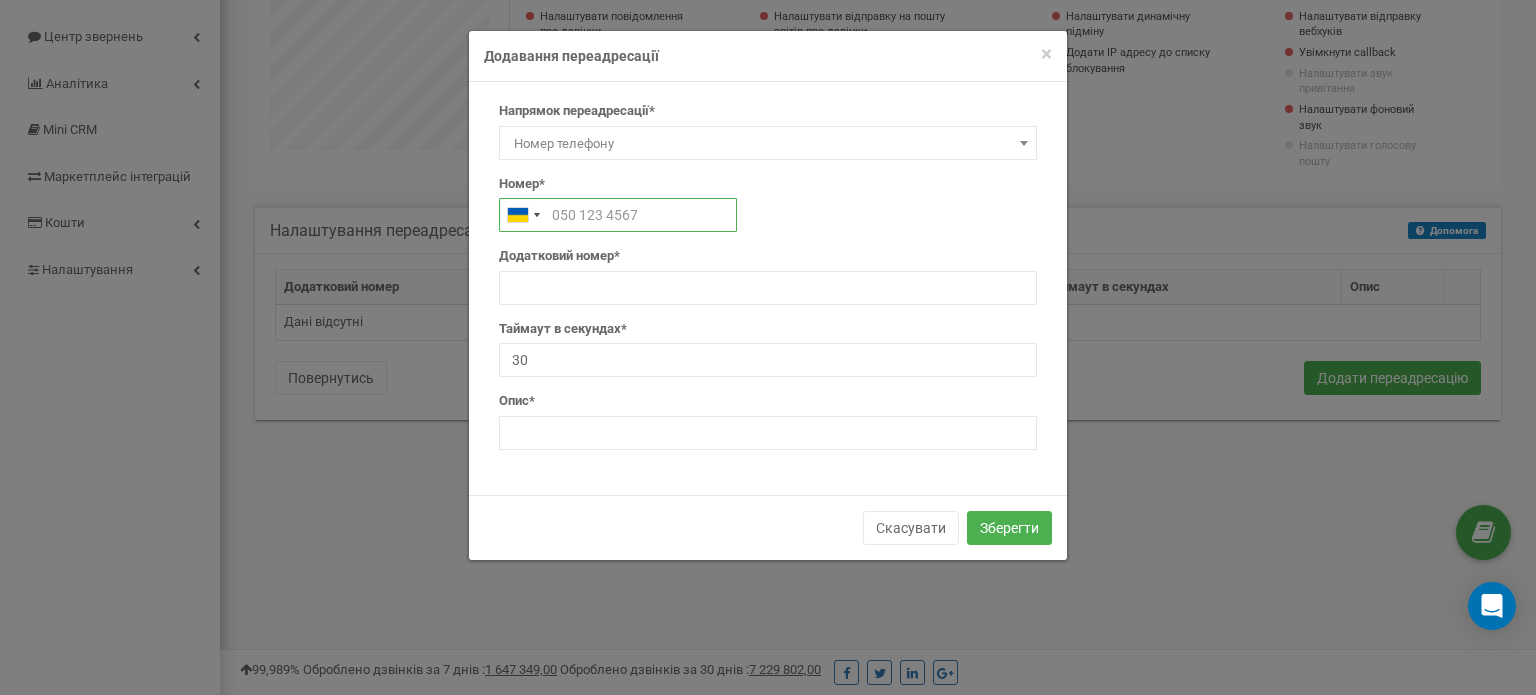 click at bounding box center (618, 215) 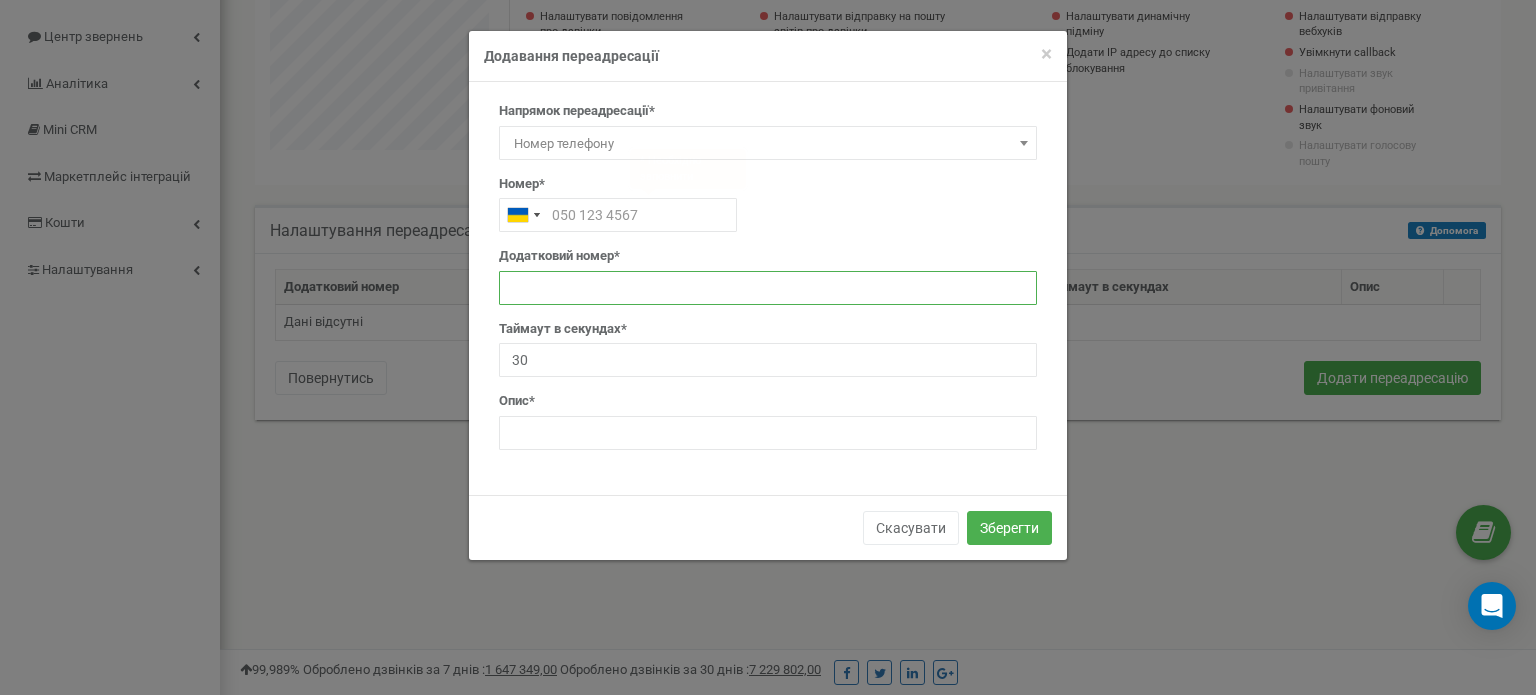 click at bounding box center [768, 288] 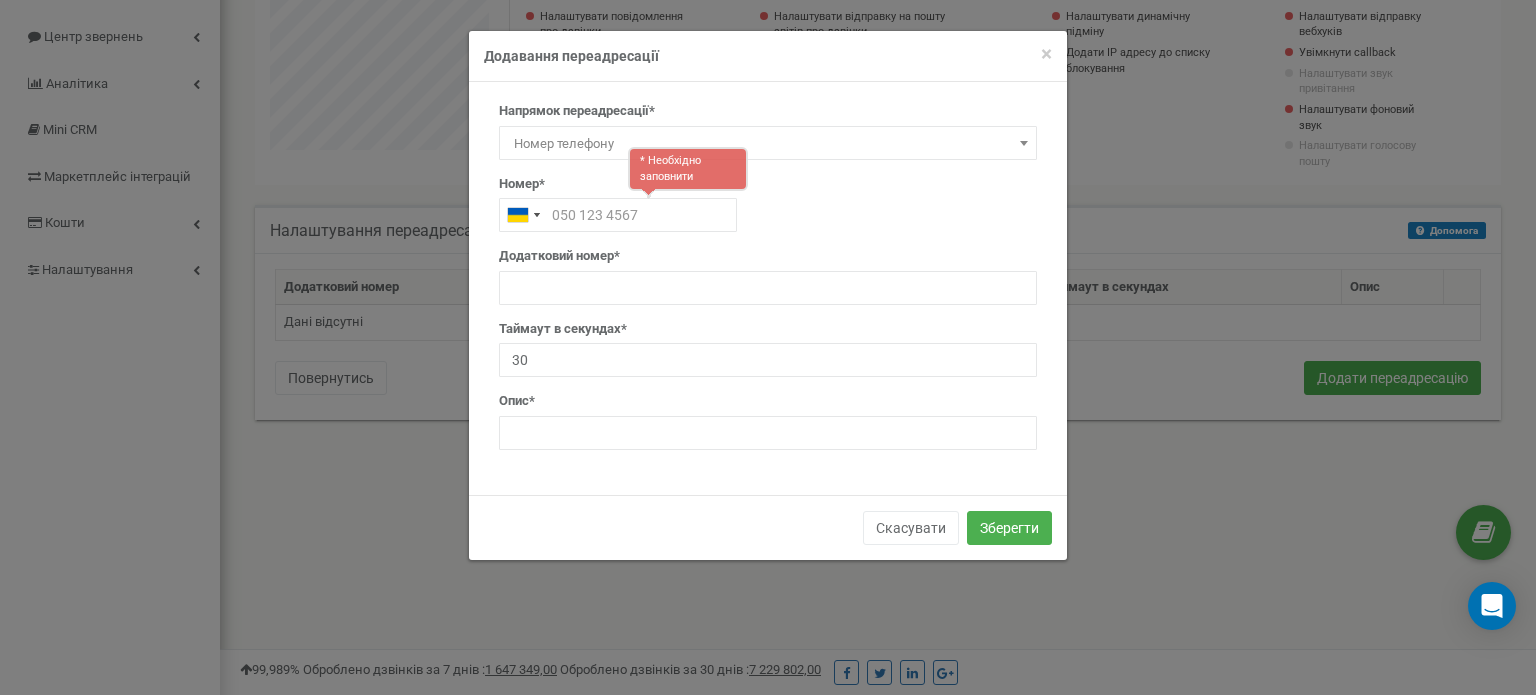 click on "Додатковий номер*" at bounding box center [559, 256] 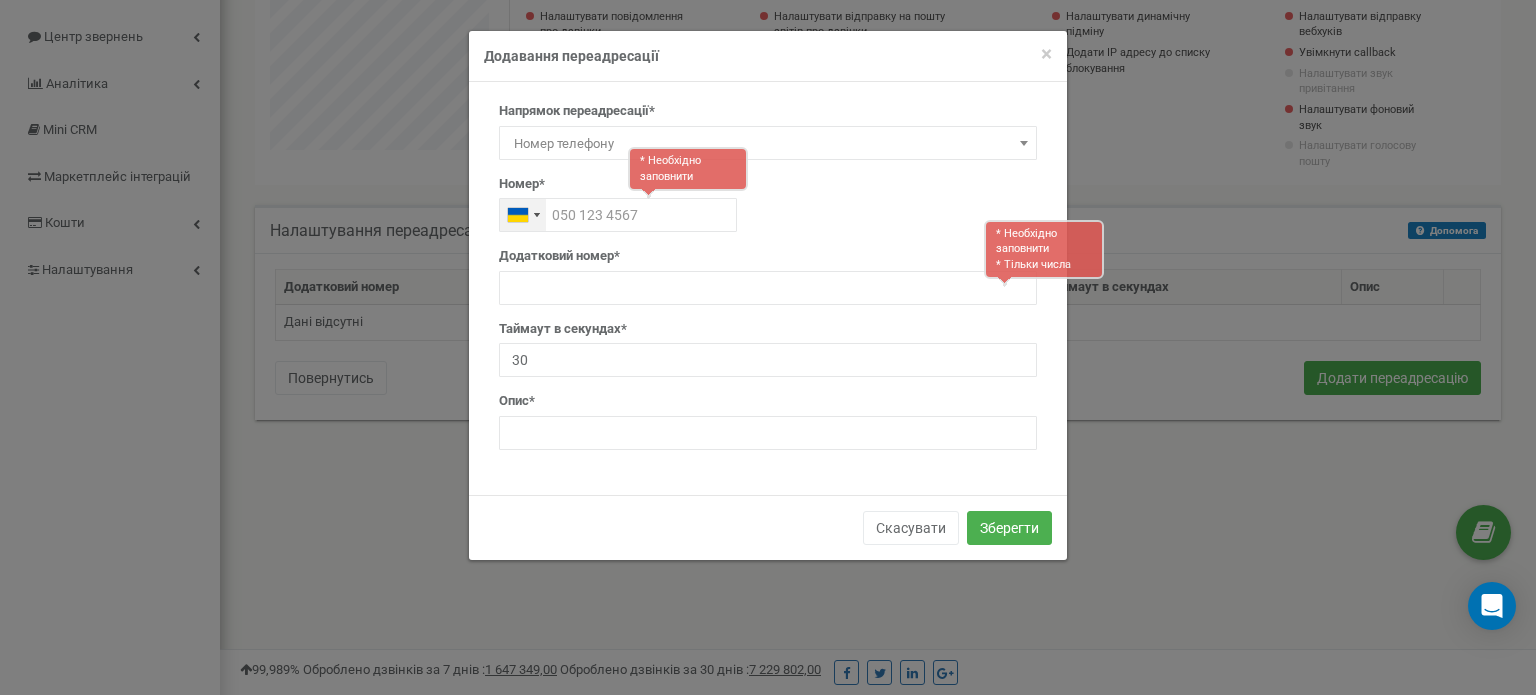click at bounding box center (518, 215) 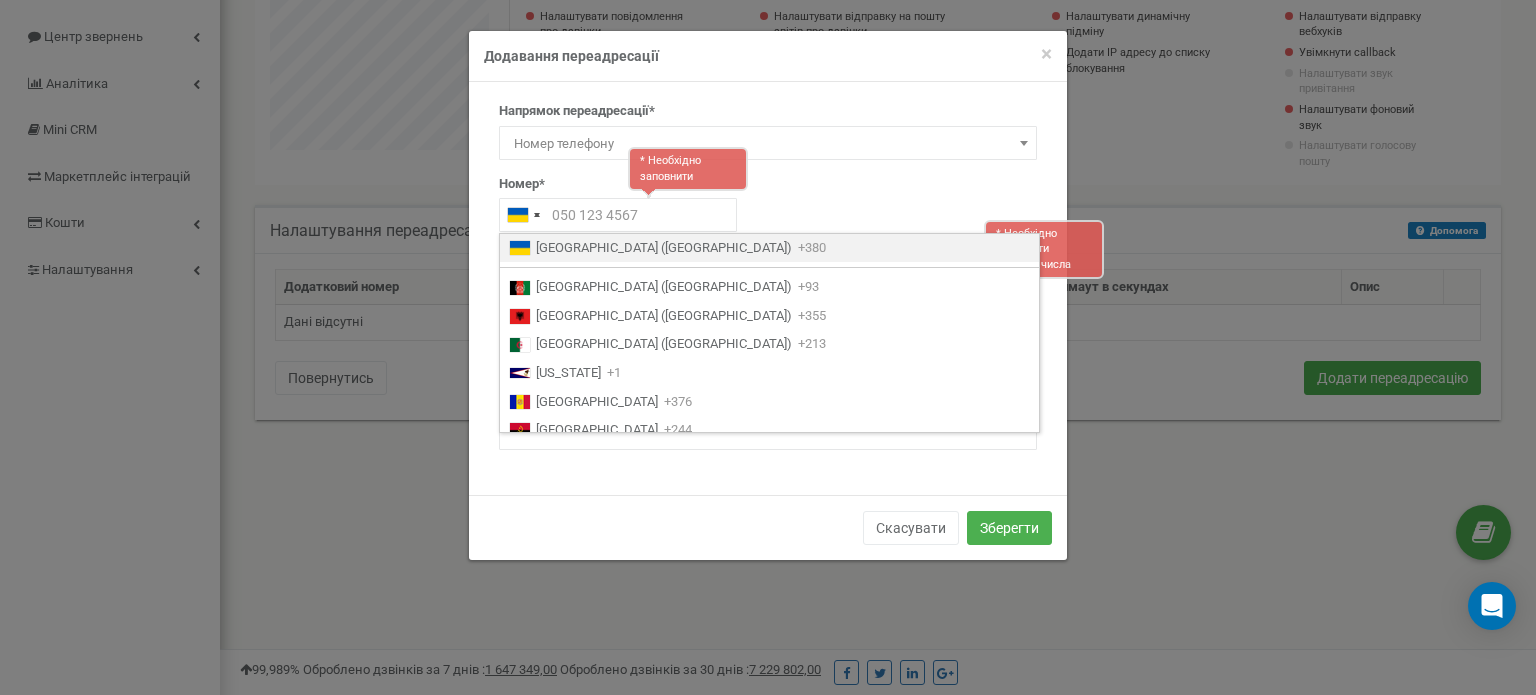 click on "Номер*" at bounding box center [522, 184] 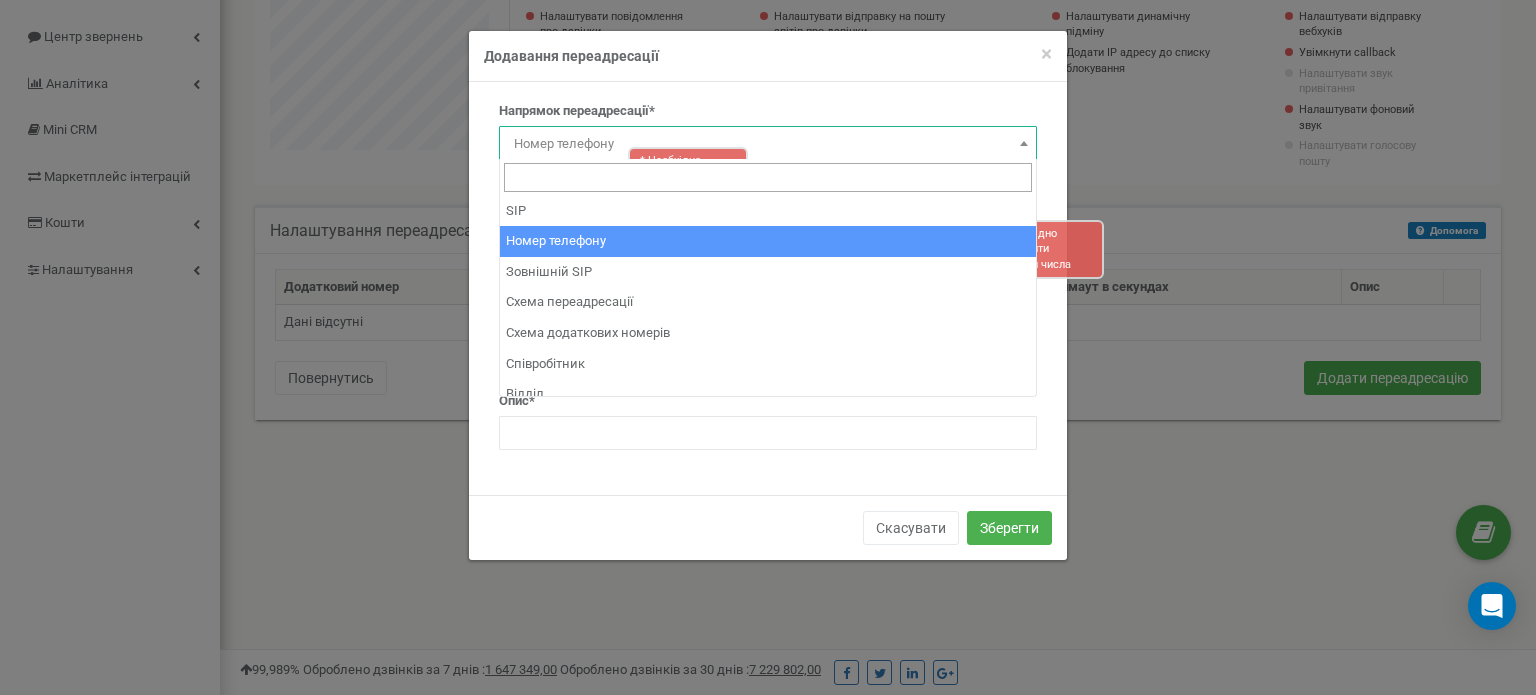 click on "Номер телефону" at bounding box center (768, 144) 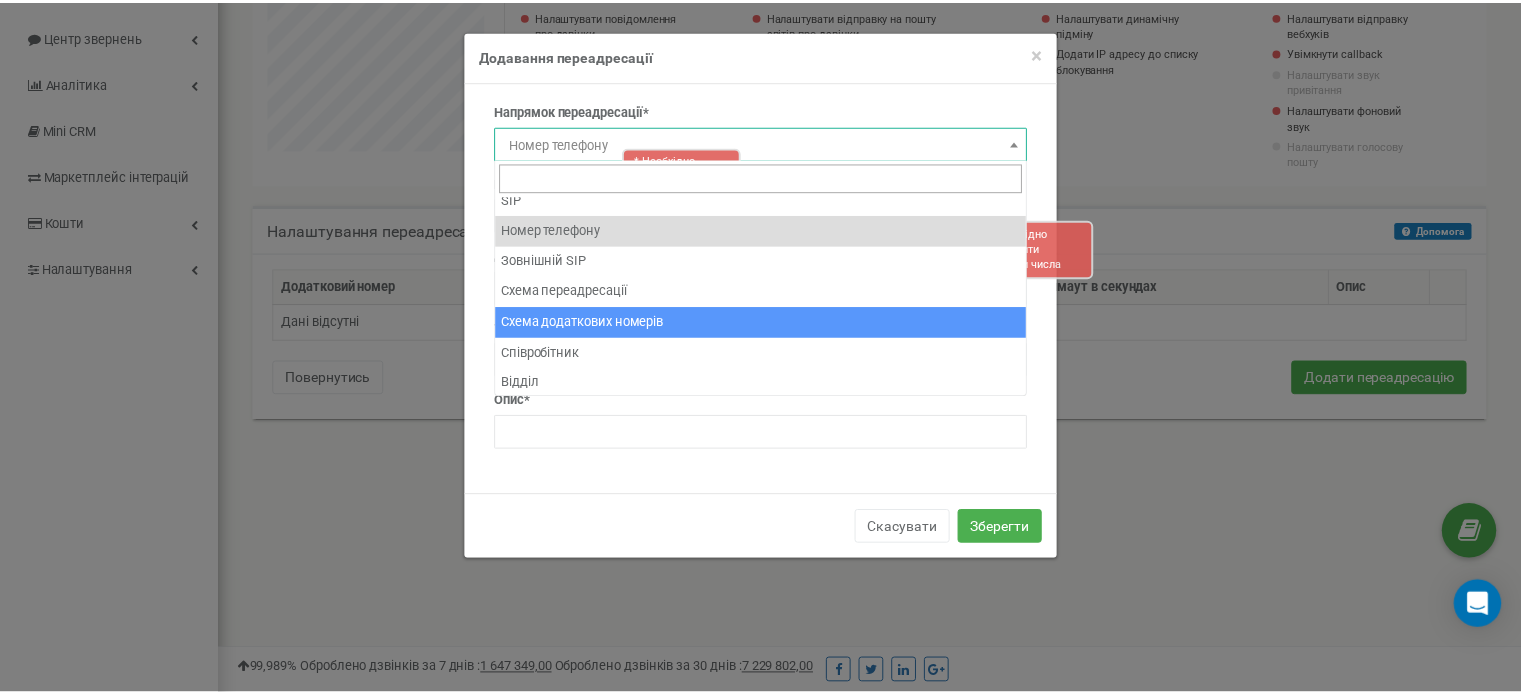 scroll, scrollTop: 13, scrollLeft: 0, axis: vertical 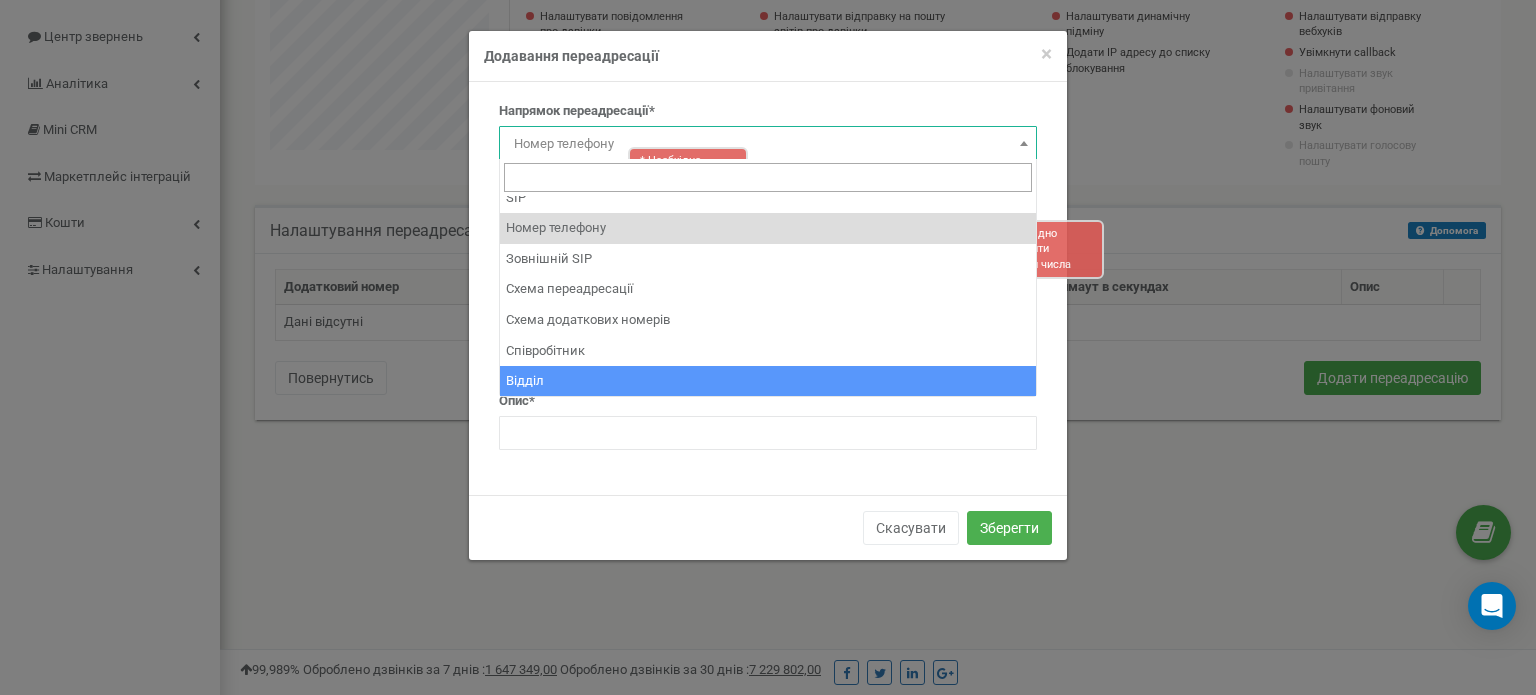 select on "Department" 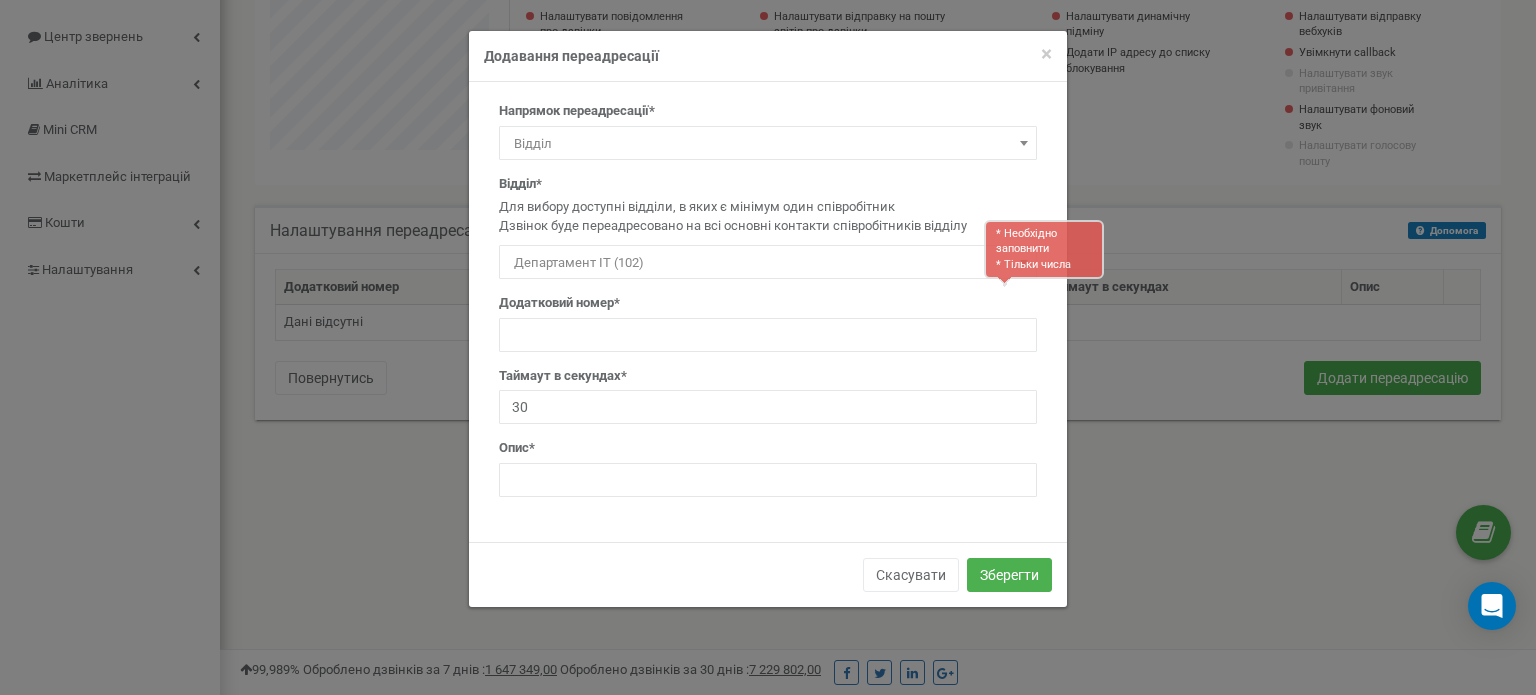 click on "Департамент ІТ (102)" at bounding box center [768, 263] 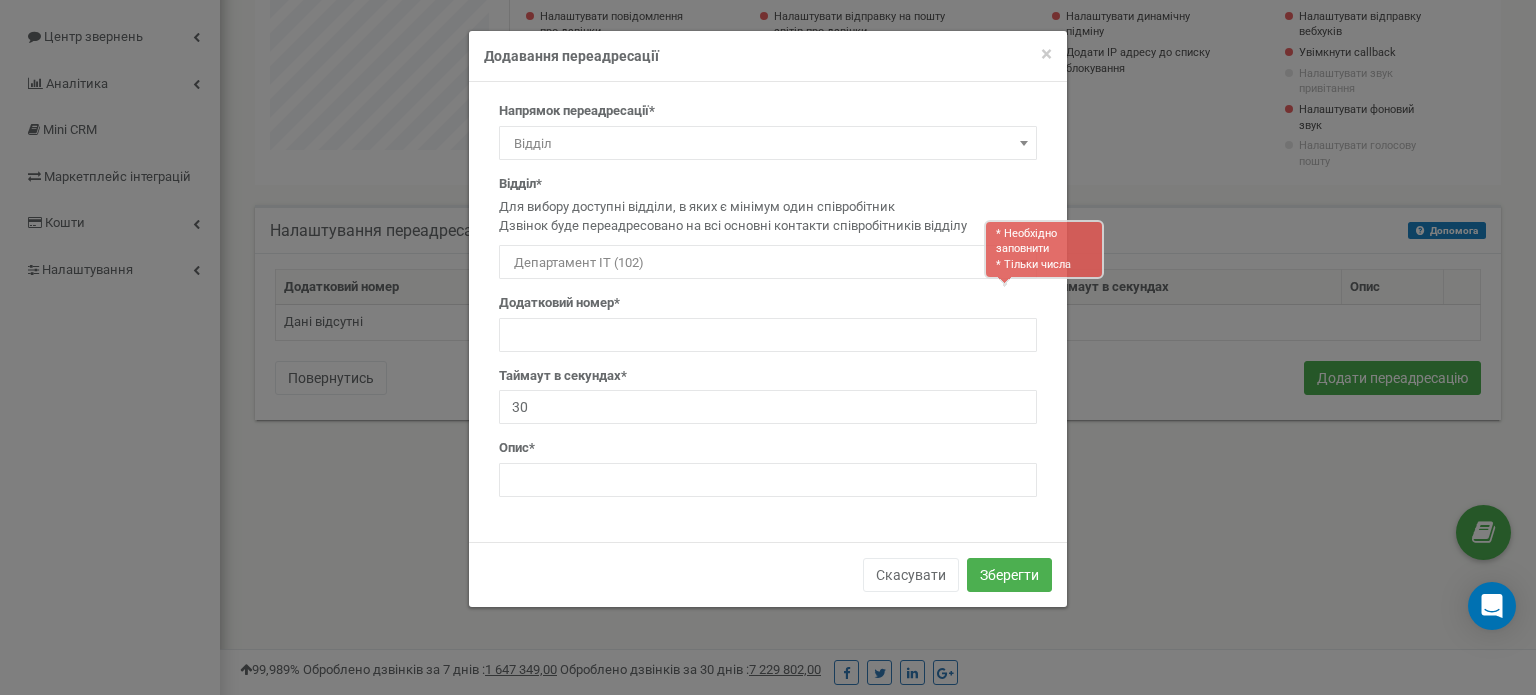 click on "Департамент ІТ (102)" at bounding box center [768, 263] 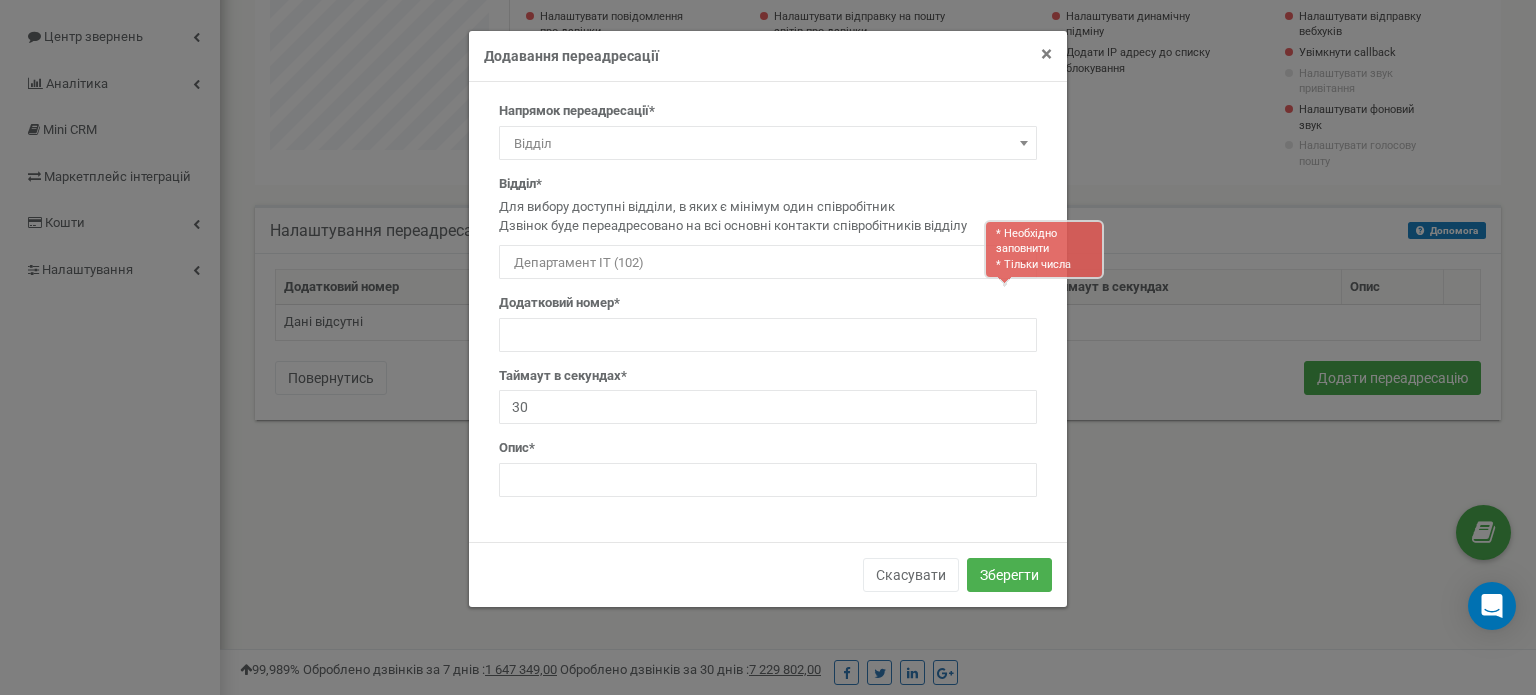 click on "×" at bounding box center [1046, 54] 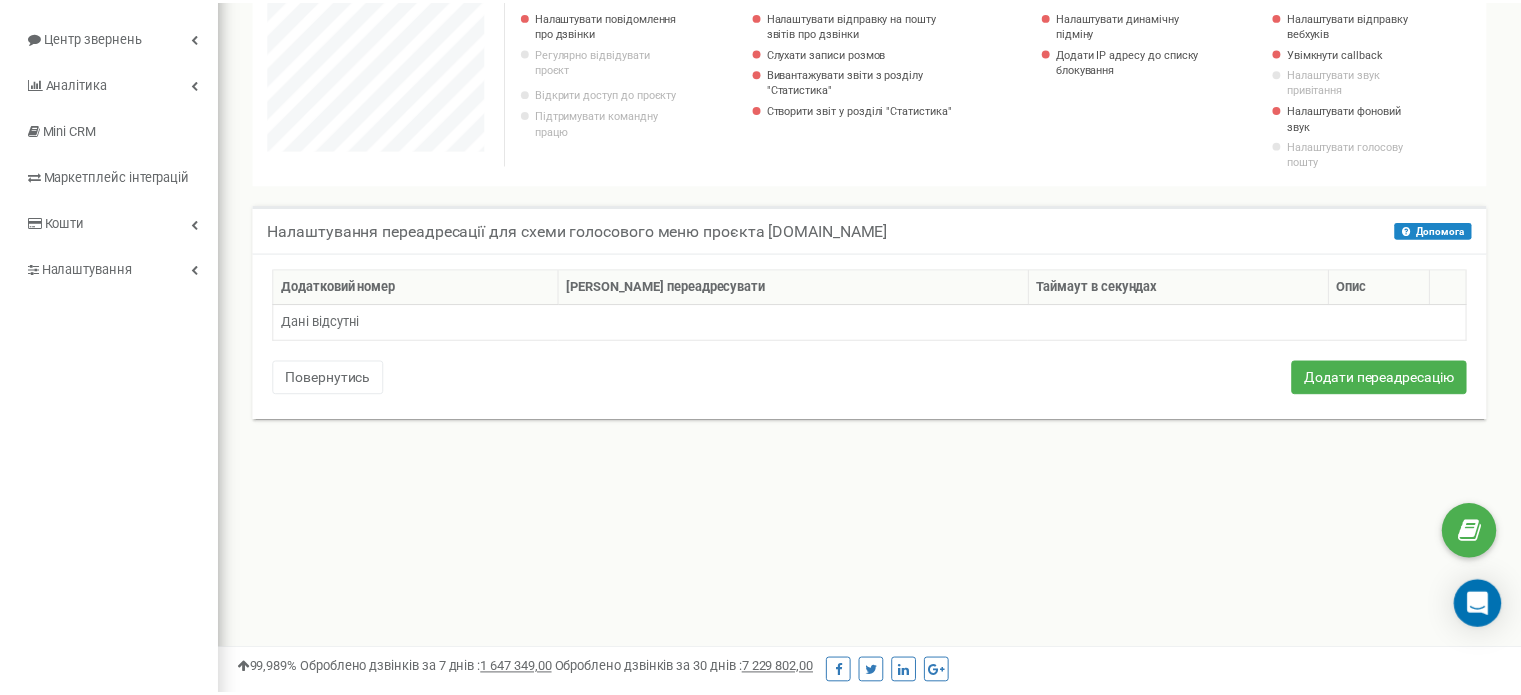 scroll, scrollTop: 1200, scrollLeft: 1300, axis: both 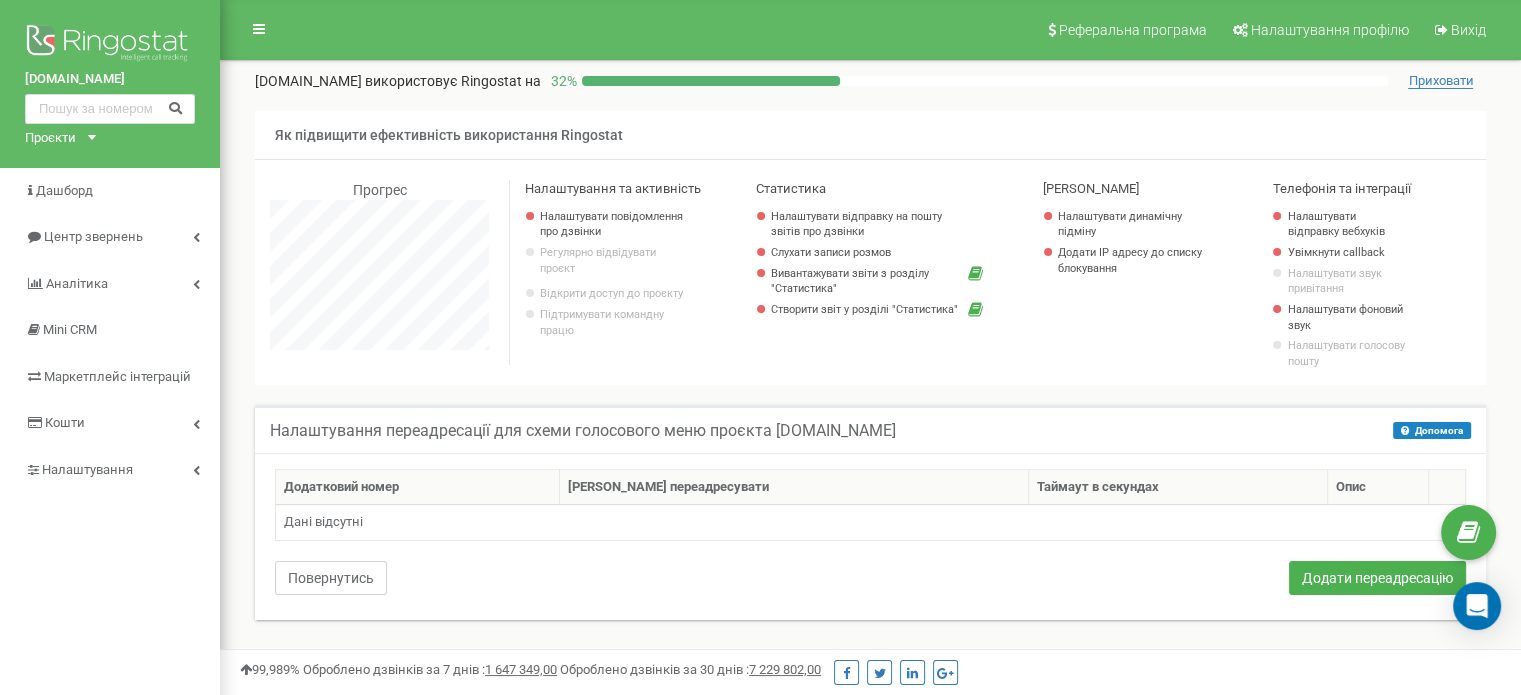 click on "Повернутись" at bounding box center (331, 578) 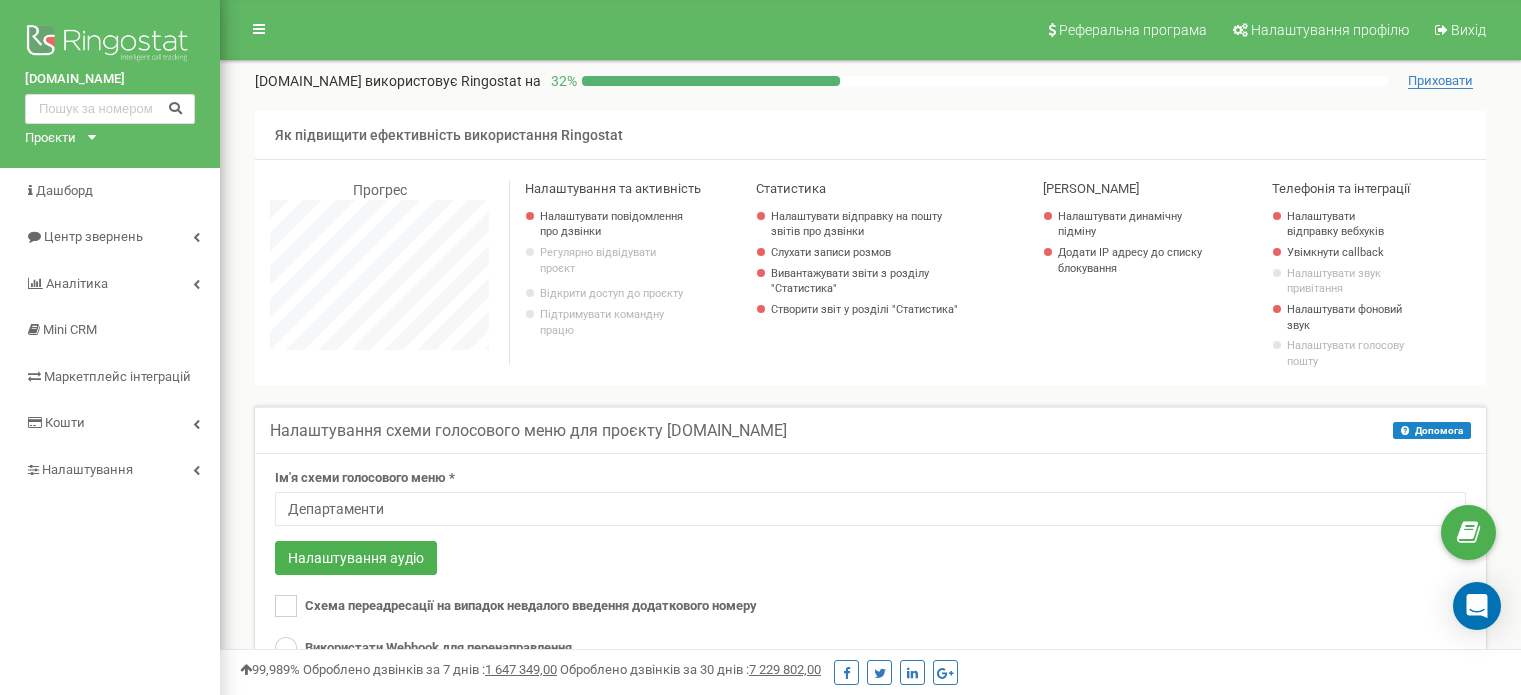 scroll, scrollTop: 300, scrollLeft: 0, axis: vertical 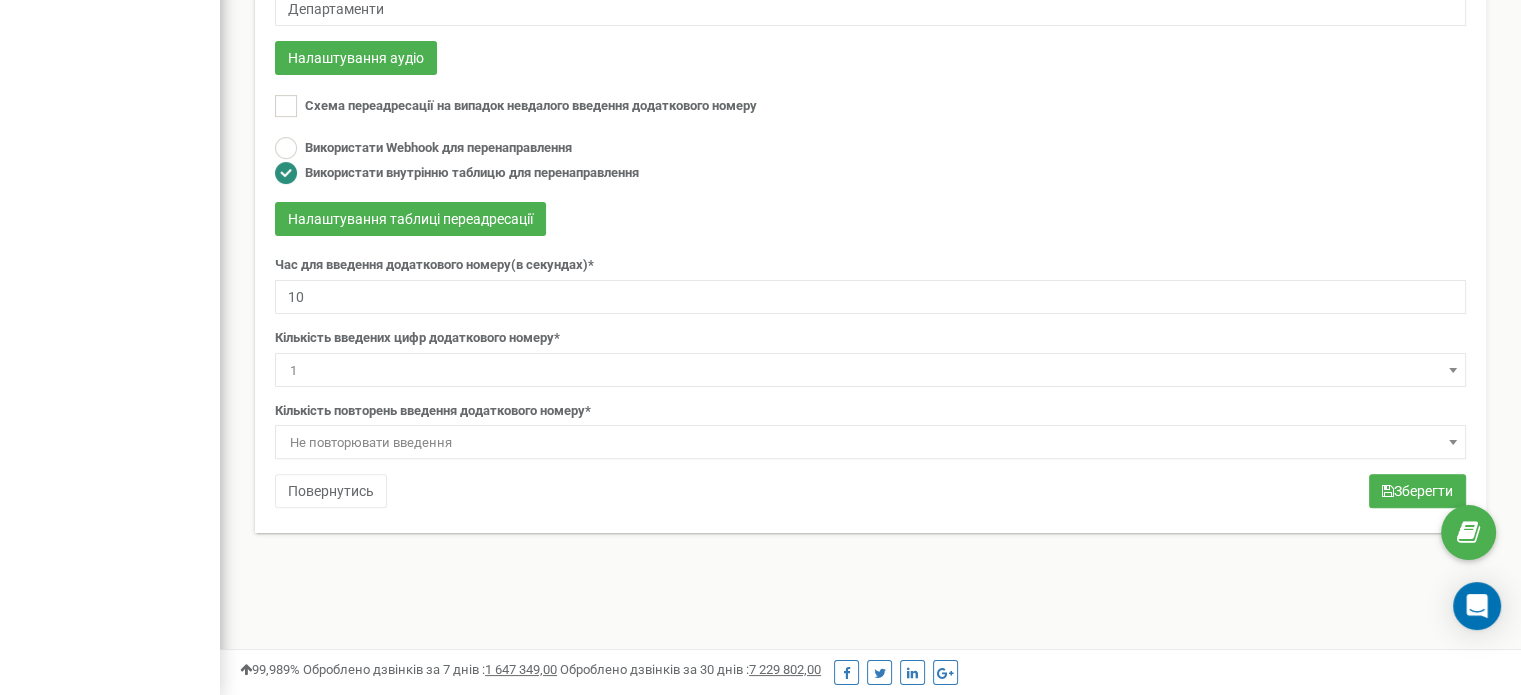 click on "1" at bounding box center [870, 371] 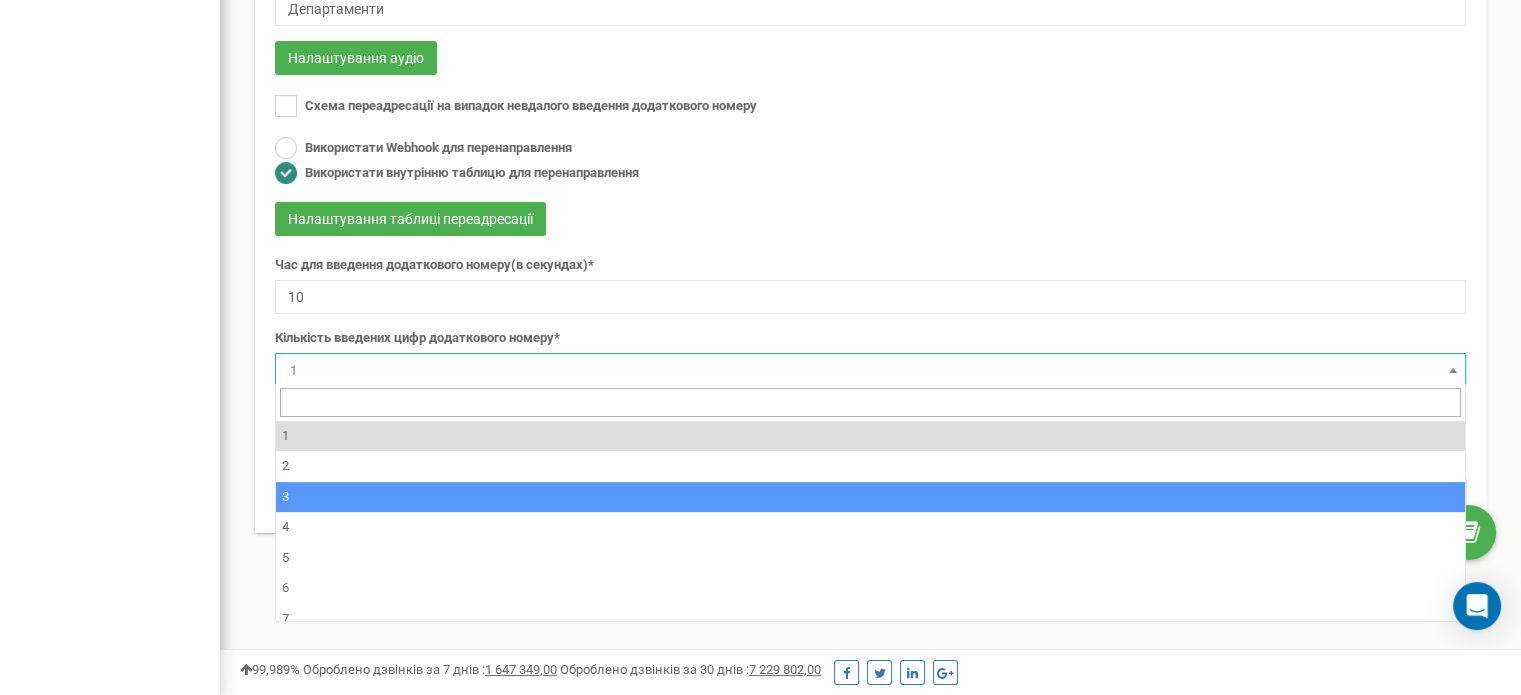 select on "3" 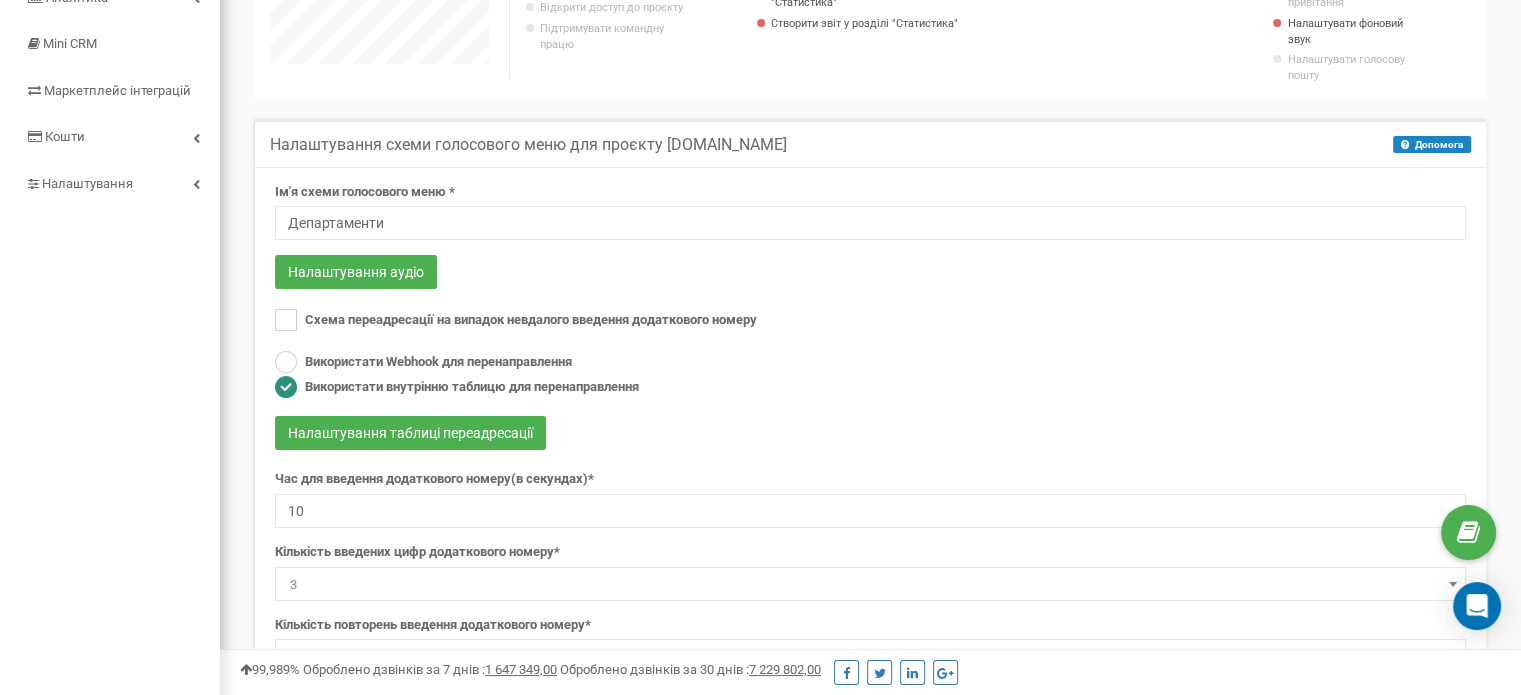 scroll, scrollTop: 300, scrollLeft: 0, axis: vertical 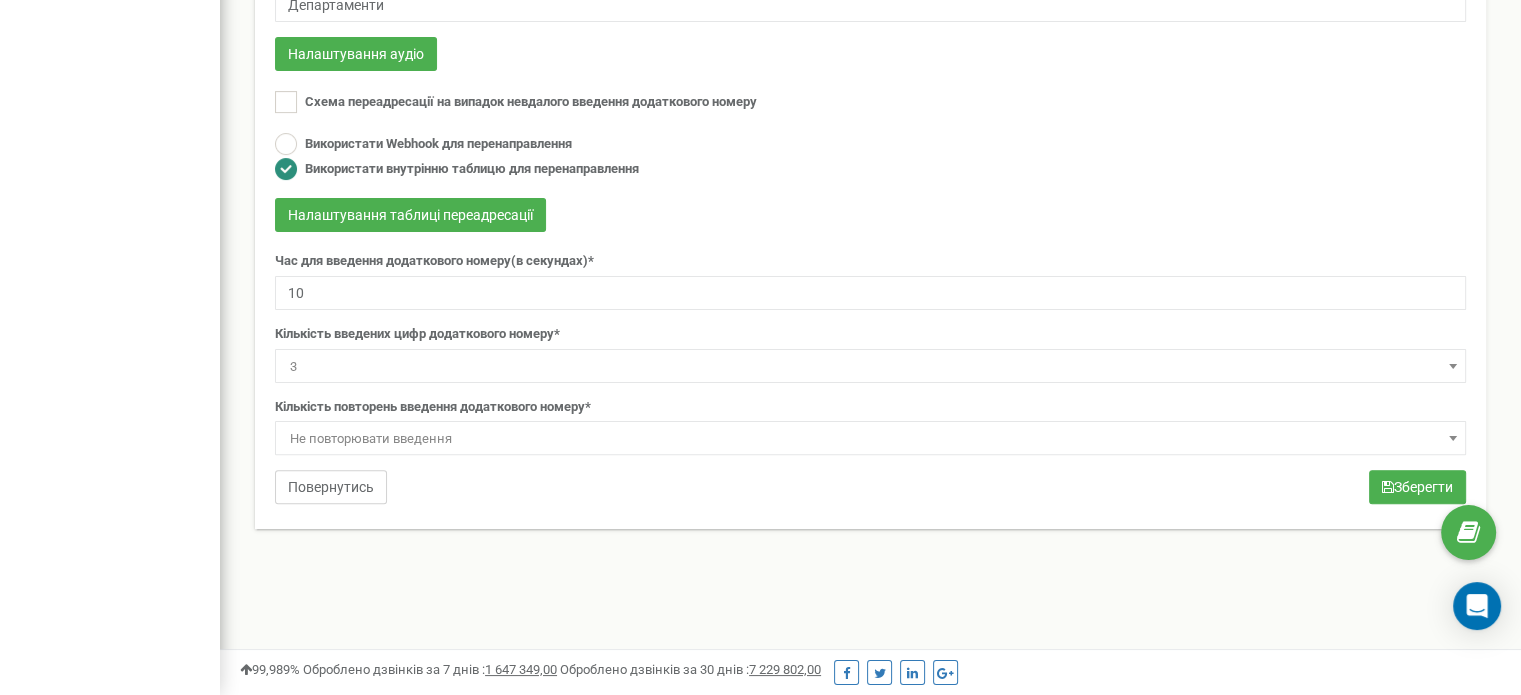 click on "Повернутись" at bounding box center [331, 487] 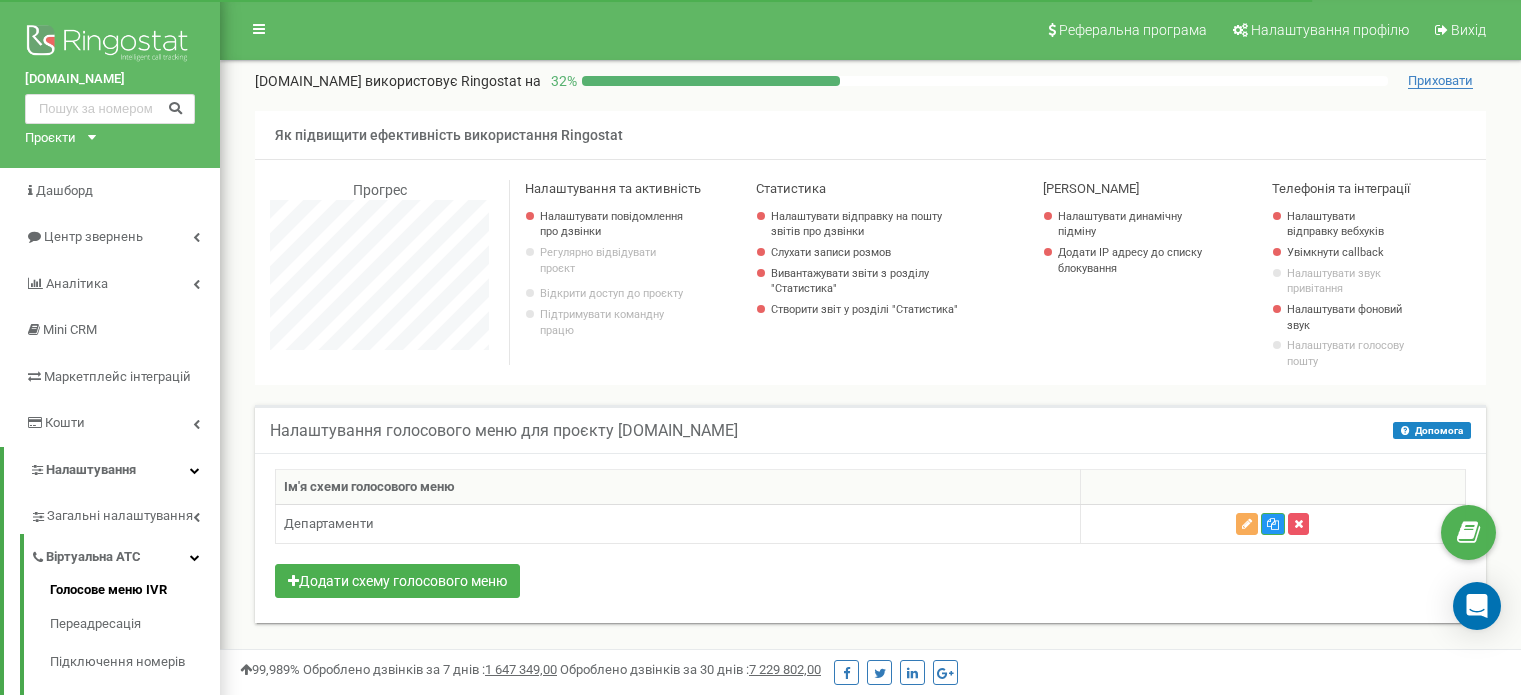 scroll, scrollTop: 300, scrollLeft: 0, axis: vertical 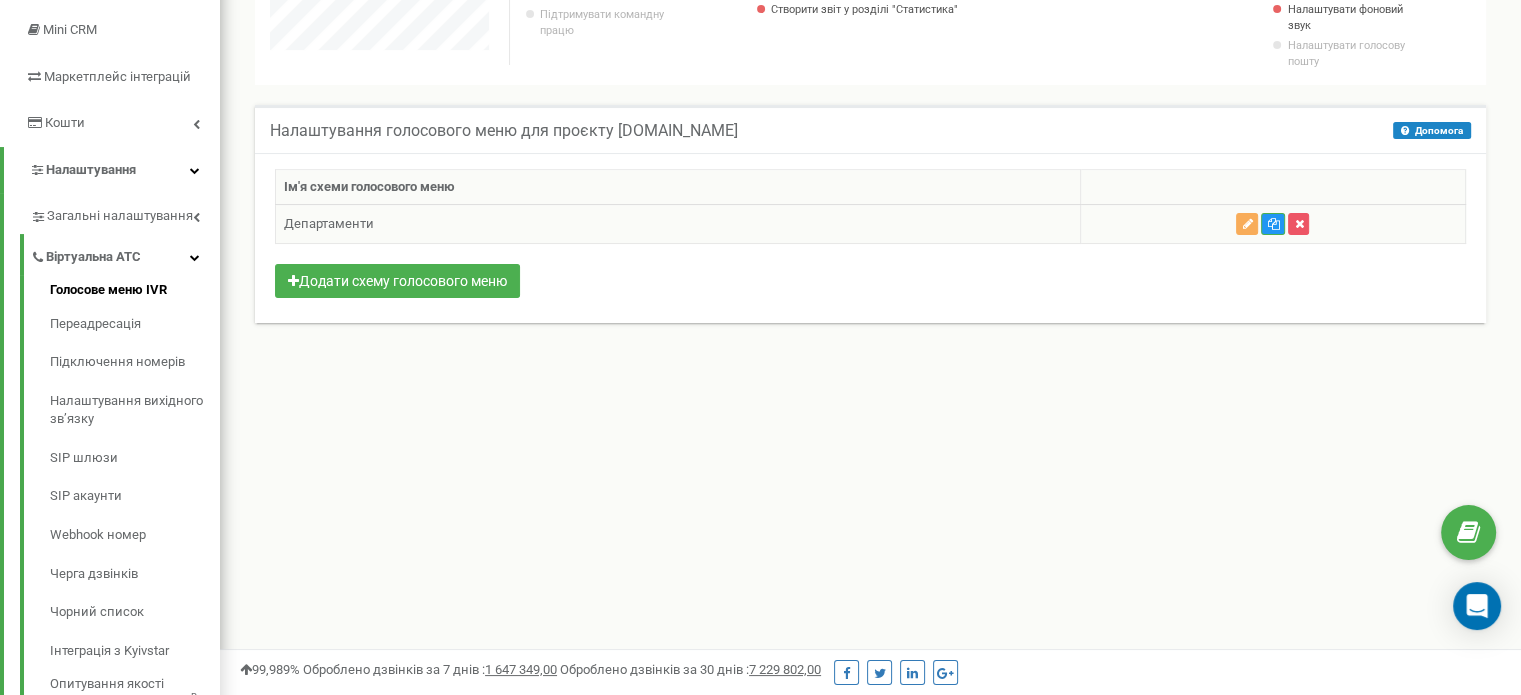 click on "Департаменти" at bounding box center [678, 224] 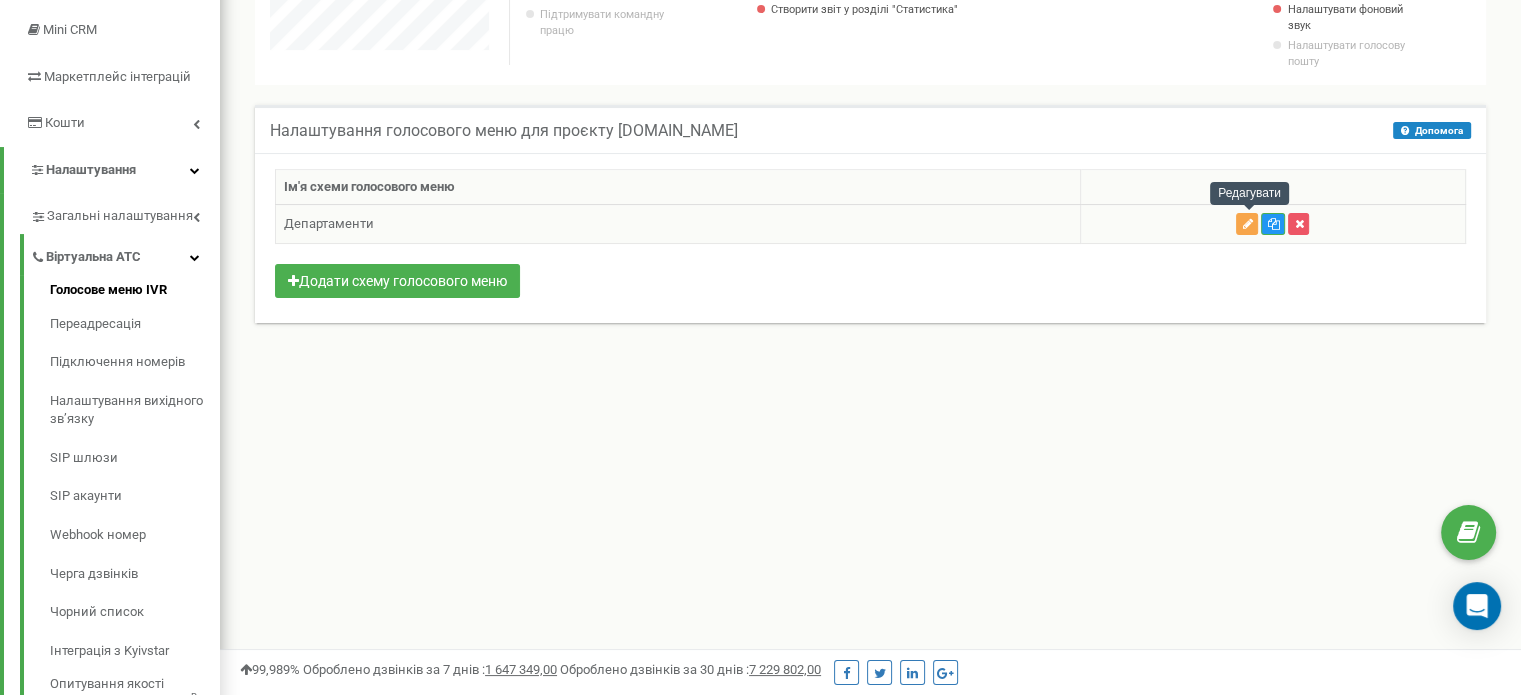 click at bounding box center (1247, 224) 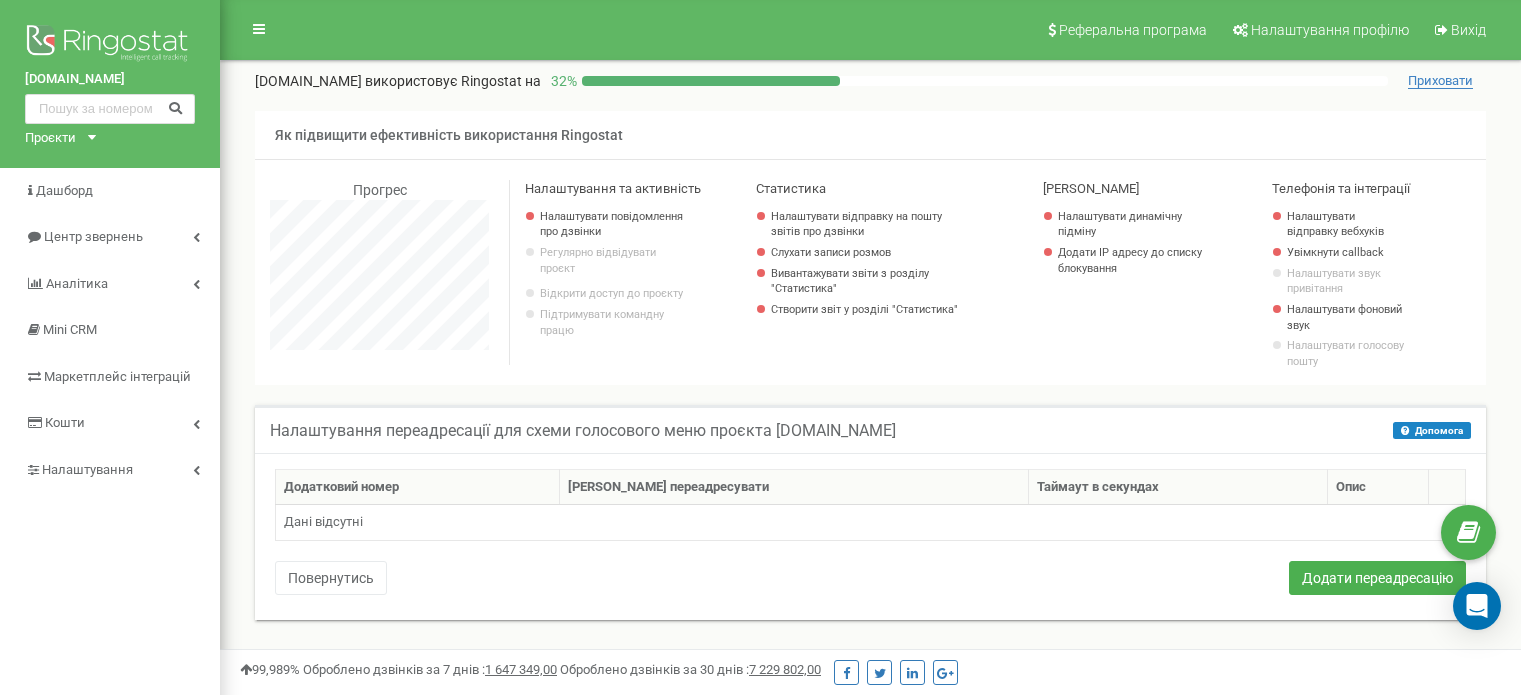 scroll, scrollTop: 0, scrollLeft: 0, axis: both 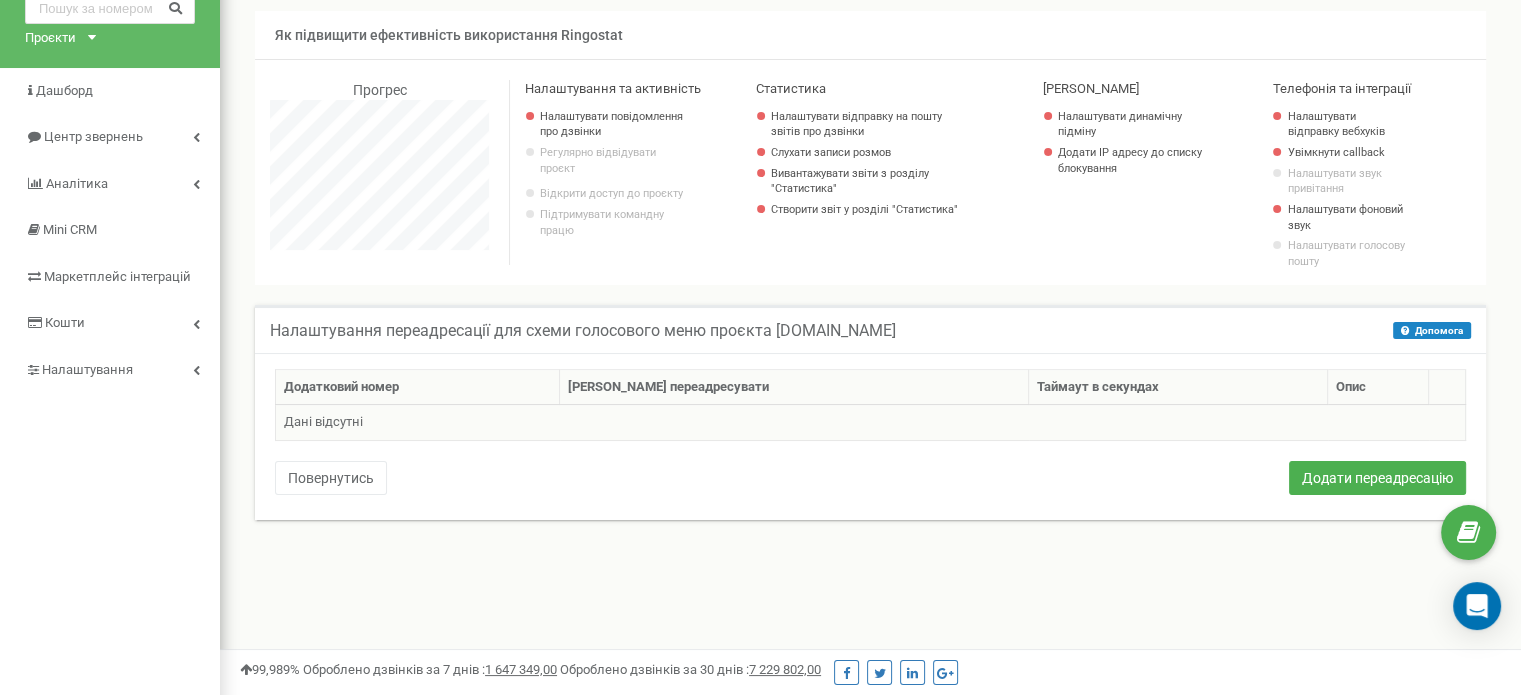 click on "Дані відсутні" at bounding box center (871, 423) 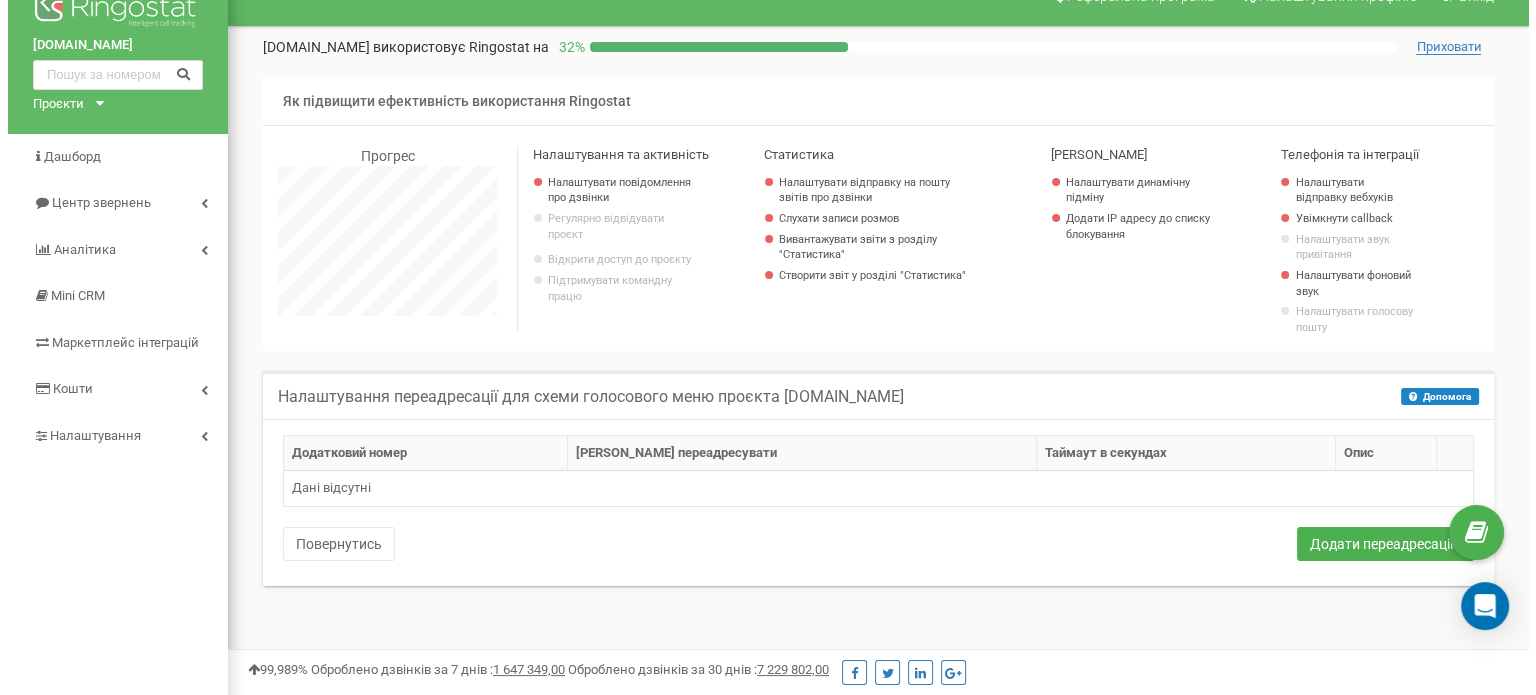 scroll, scrollTop: 0, scrollLeft: 0, axis: both 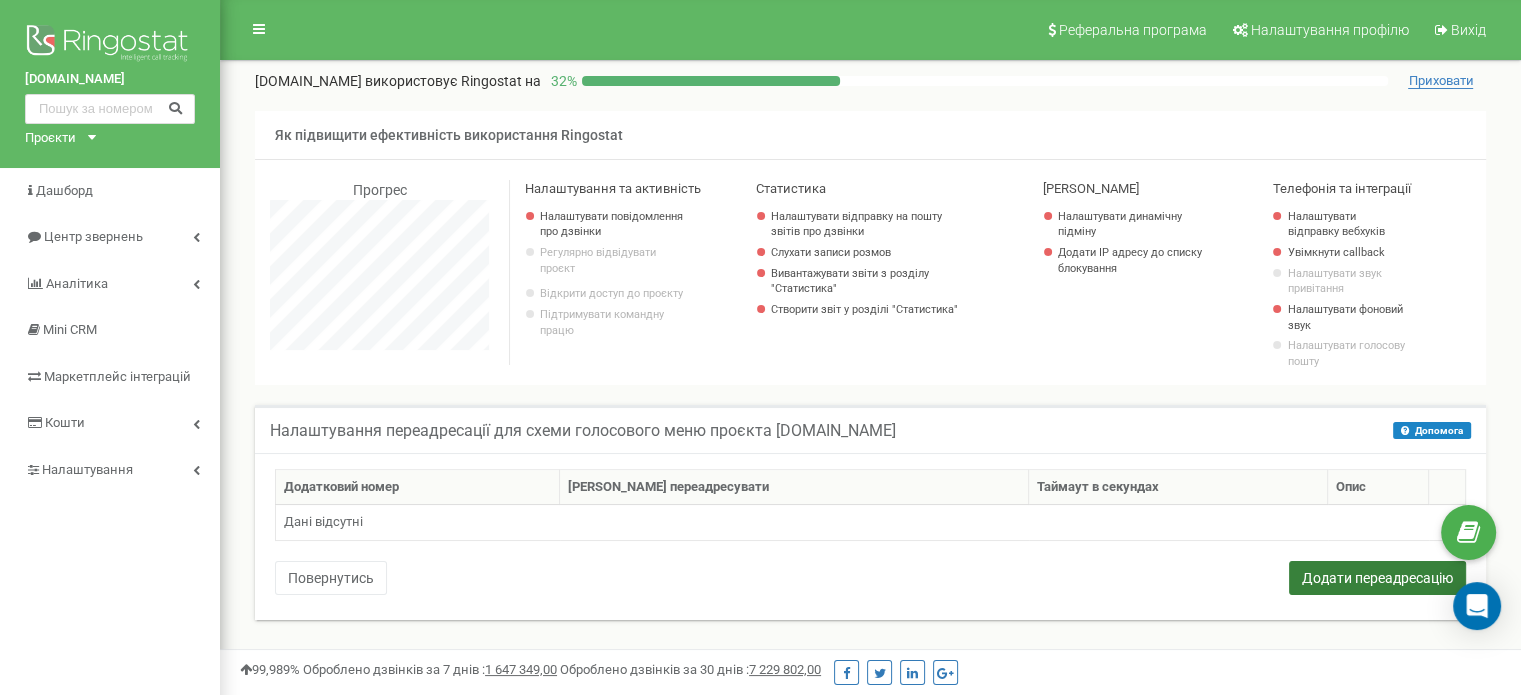 click on "Додати переадресацію" at bounding box center [1377, 578] 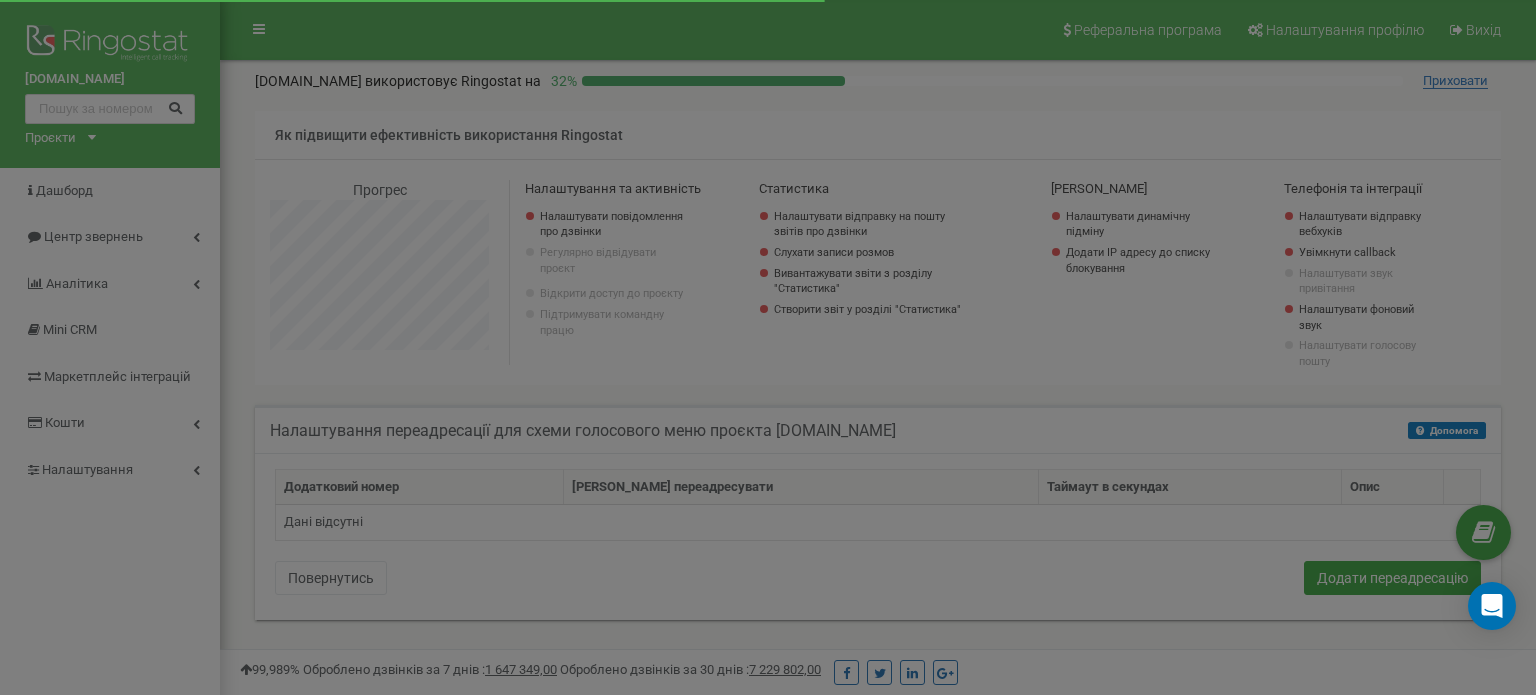 scroll, scrollTop: 998800, scrollLeft: 998684, axis: both 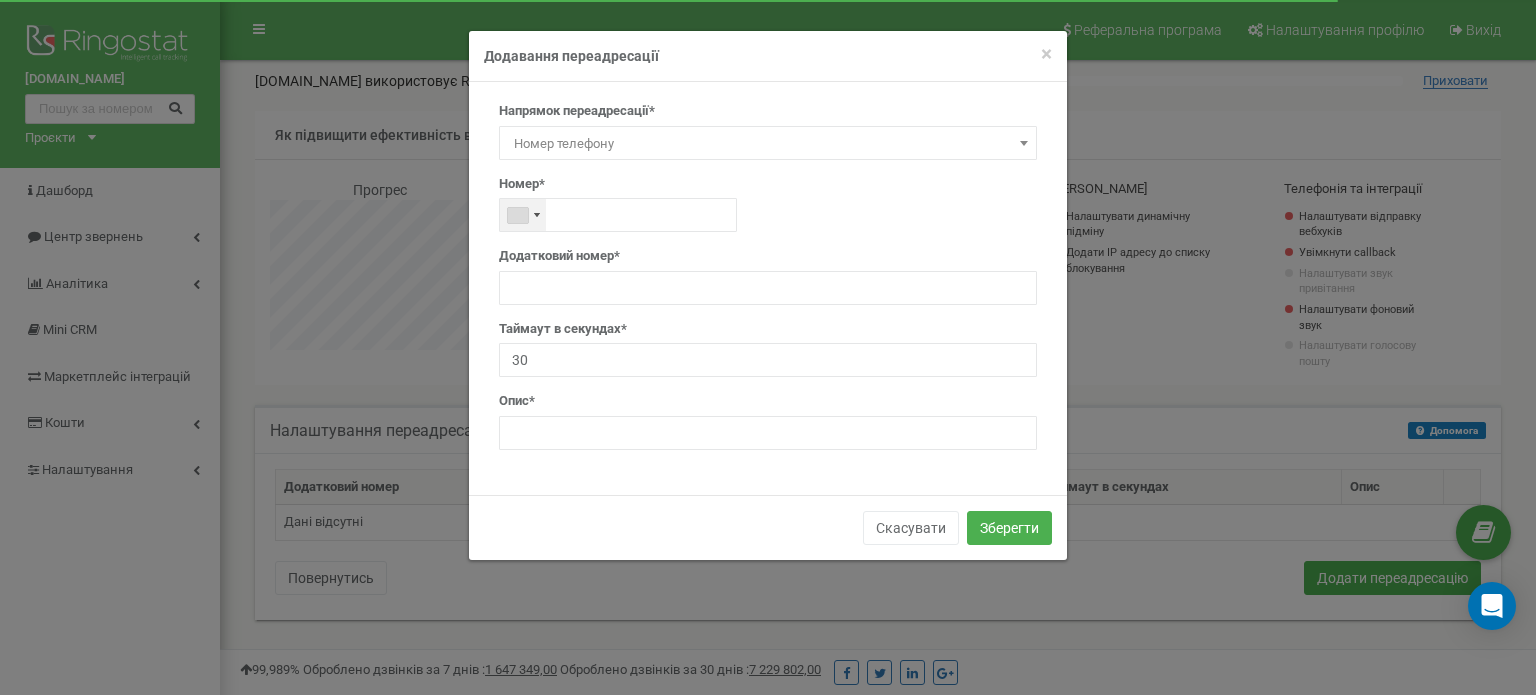 click at bounding box center (523, 215) 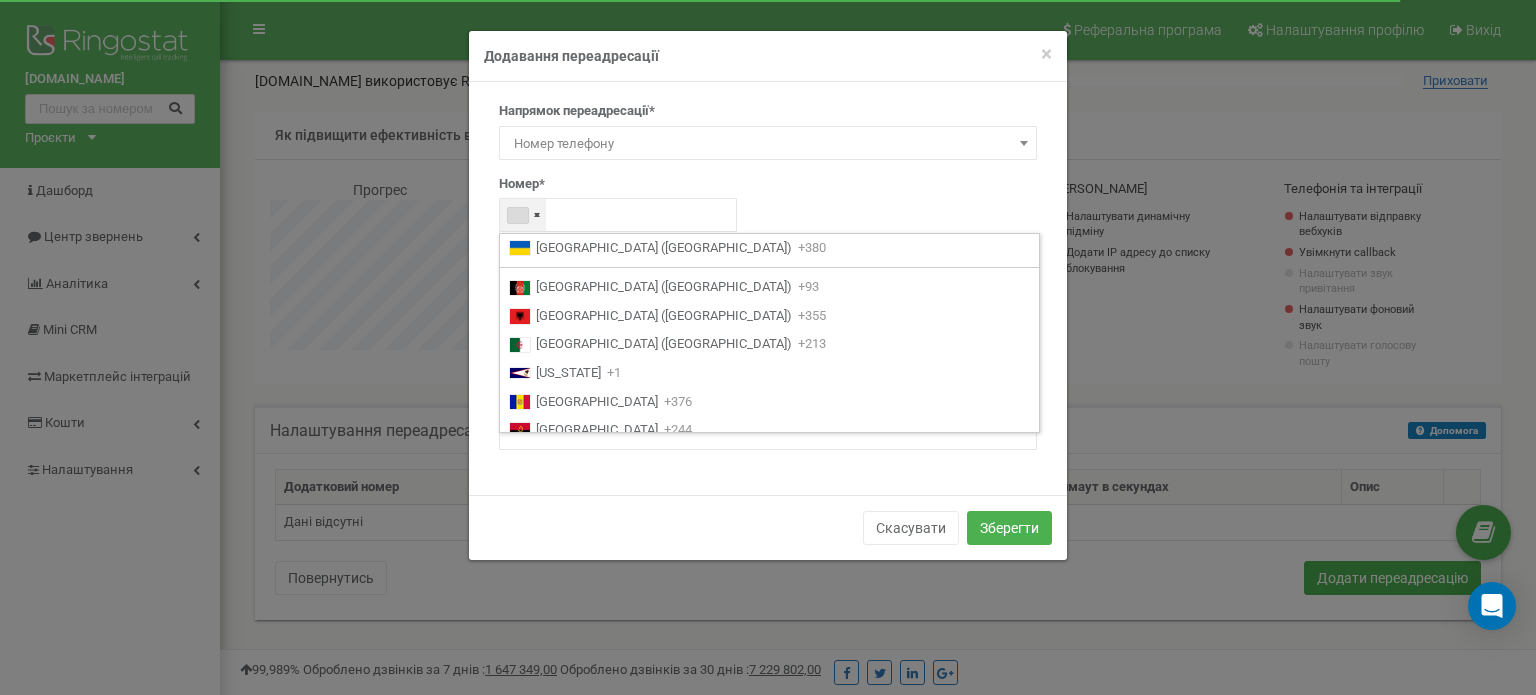 click at bounding box center [523, 215] 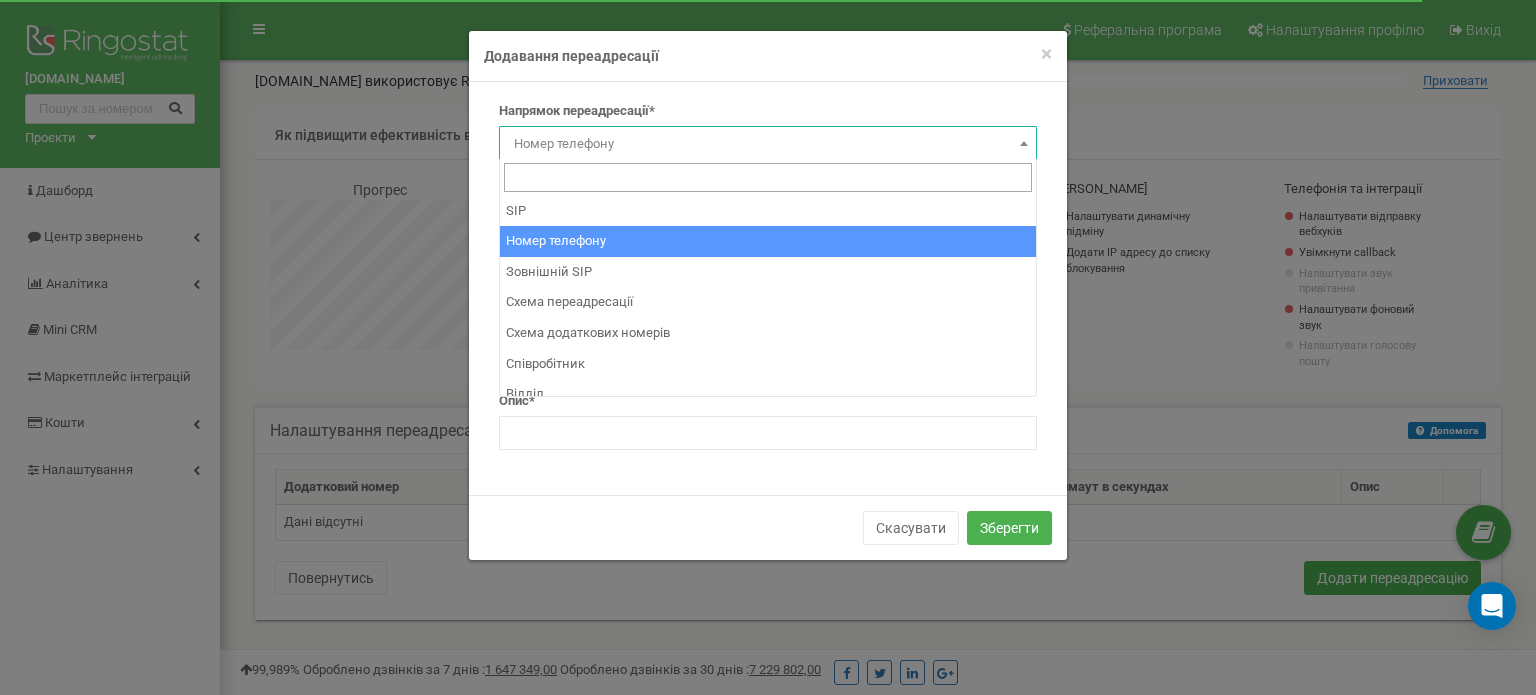 click on "Номер телефону" at bounding box center (768, 144) 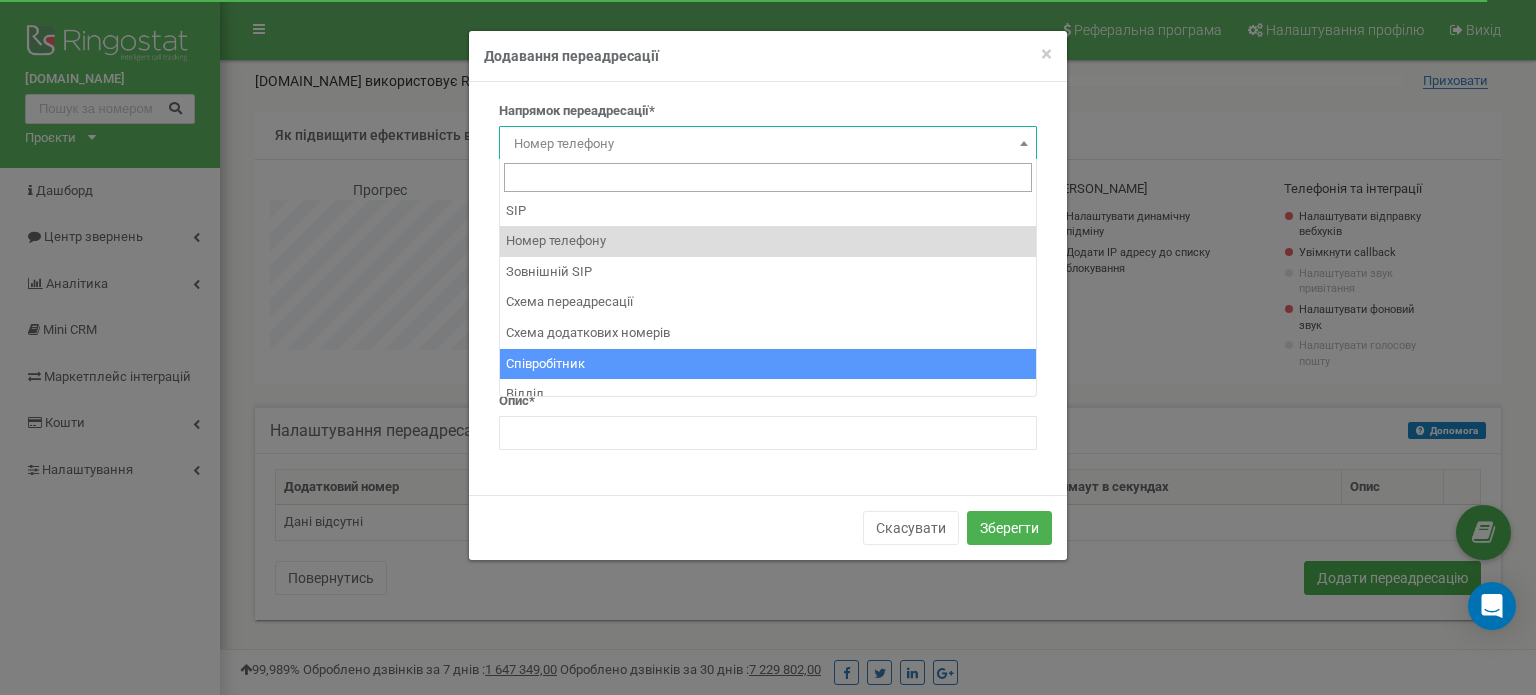select on "Employee" 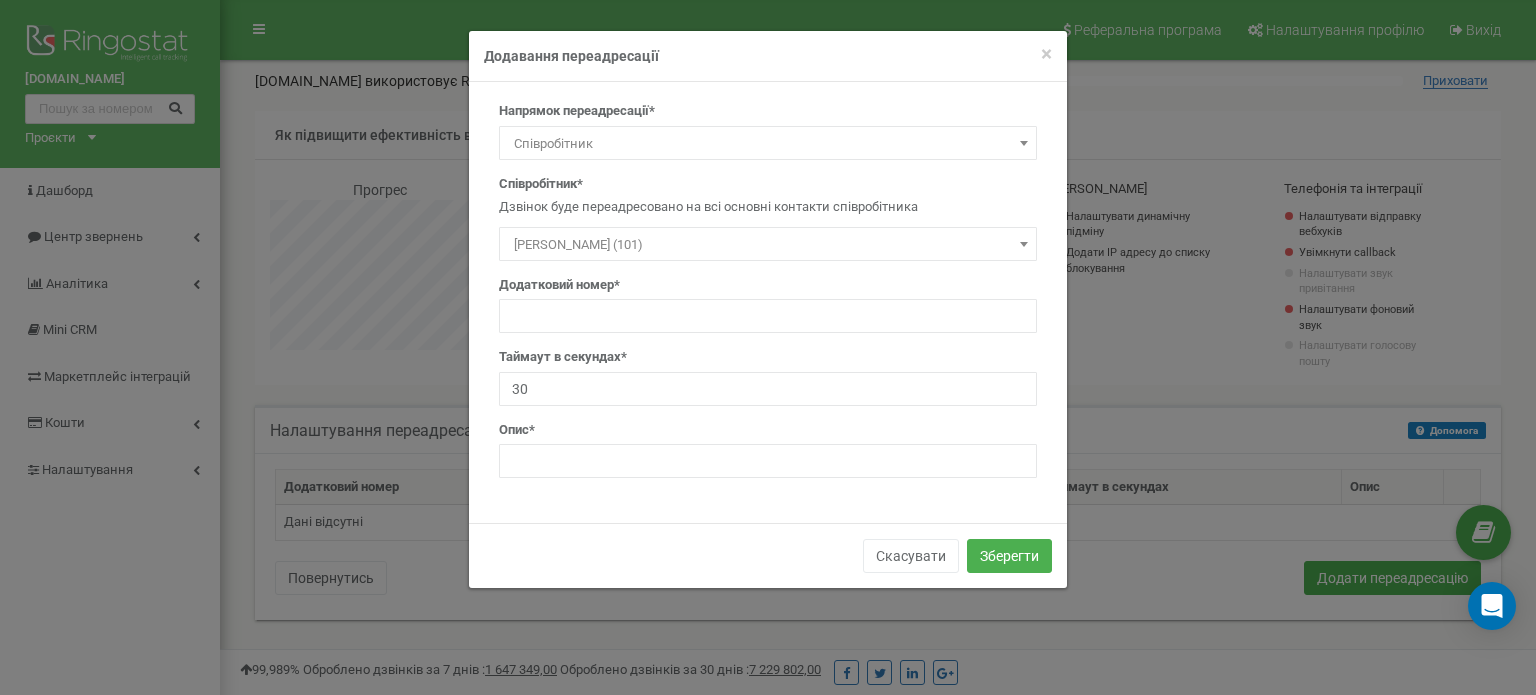 click on "[PERSON_NAME] (101)" at bounding box center [768, 245] 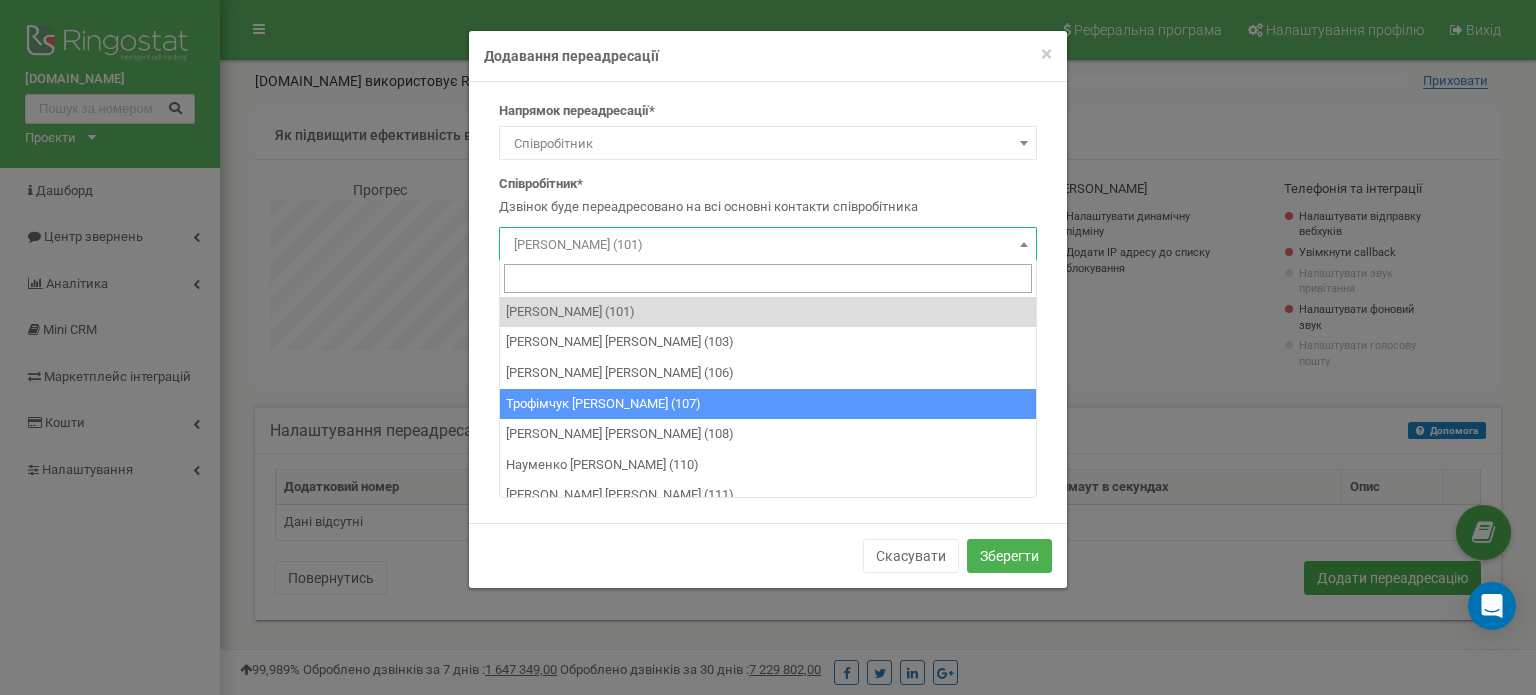 select on "468991" 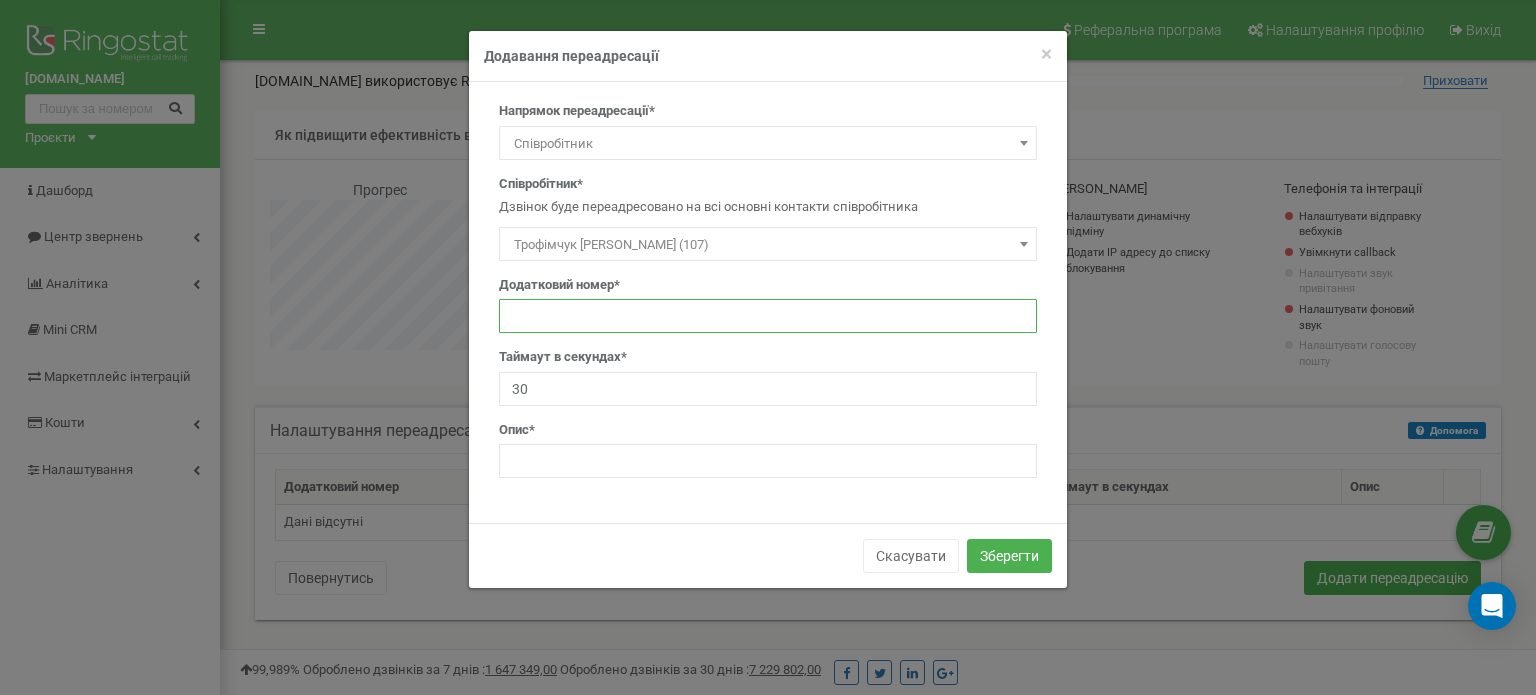 click at bounding box center [768, 316] 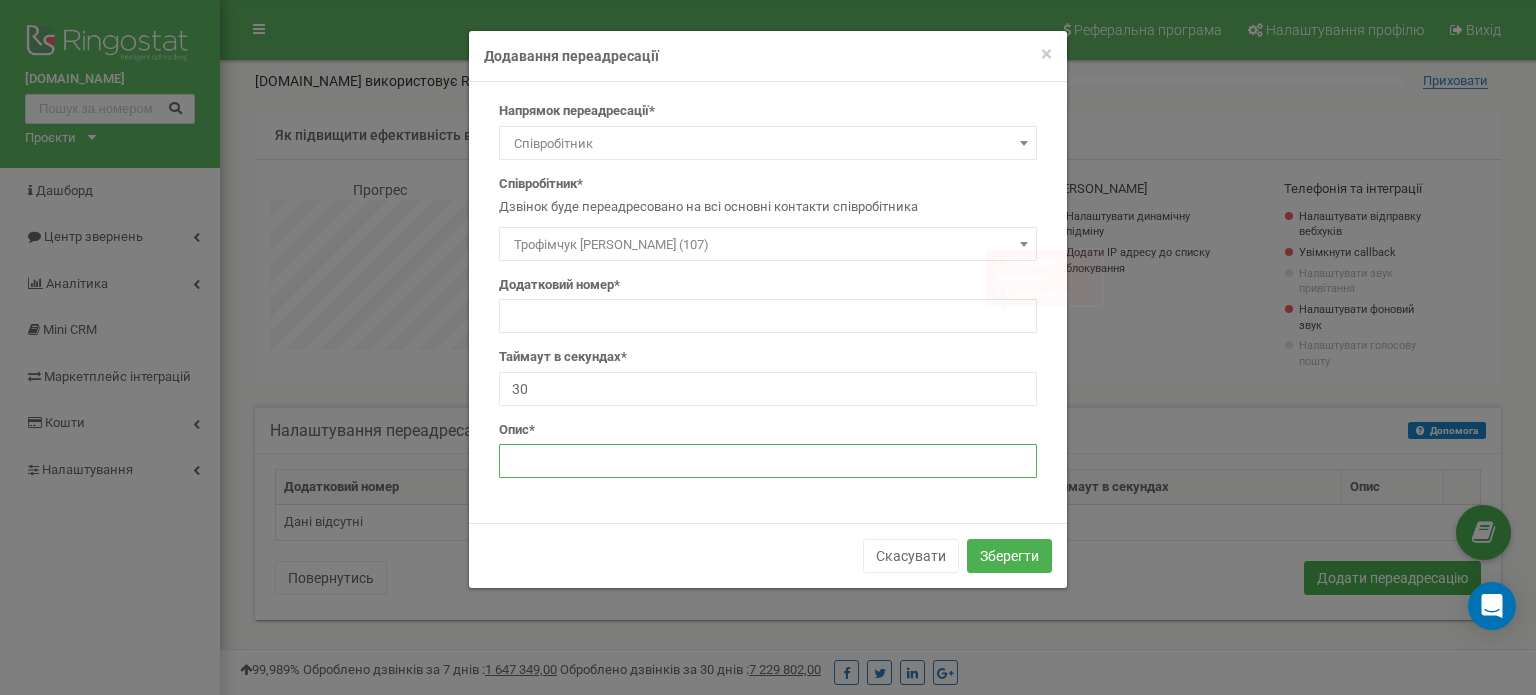 click at bounding box center [768, 461] 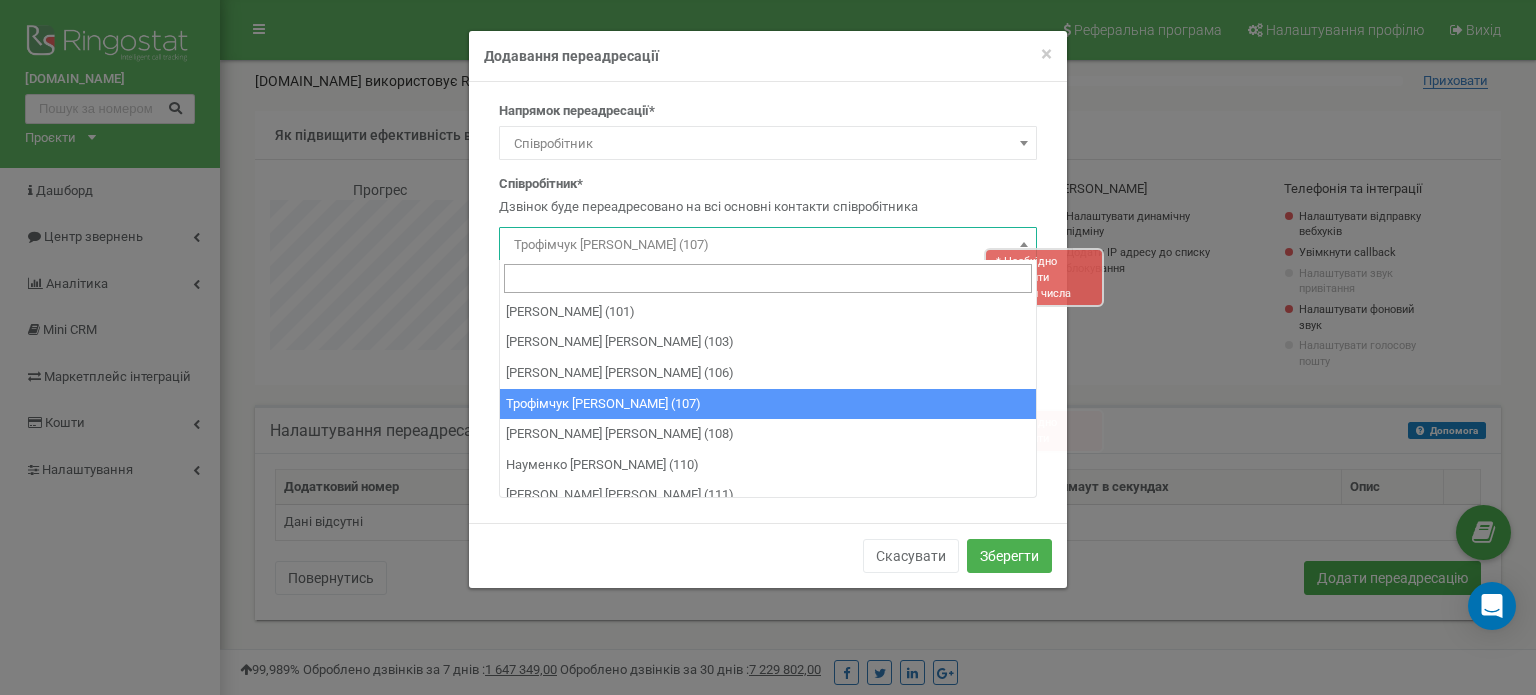 click on "Трофімчук [PERSON_NAME] (107)" at bounding box center (768, 245) 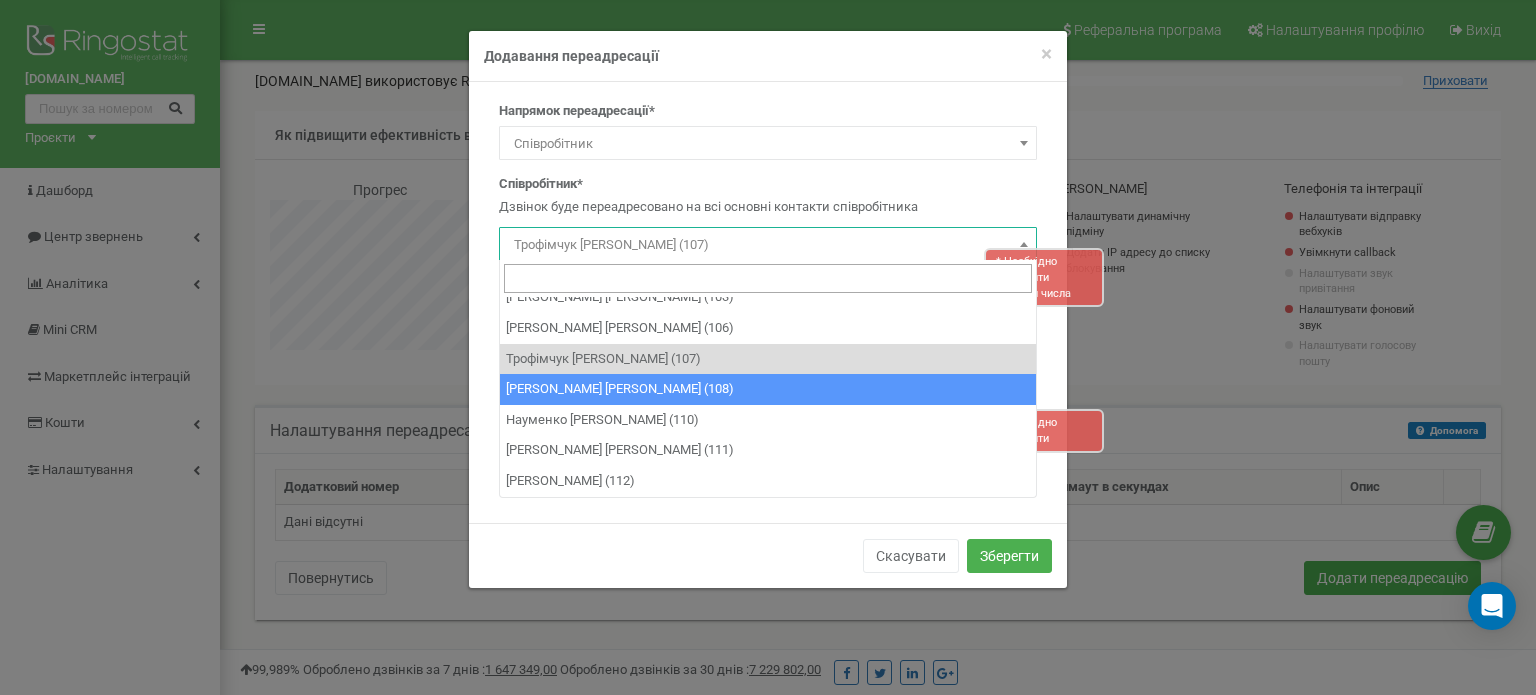 scroll, scrollTop: 0, scrollLeft: 0, axis: both 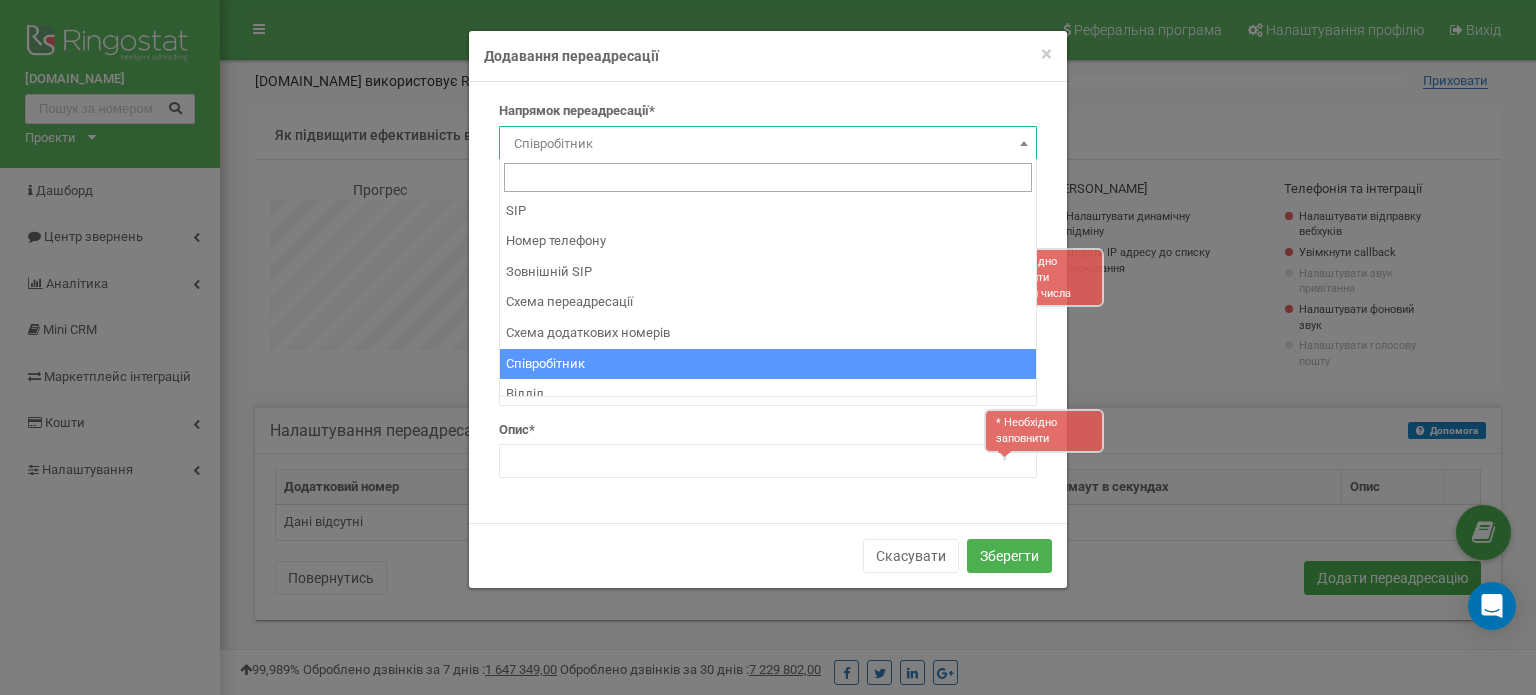 click on "Співробітник" at bounding box center (768, 144) 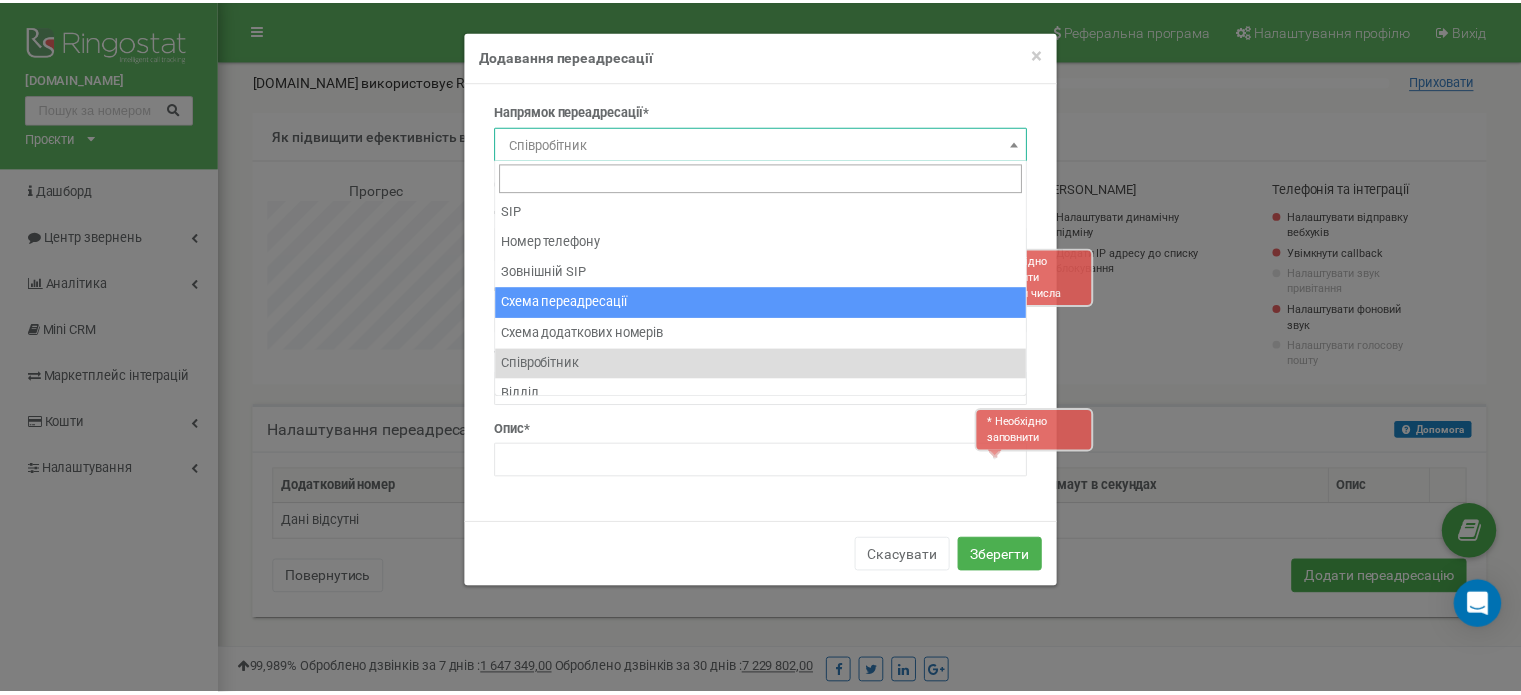 scroll, scrollTop: 13, scrollLeft: 0, axis: vertical 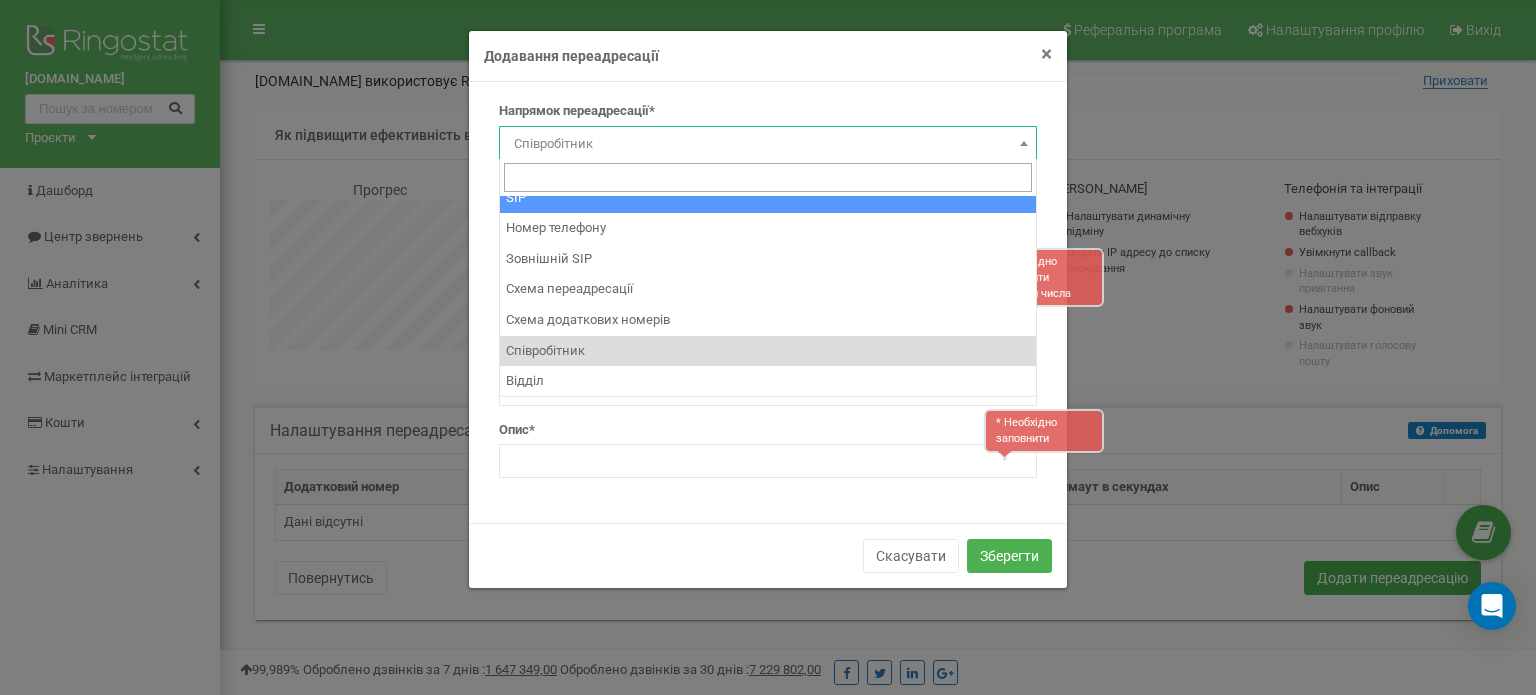 click on "×" at bounding box center [1046, 54] 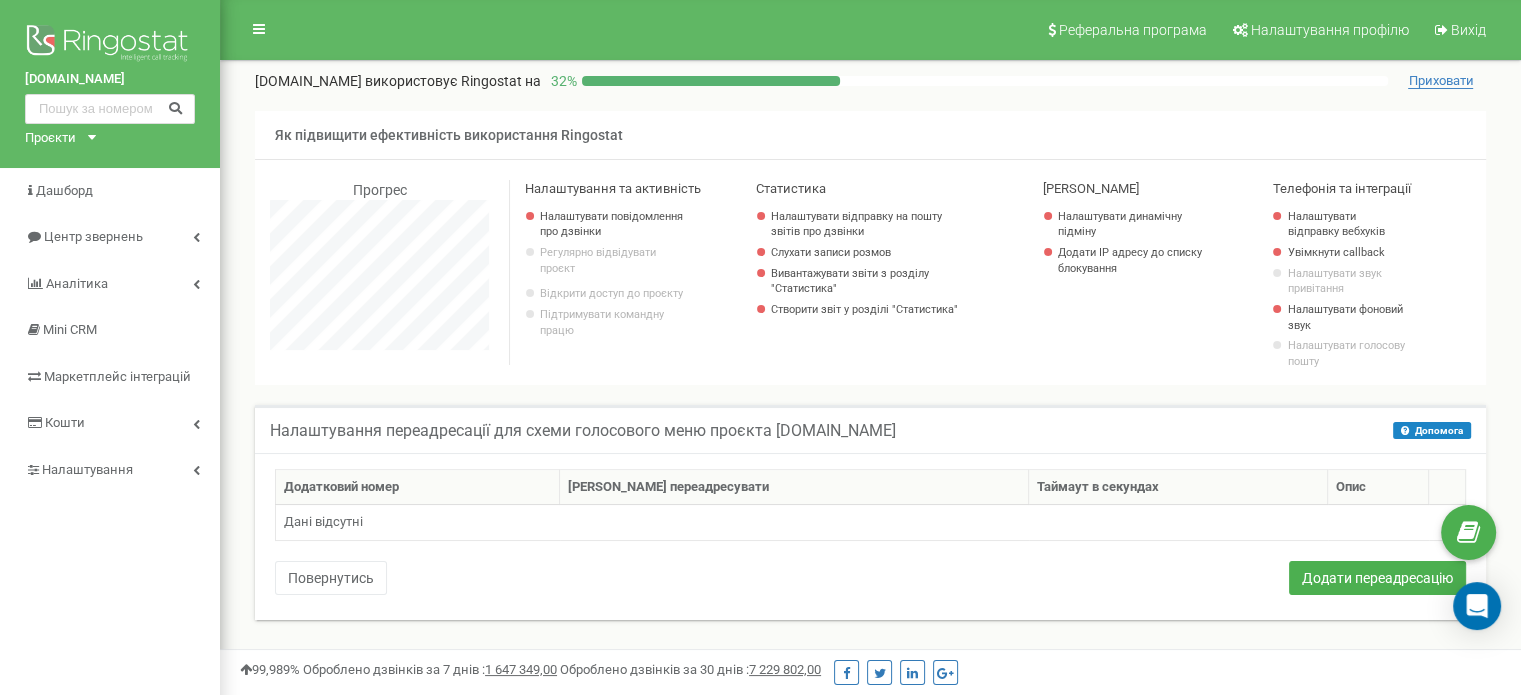 scroll, scrollTop: 1200, scrollLeft: 1300, axis: both 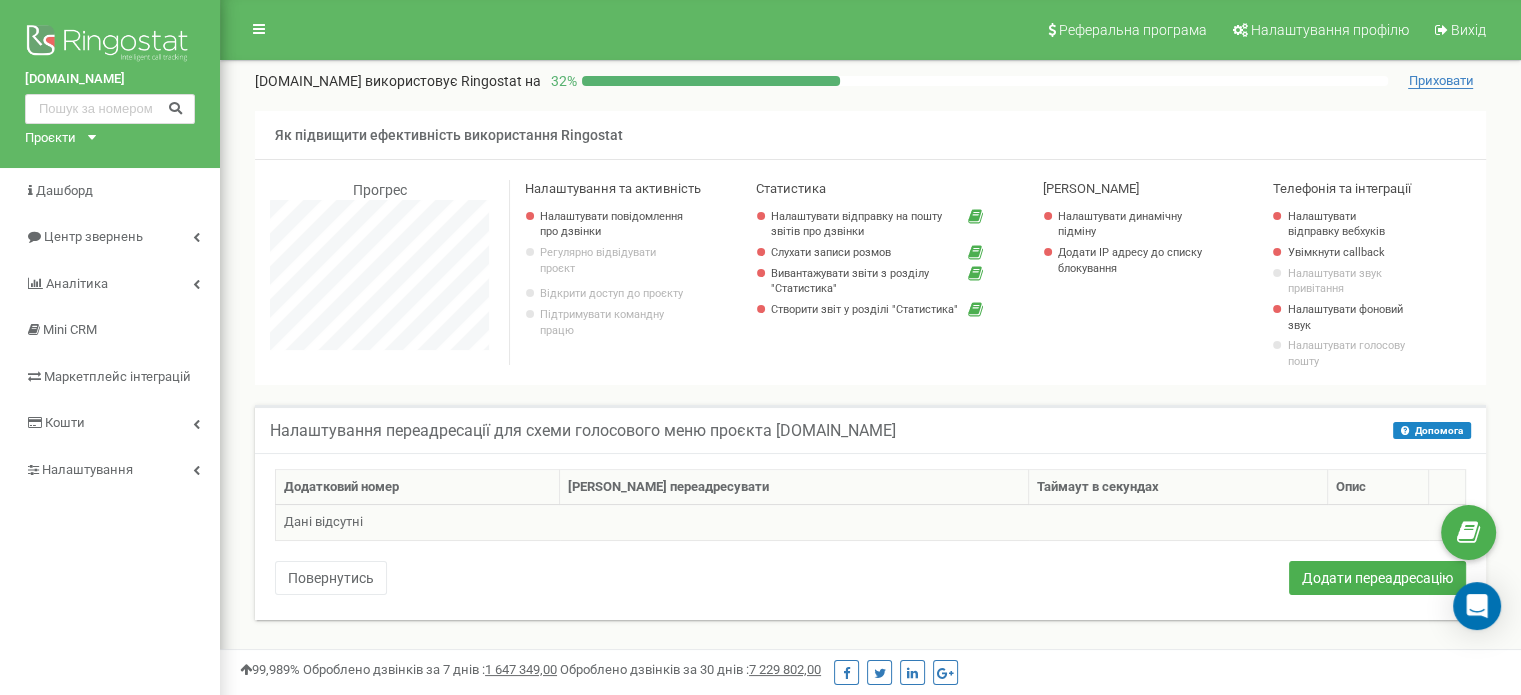 click on "Дані відсутні" at bounding box center (871, 523) 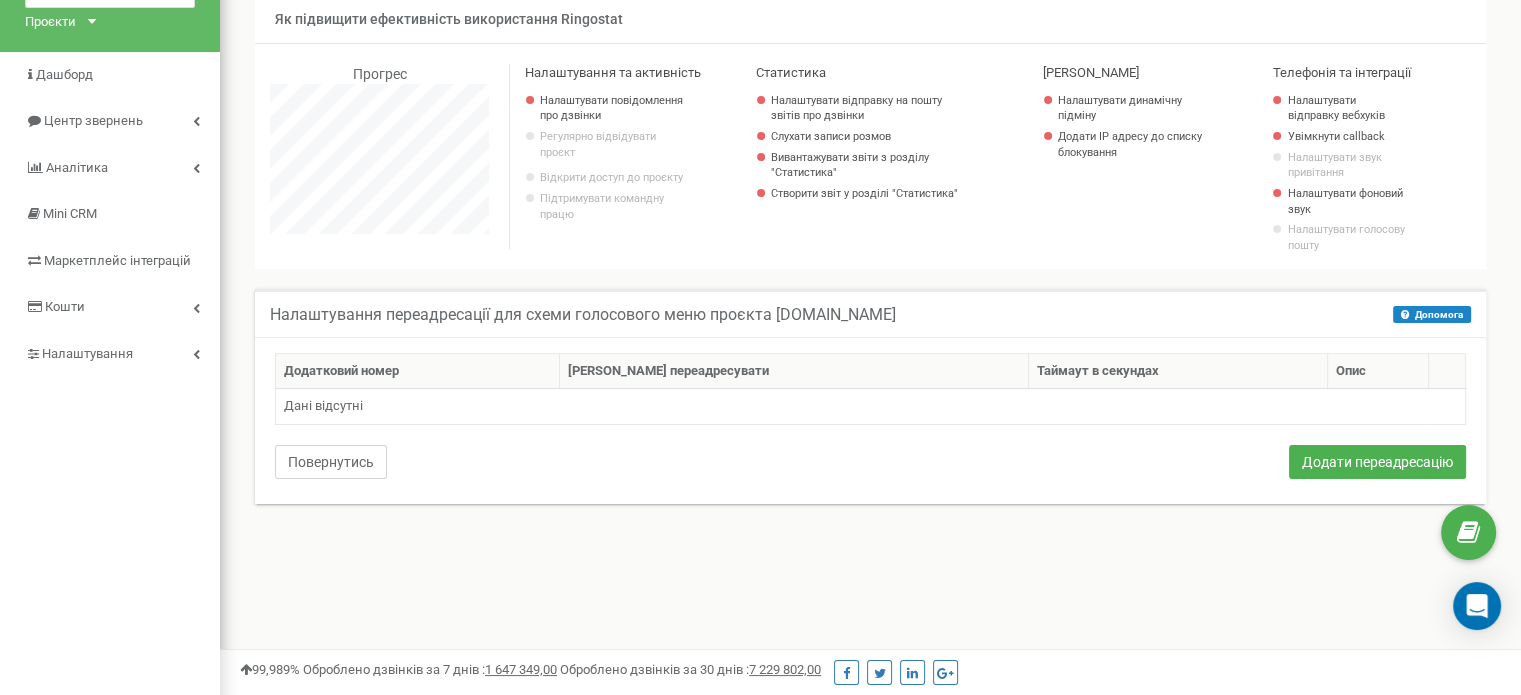 scroll, scrollTop: 0, scrollLeft: 0, axis: both 